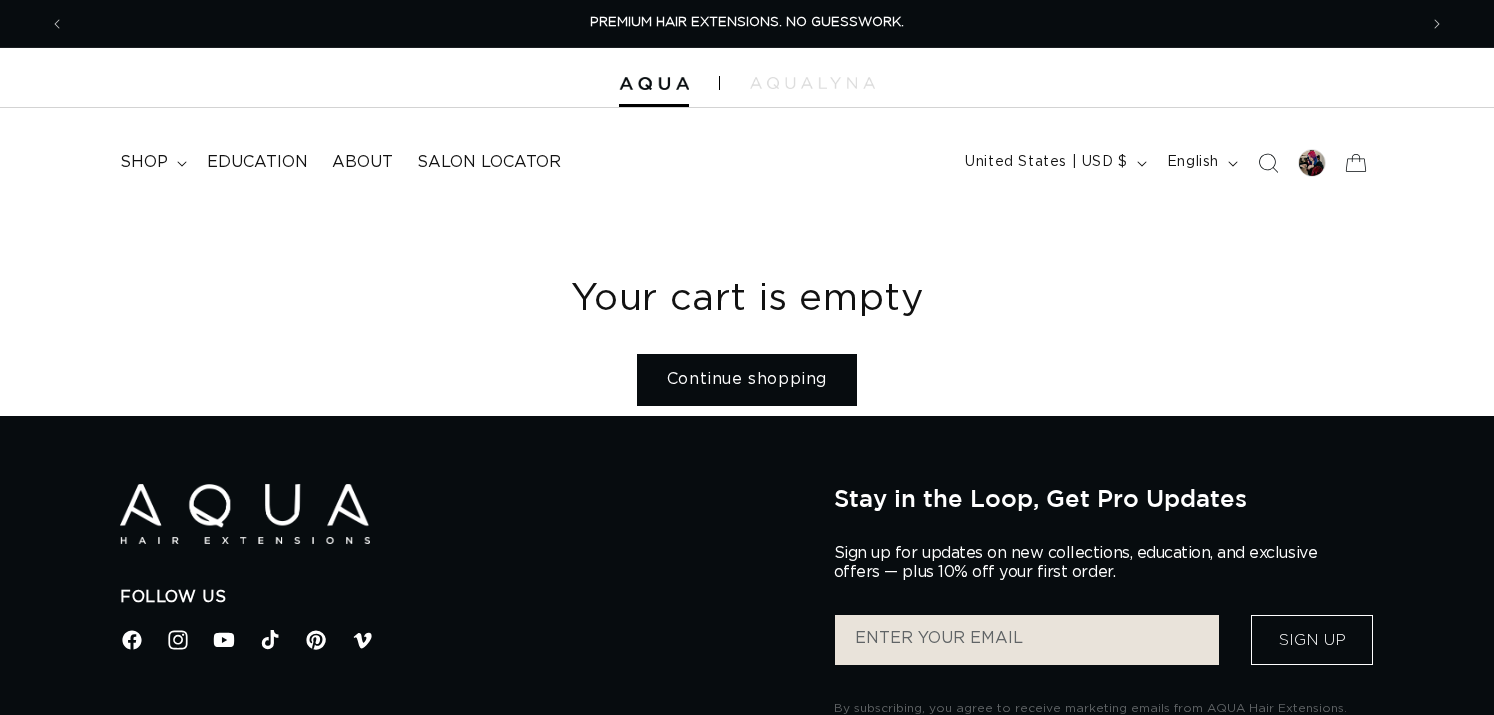 scroll, scrollTop: 0, scrollLeft: 0, axis: both 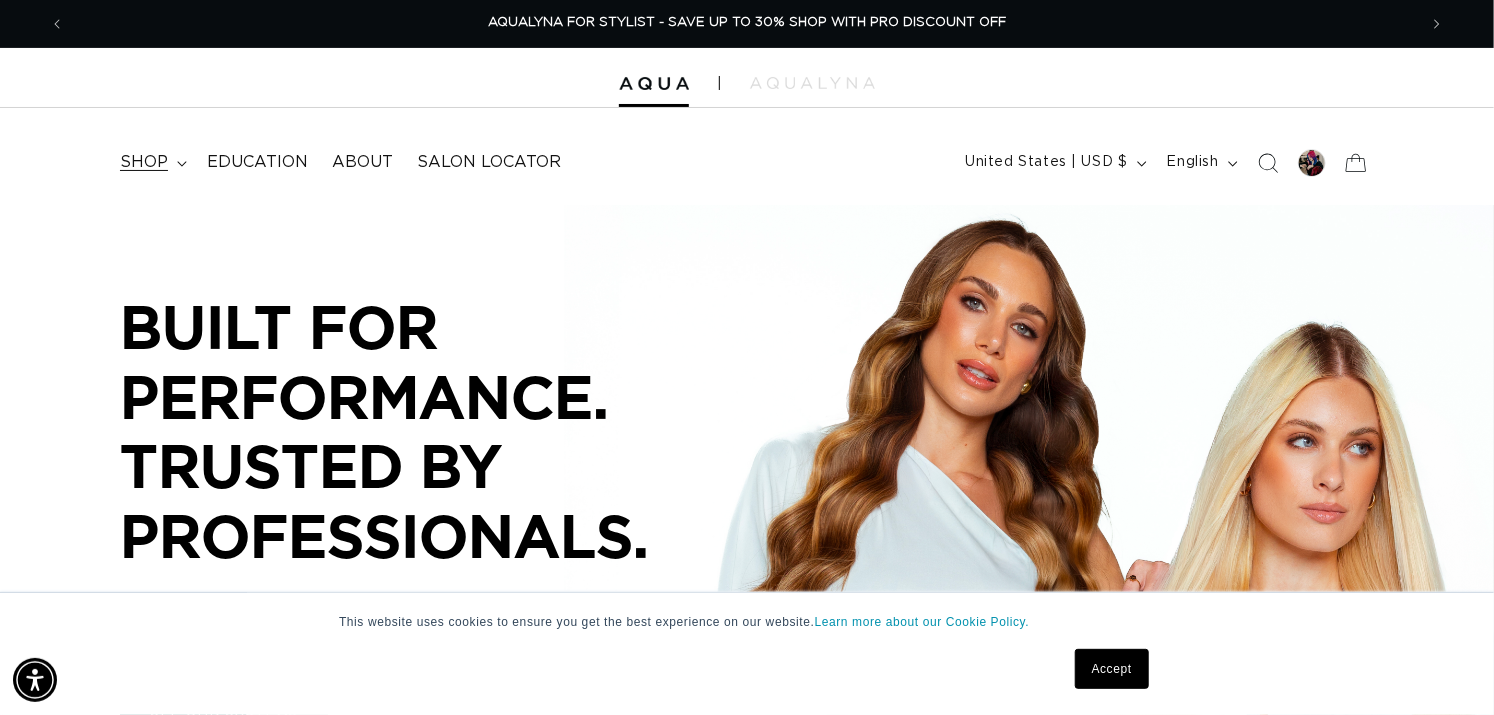 click on "shop" at bounding box center [144, 162] 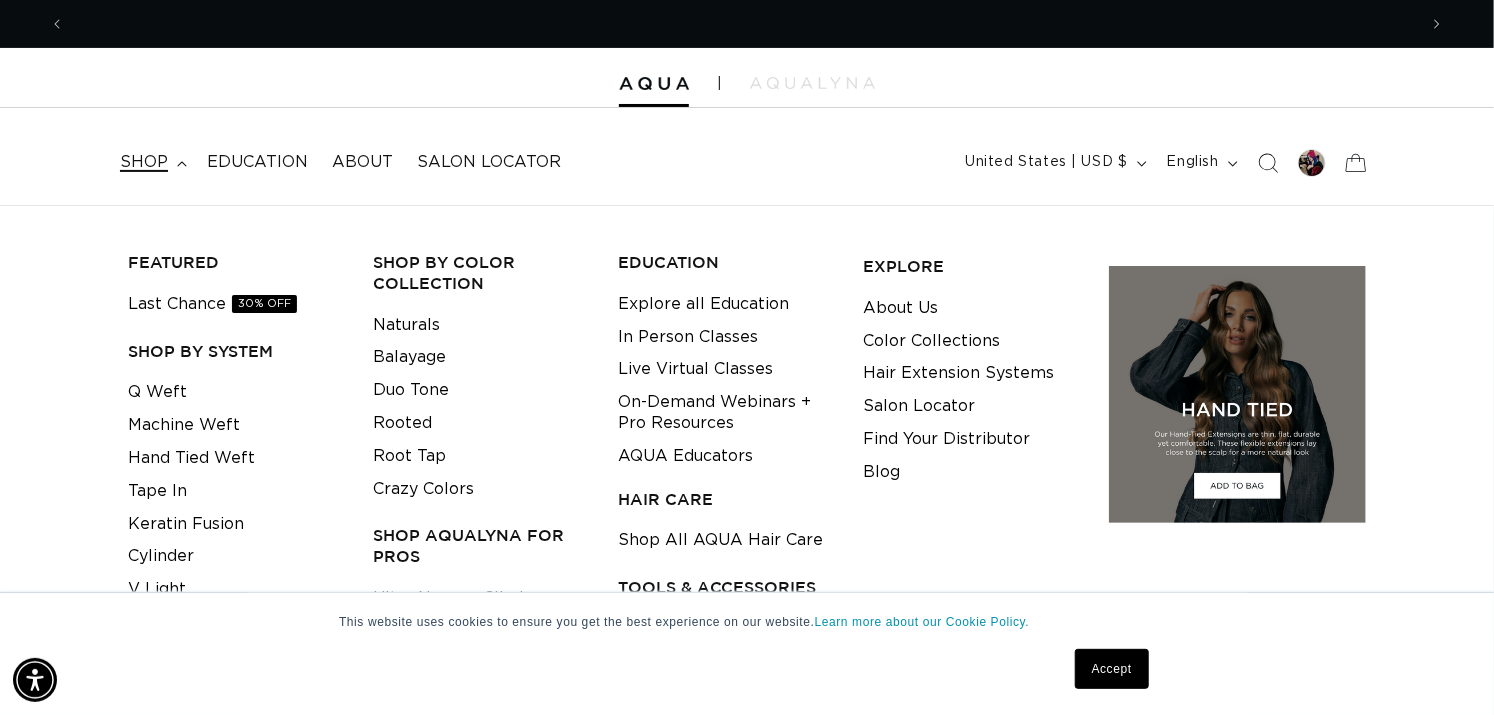 scroll, scrollTop: 0, scrollLeft: 0, axis: both 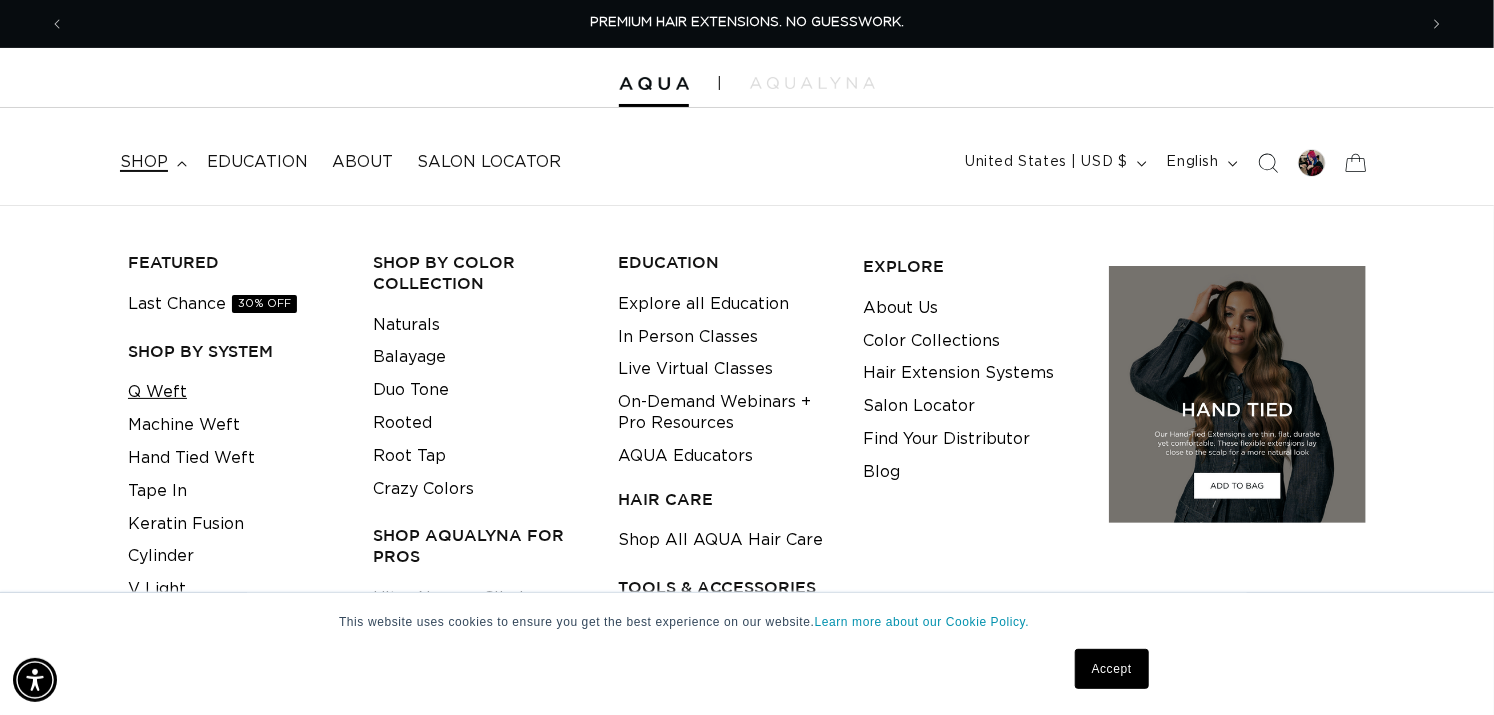 click on "Q Weft" at bounding box center [157, 392] 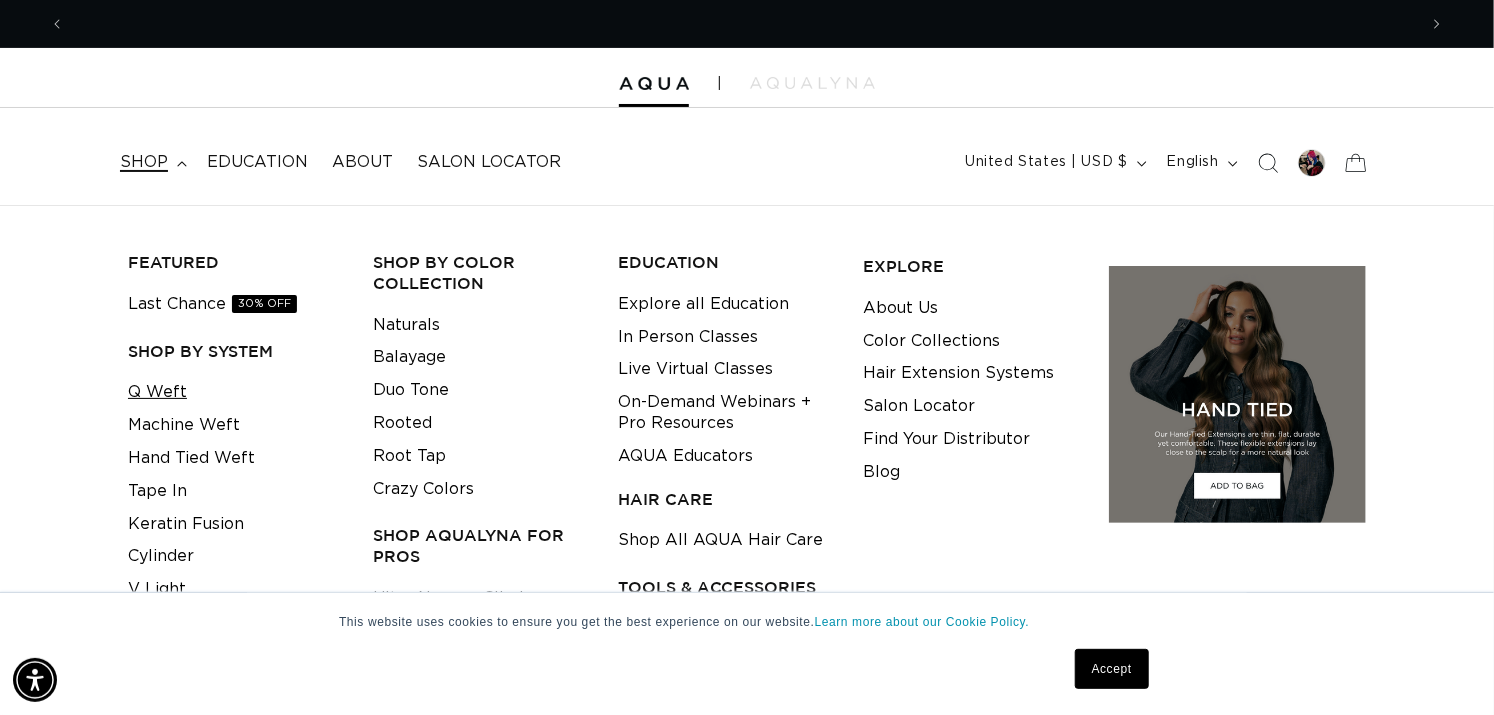 scroll, scrollTop: 0, scrollLeft: 1352, axis: horizontal 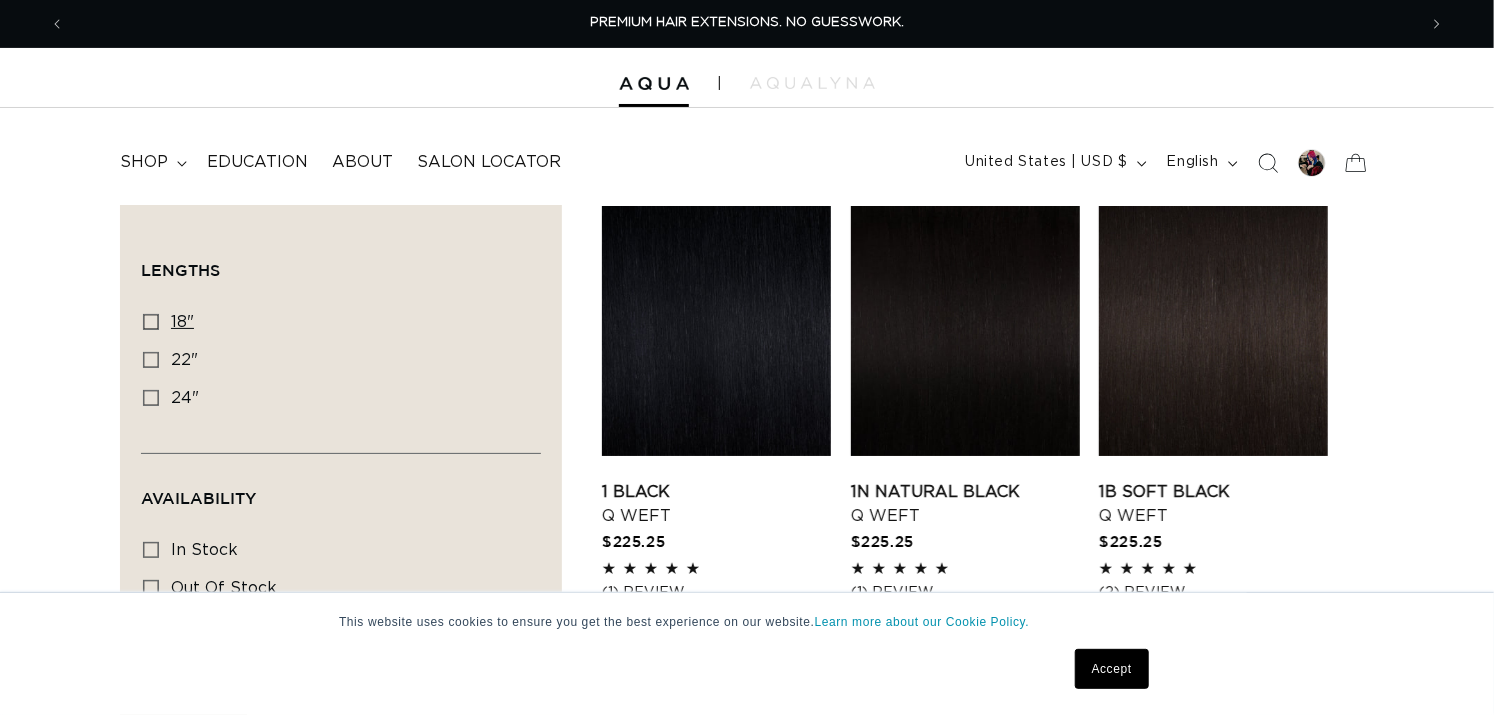 click on "18"
18" (5 products)" at bounding box center (335, 323) 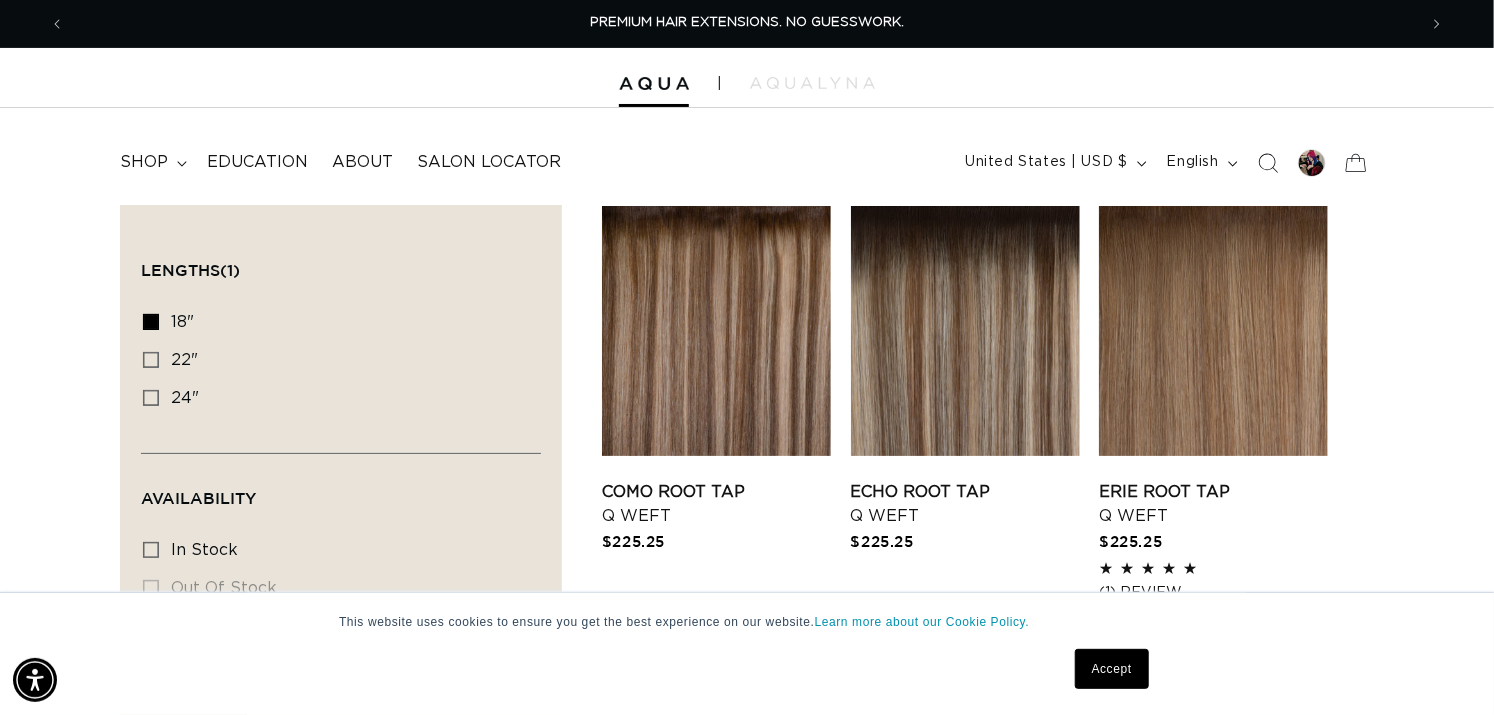 click on "Accept" at bounding box center (1112, 669) 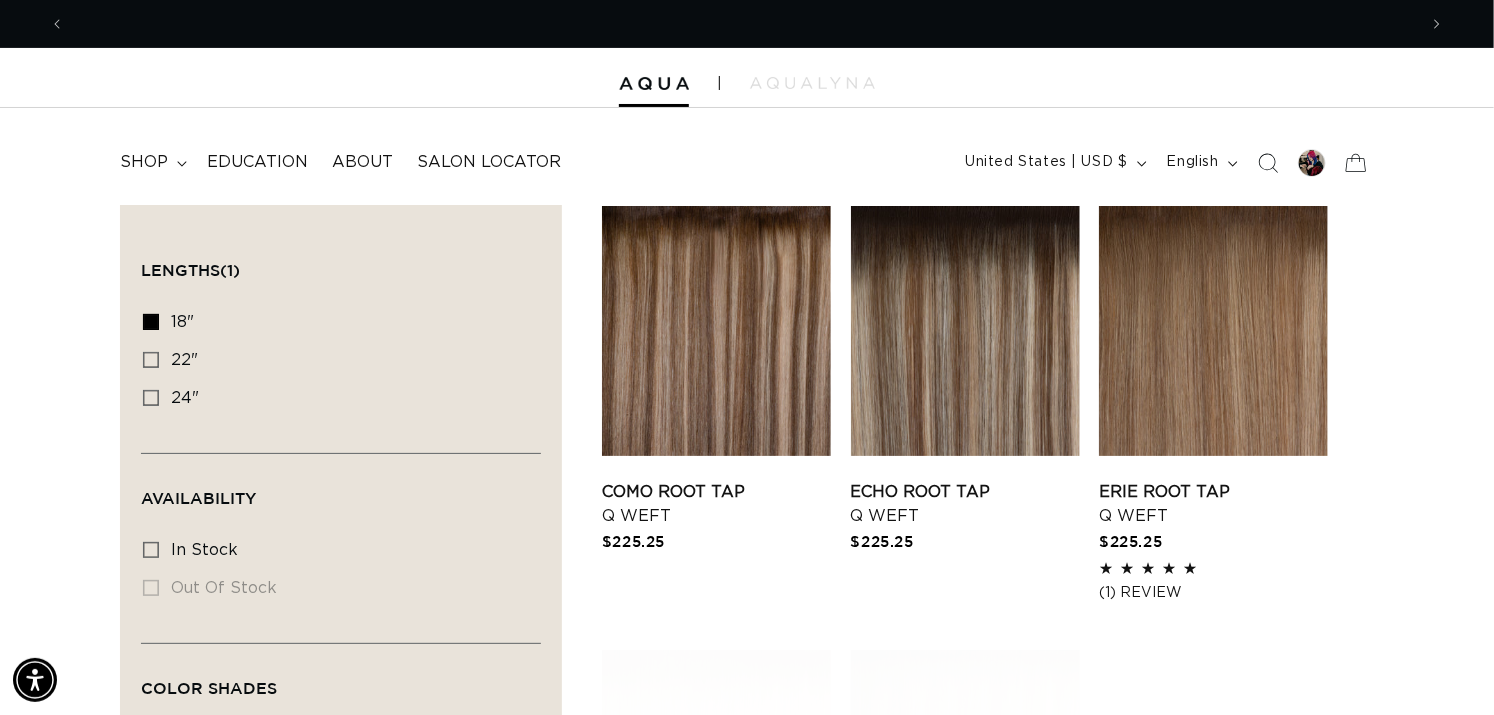 scroll, scrollTop: 0, scrollLeft: 1352, axis: horizontal 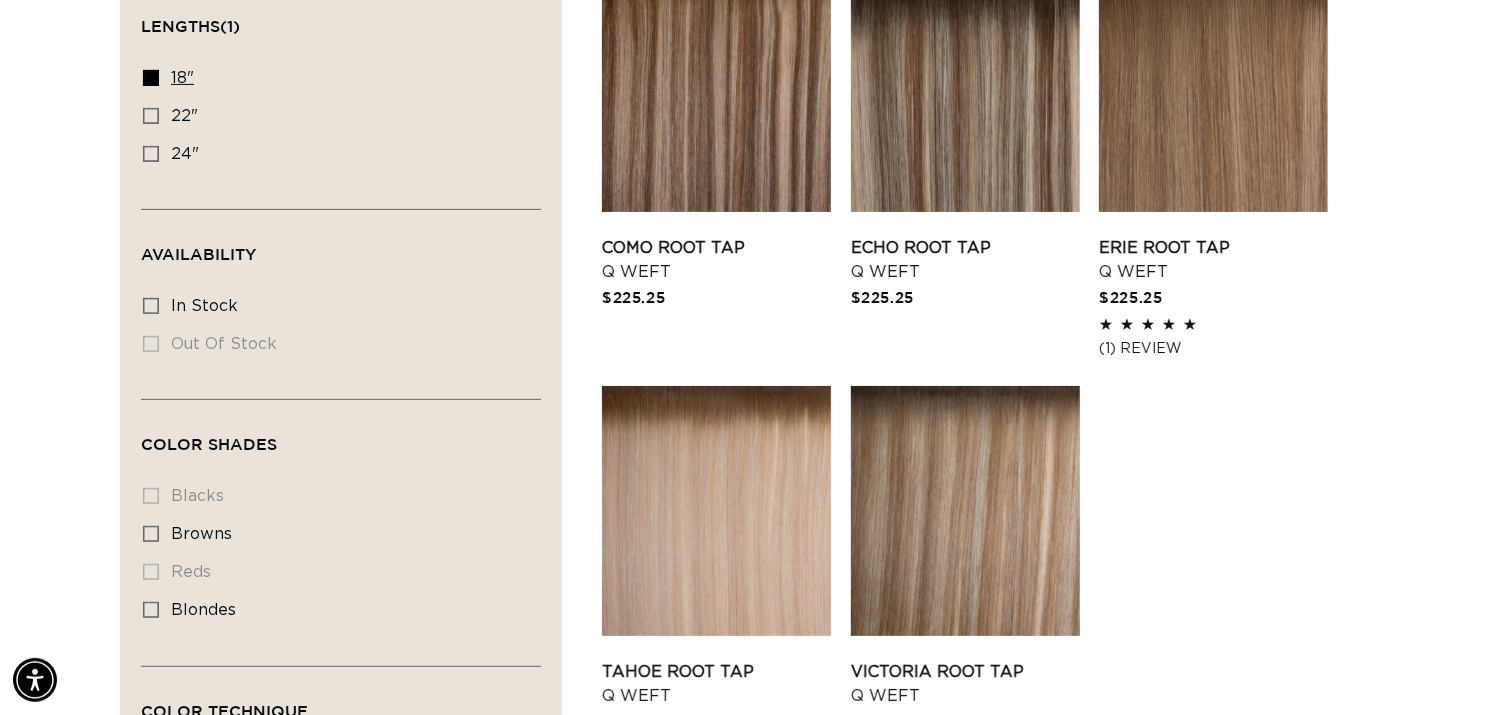 click 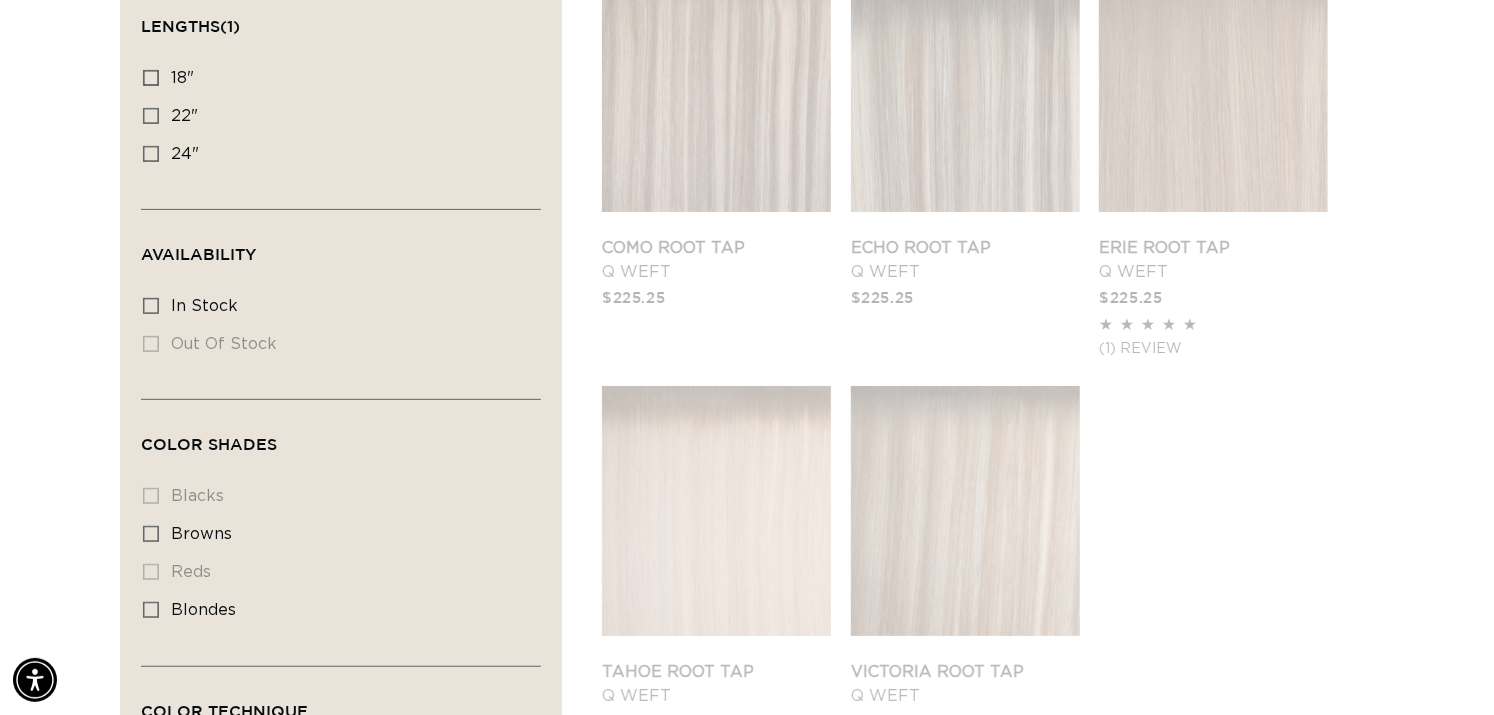scroll, scrollTop: 0, scrollLeft: 1352, axis: horizontal 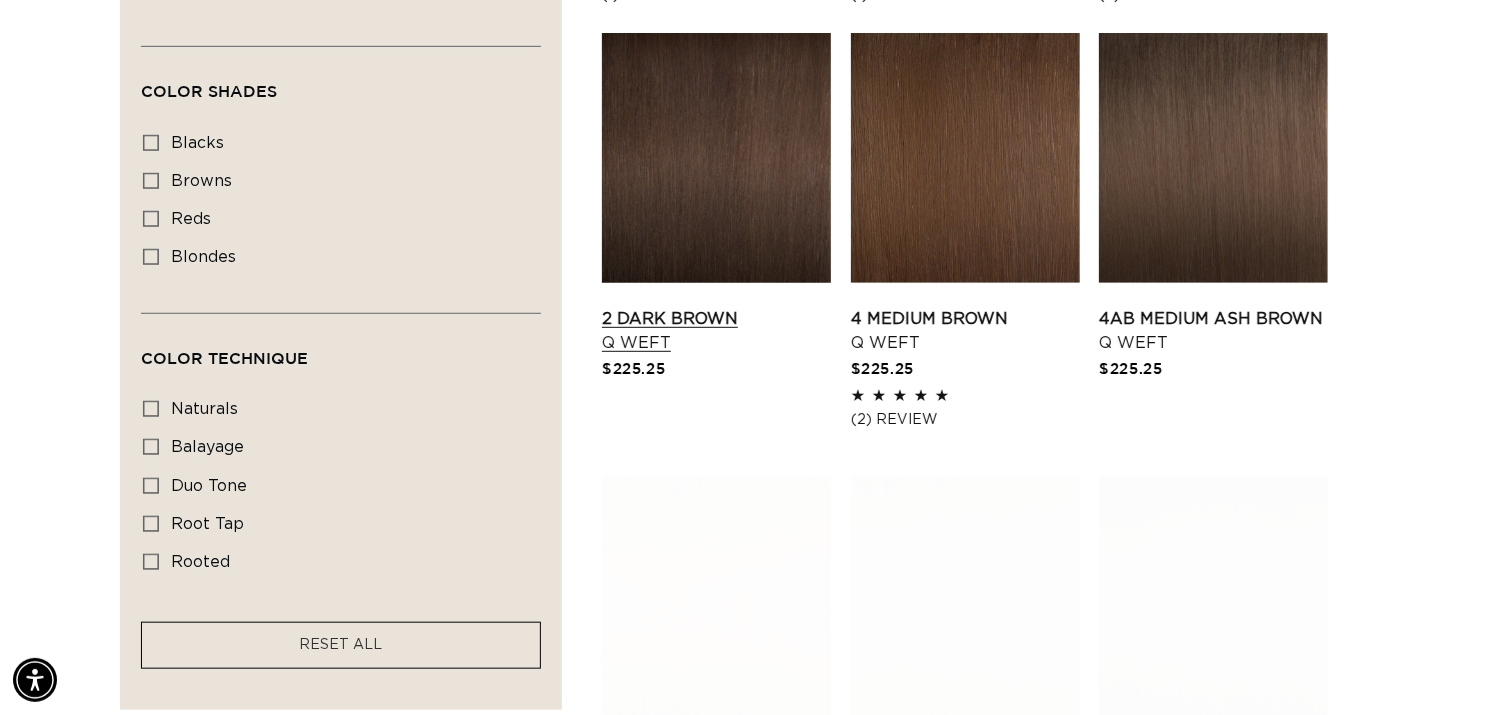 click on "2 Dark Brown
Q Weft" at bounding box center (716, 331) 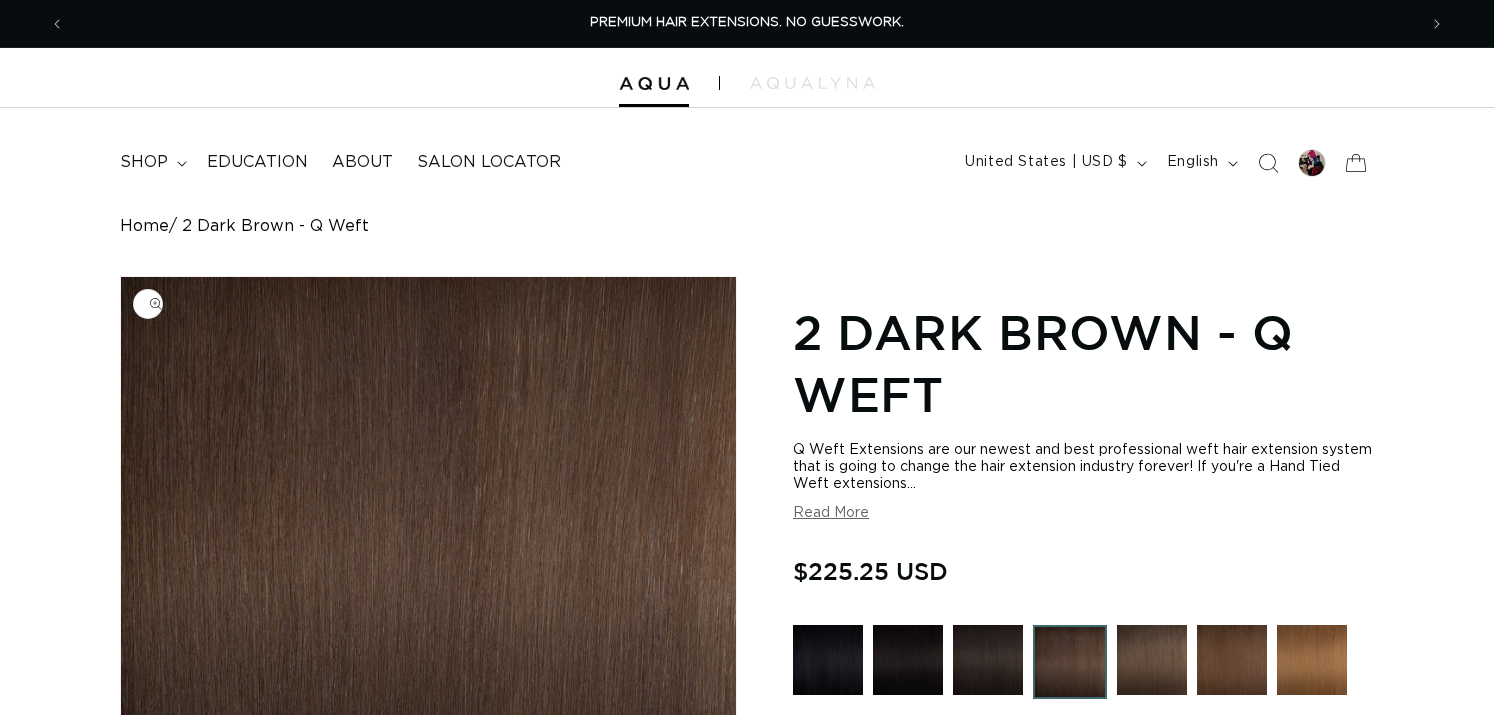 scroll, scrollTop: 0, scrollLeft: 0, axis: both 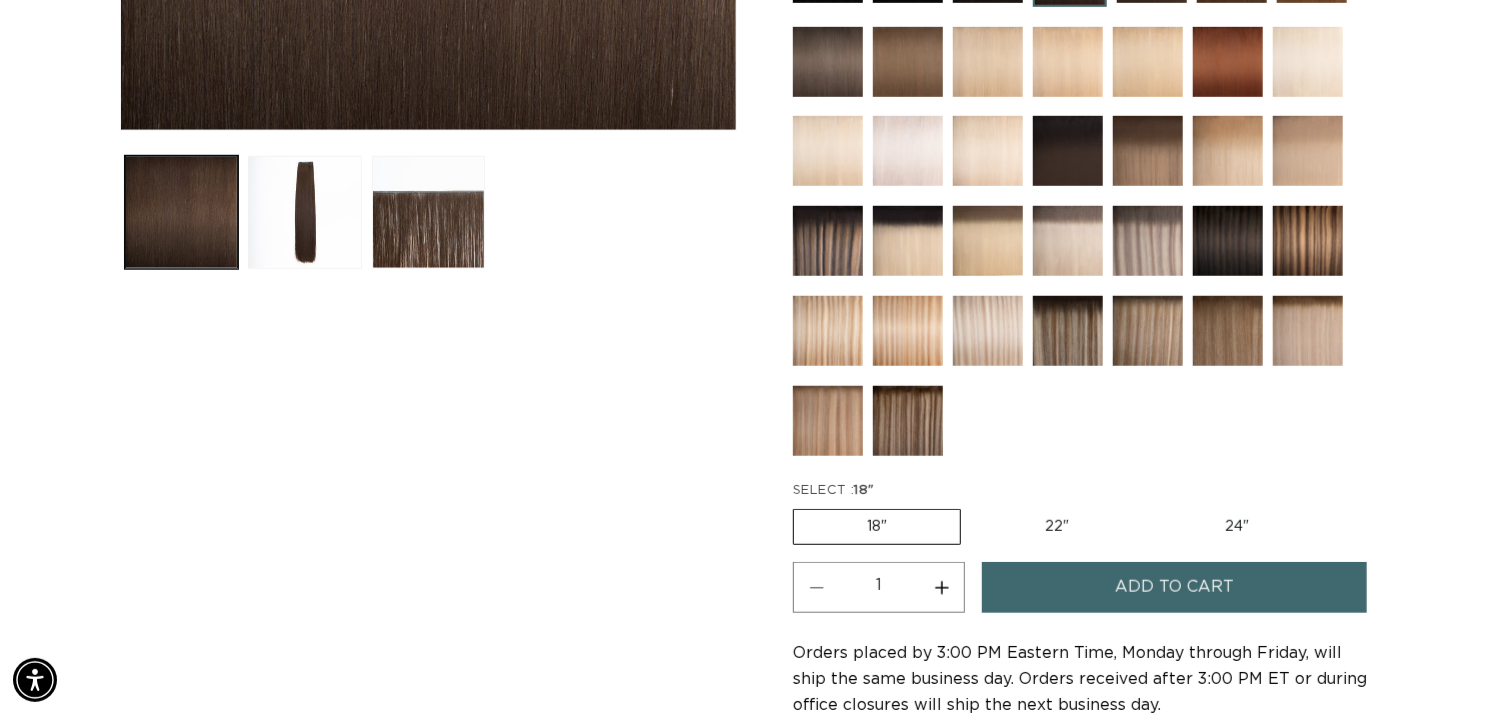 click on "Increase quantity for 2 Dark Brown - Q Weft" at bounding box center [941, 587] 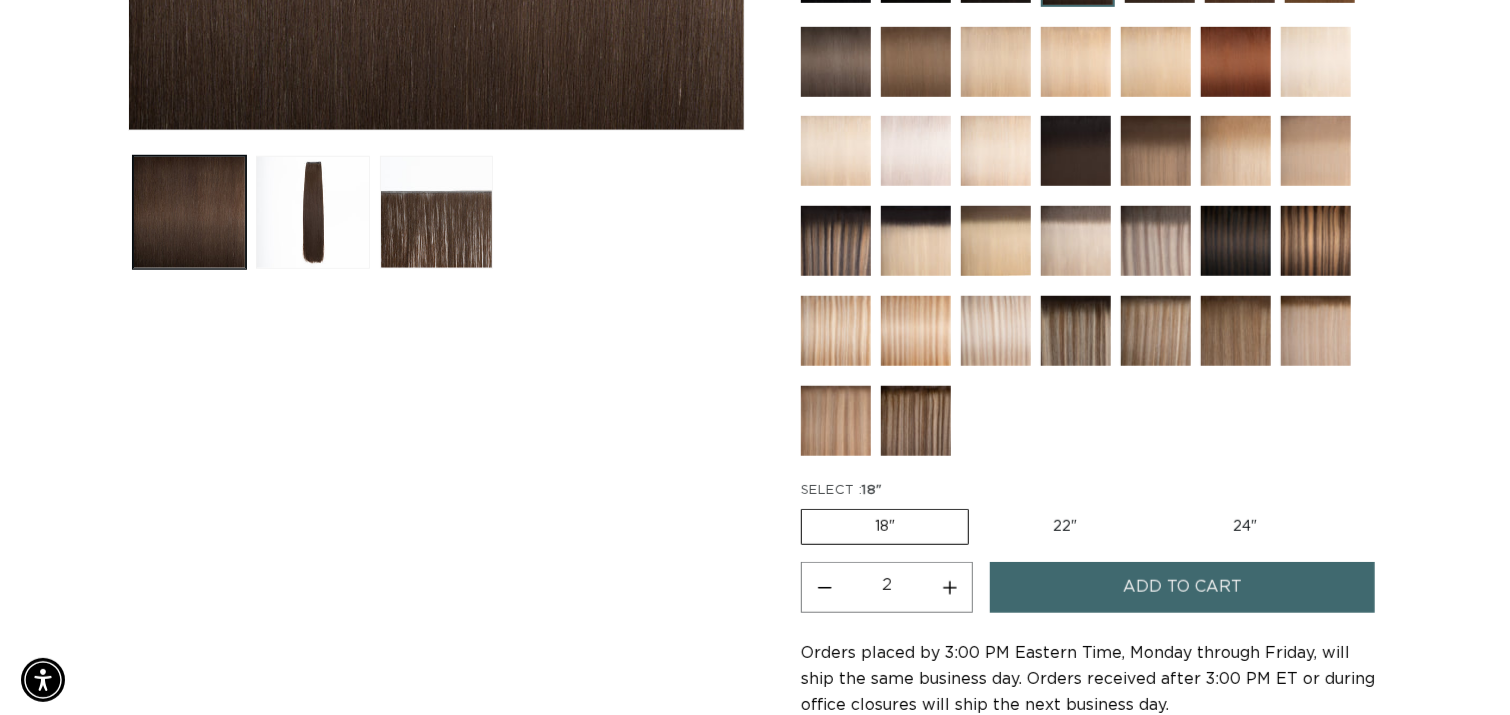 scroll, scrollTop: 0, scrollLeft: 0, axis: both 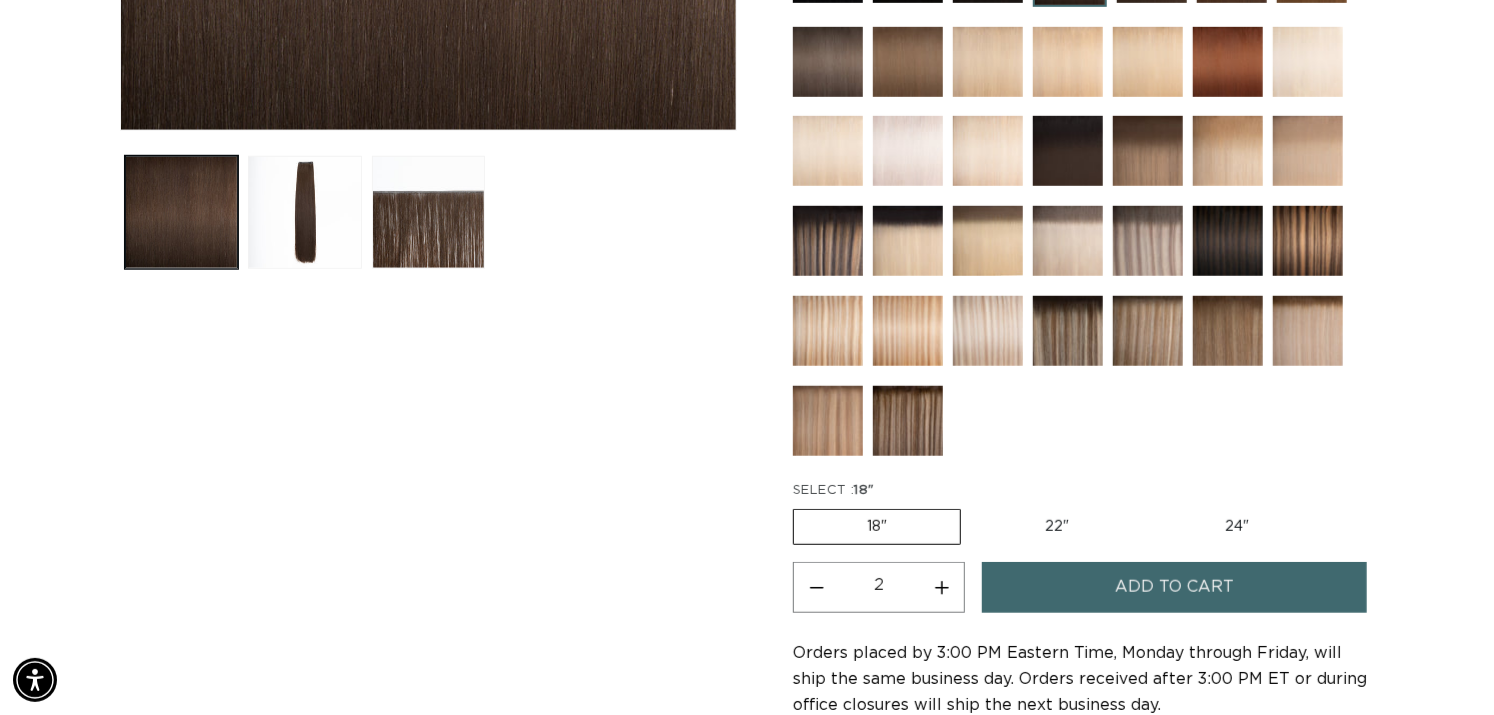 click on "Add to cart" at bounding box center [1175, 587] 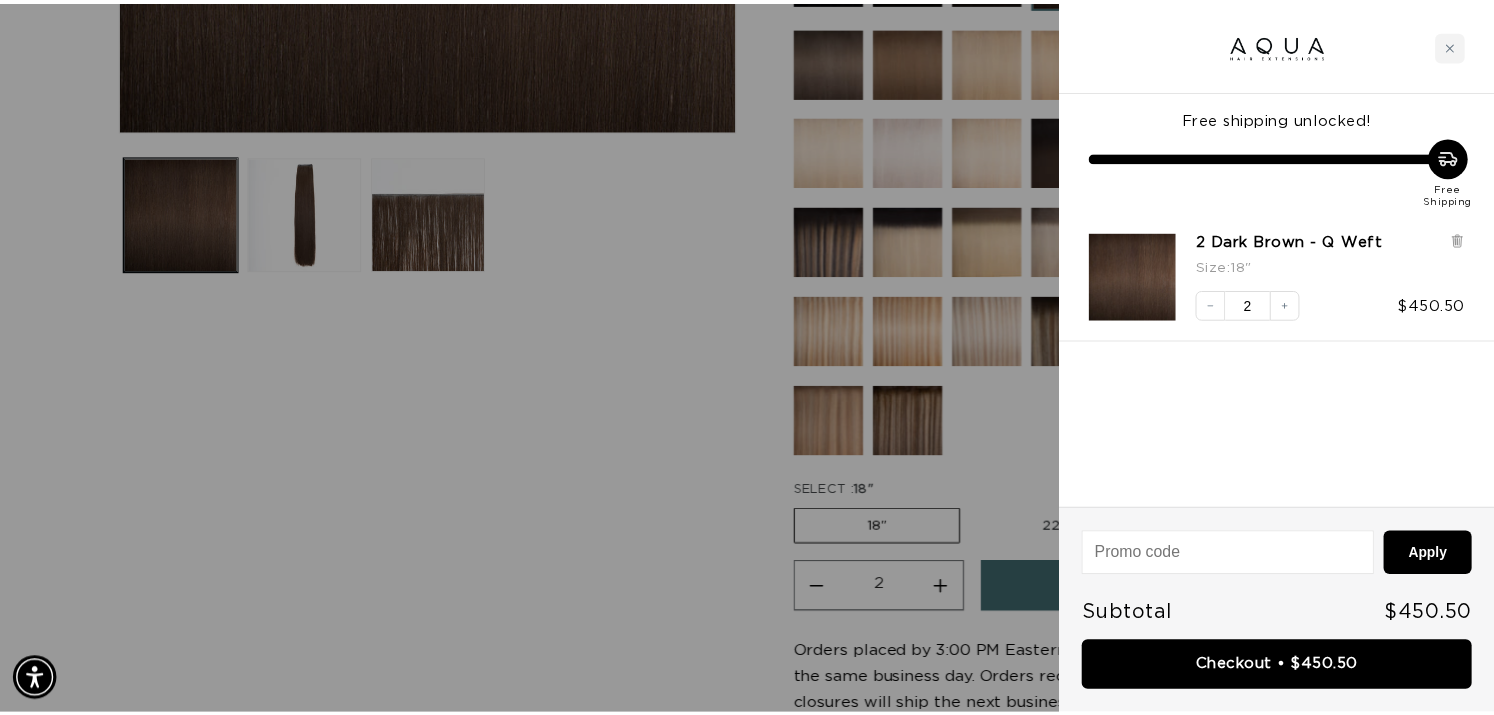 scroll, scrollTop: 0, scrollLeft: 0, axis: both 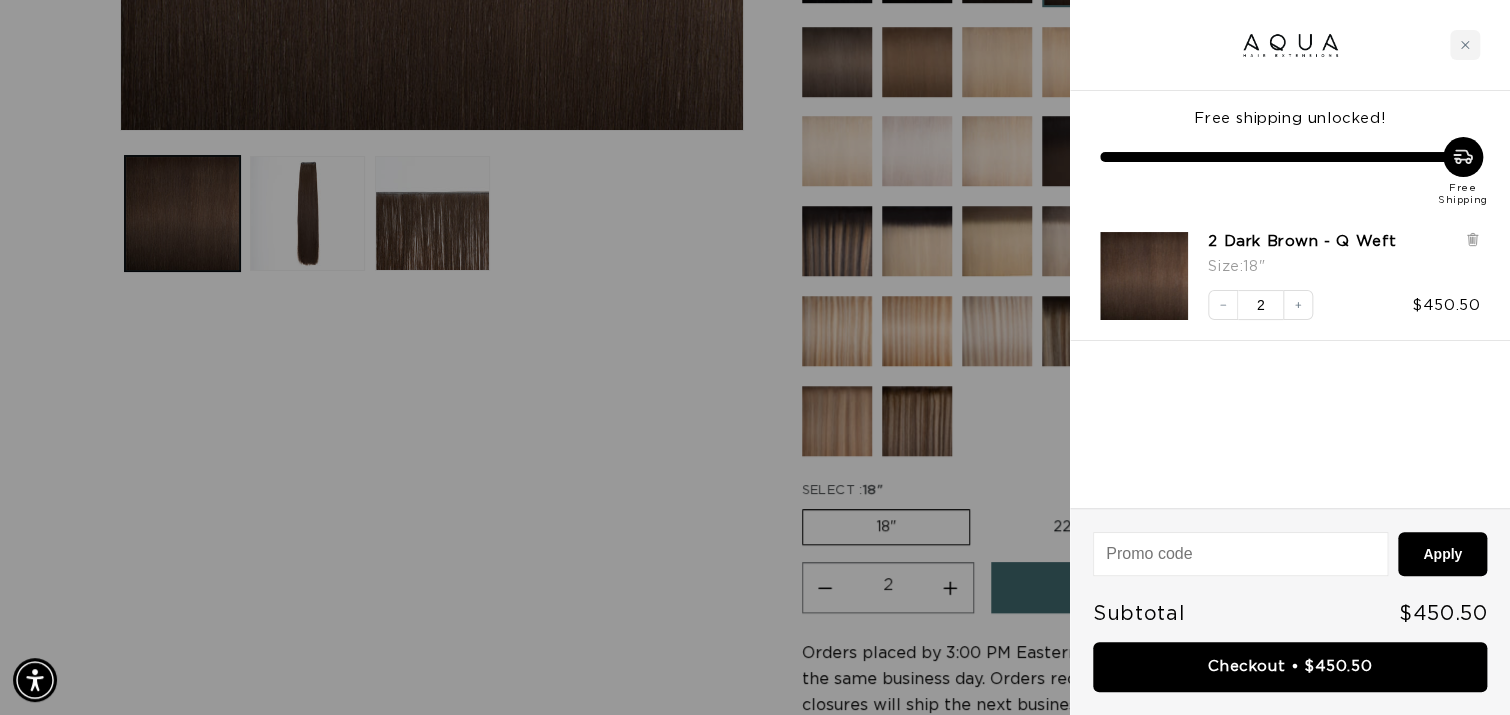 click at bounding box center [755, 357] 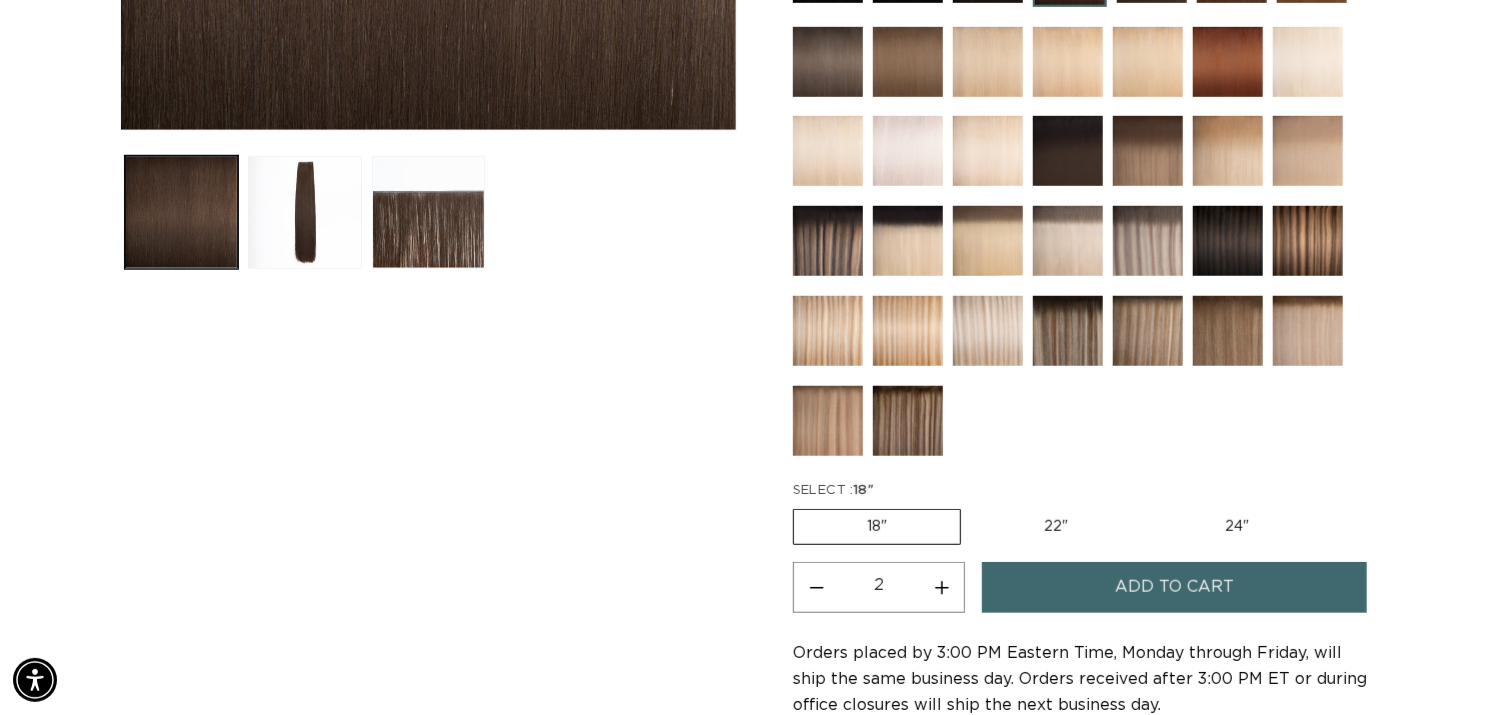 scroll, scrollTop: 0, scrollLeft: 1352, axis: horizontal 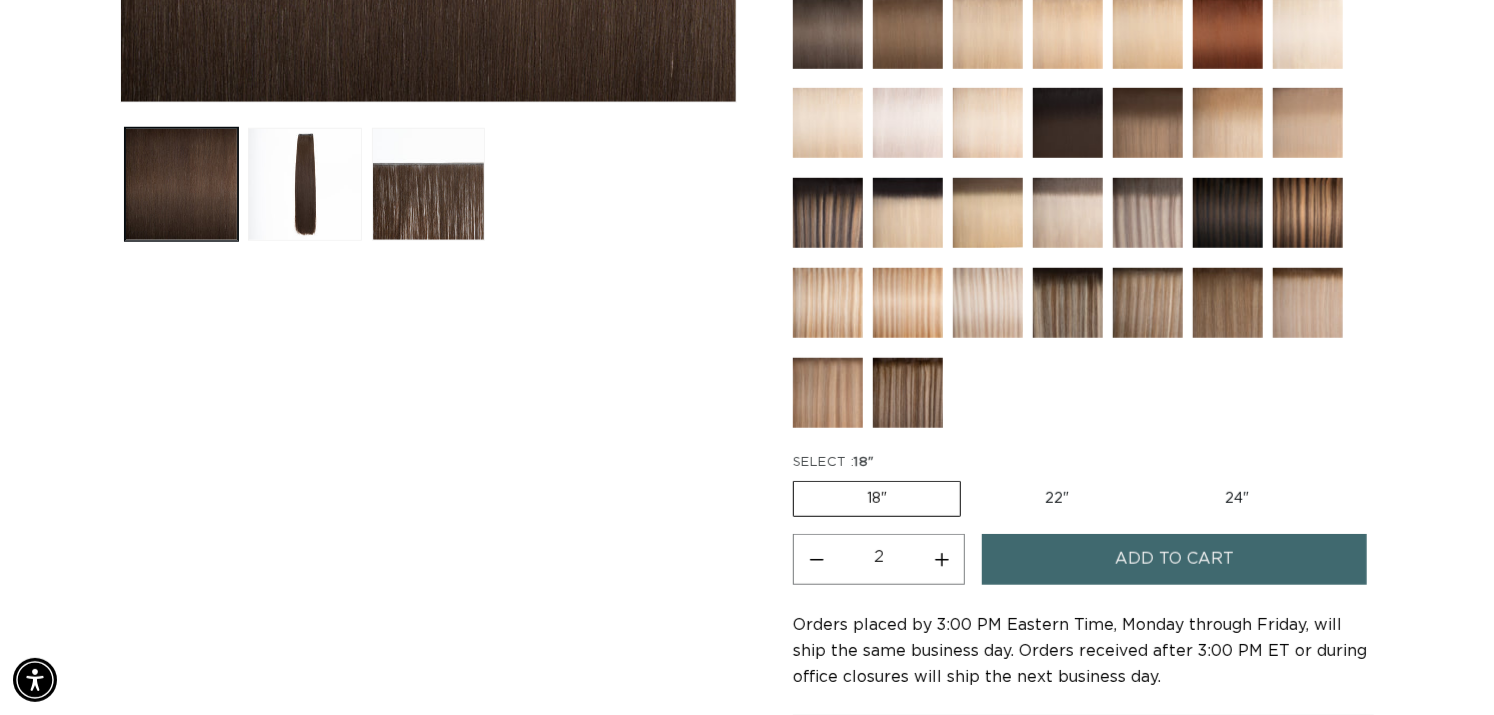 click at bounding box center (1068, 213) 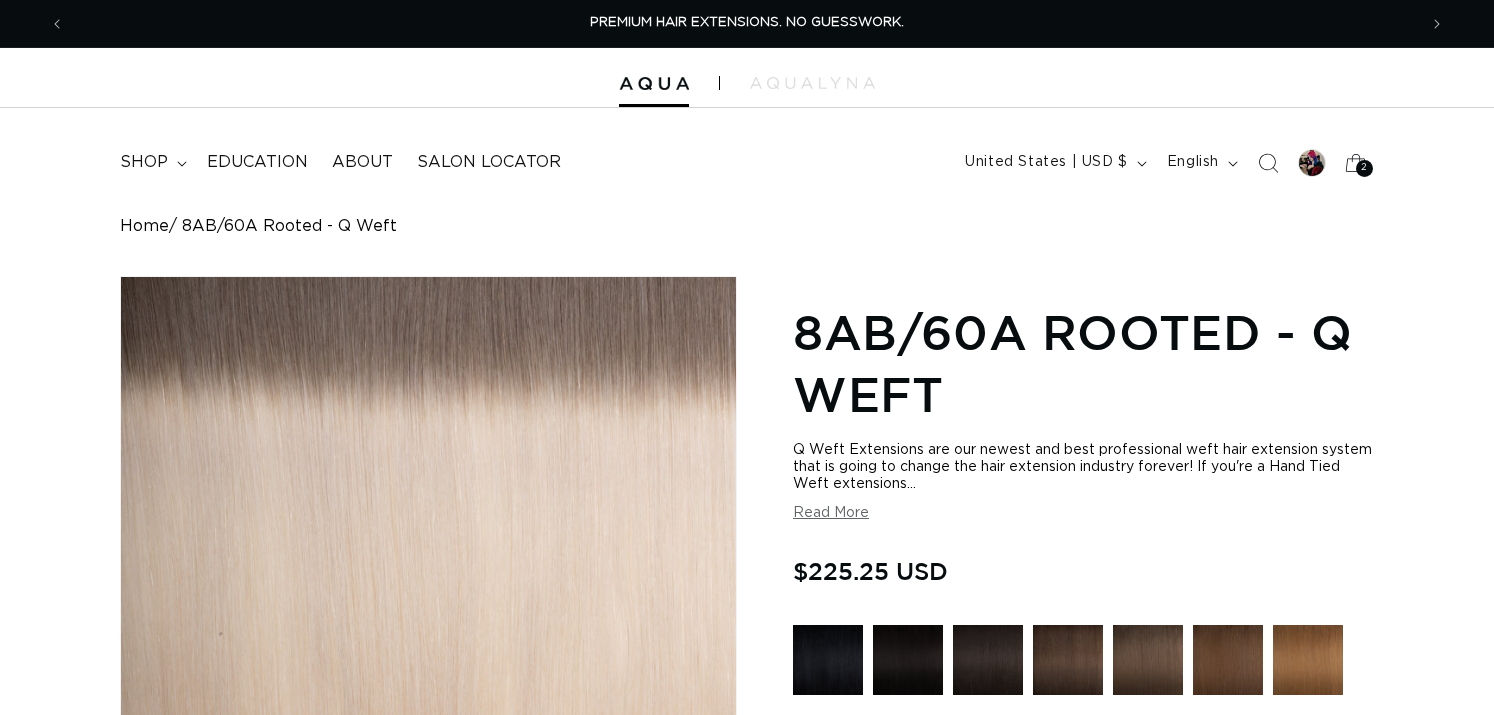 scroll, scrollTop: 0, scrollLeft: 0, axis: both 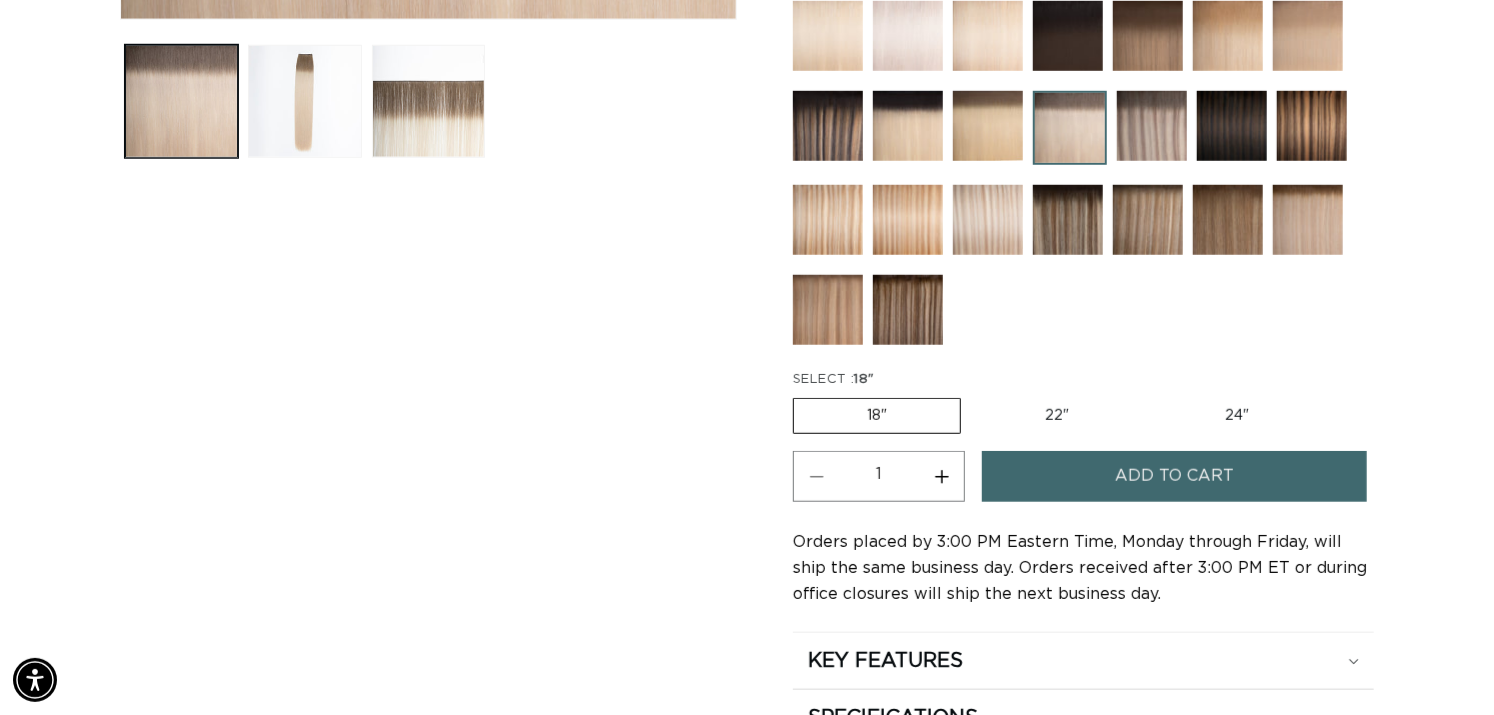 click on "Add to cart" at bounding box center [1175, 476] 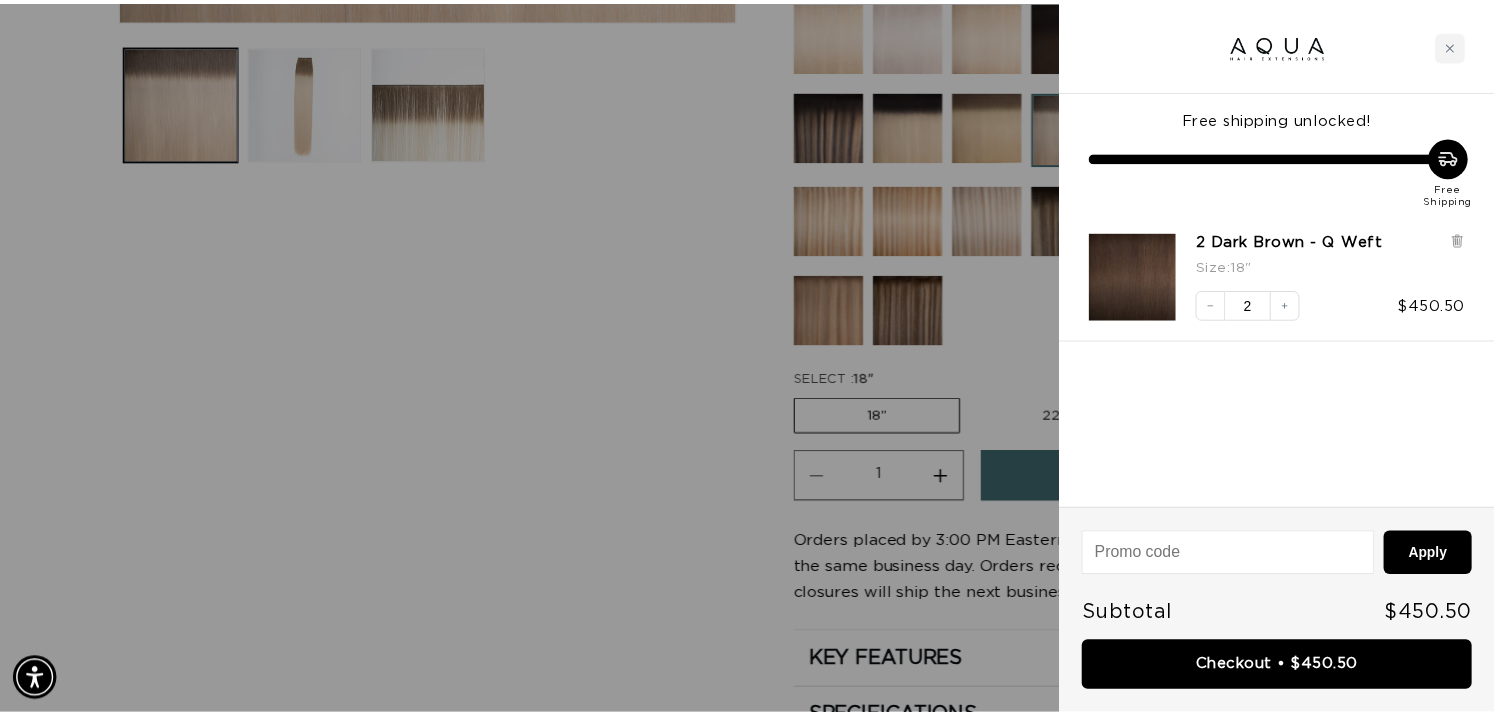 scroll, scrollTop: 0, scrollLeft: 1368, axis: horizontal 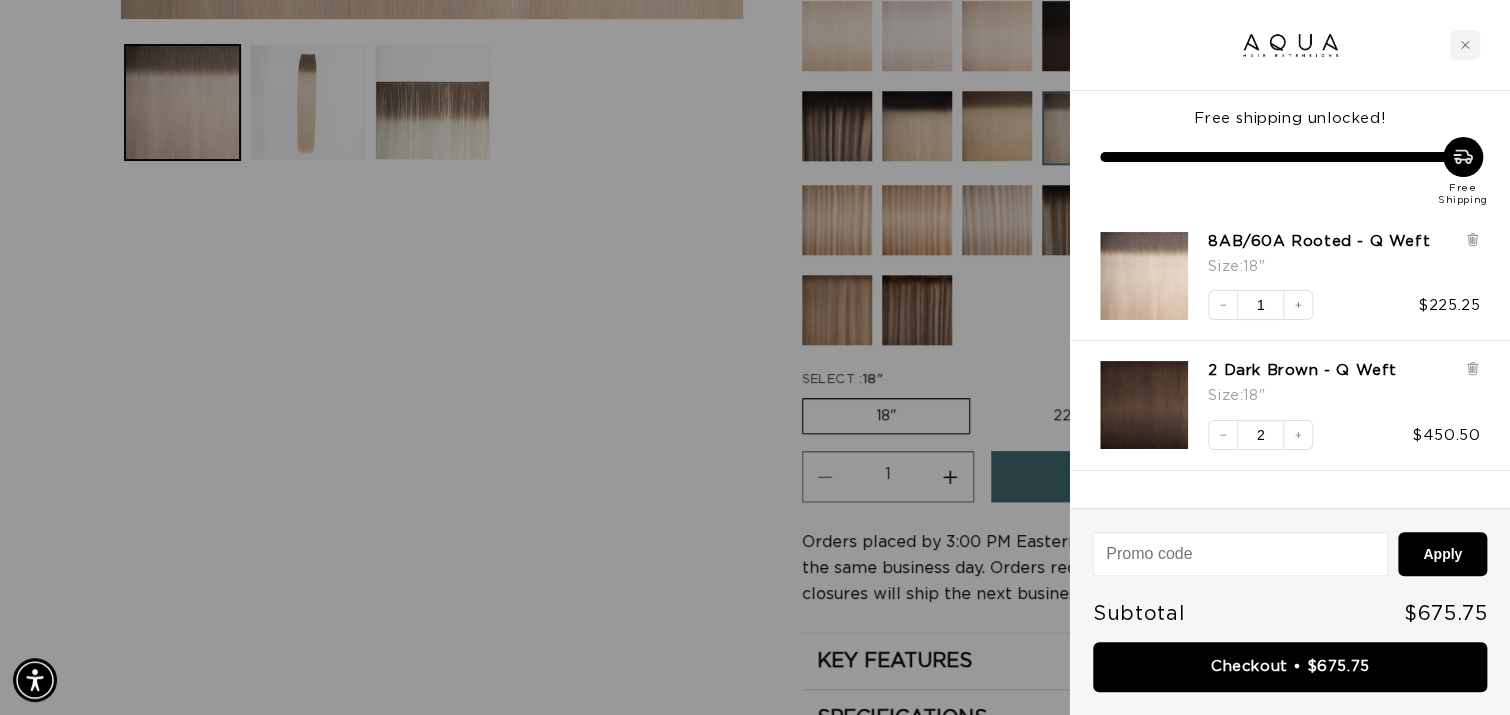 click at bounding box center [755, 357] 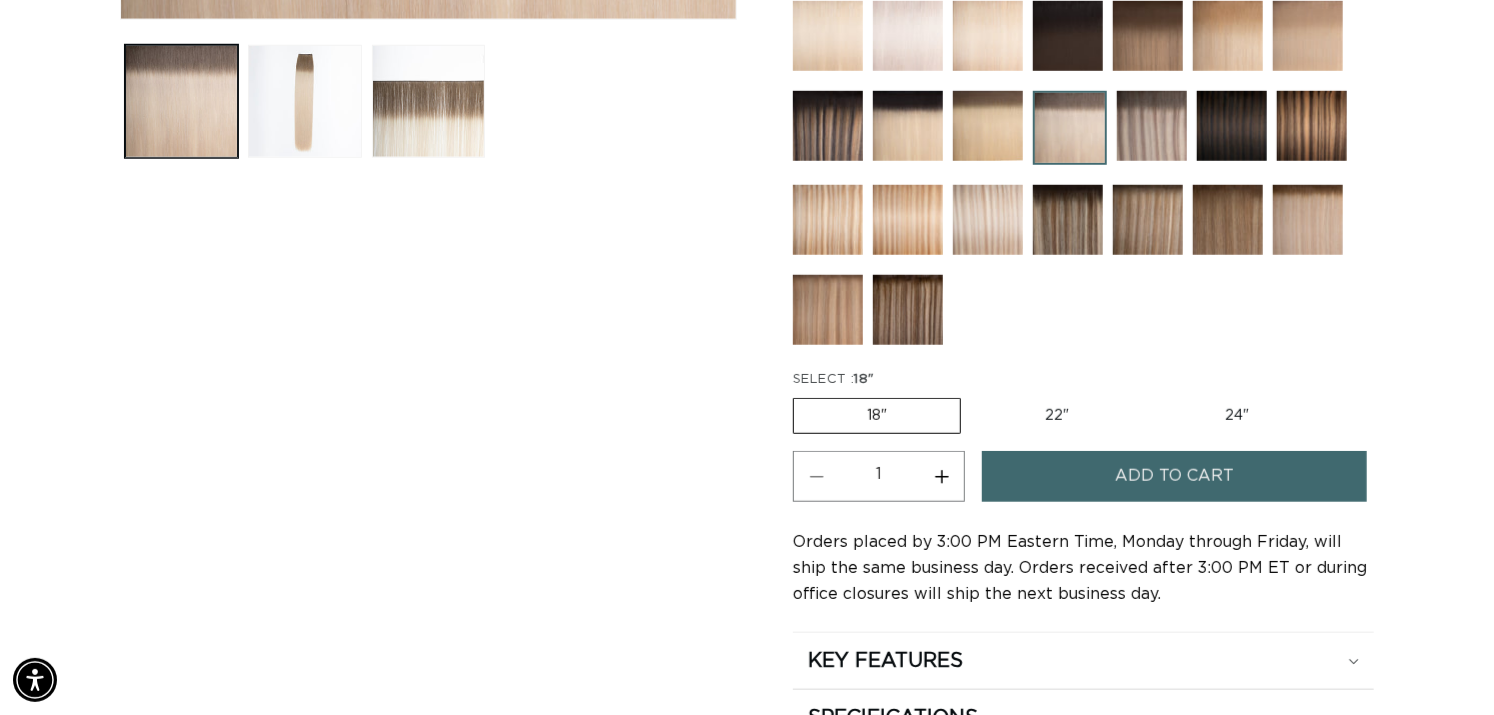 scroll, scrollTop: 0, scrollLeft: 2704, axis: horizontal 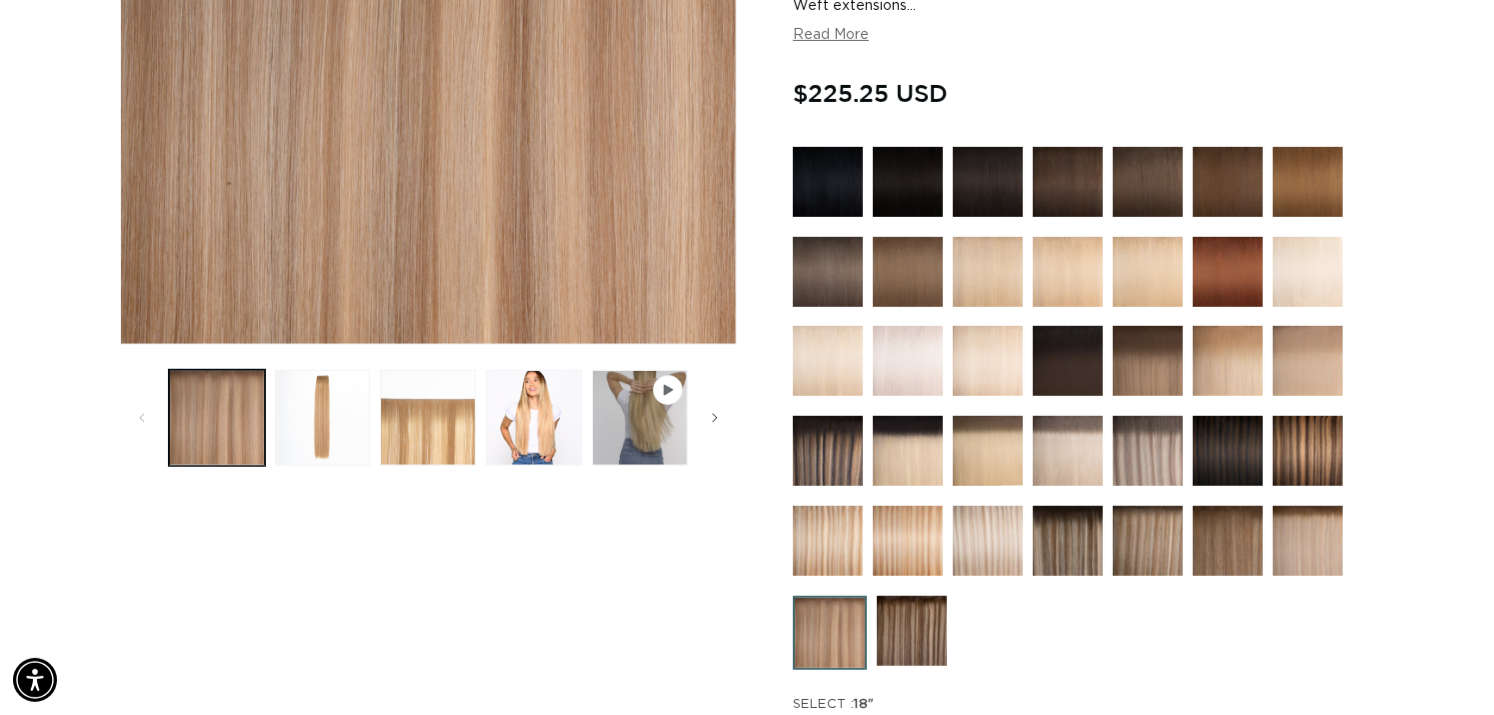 click at bounding box center (1148, 541) 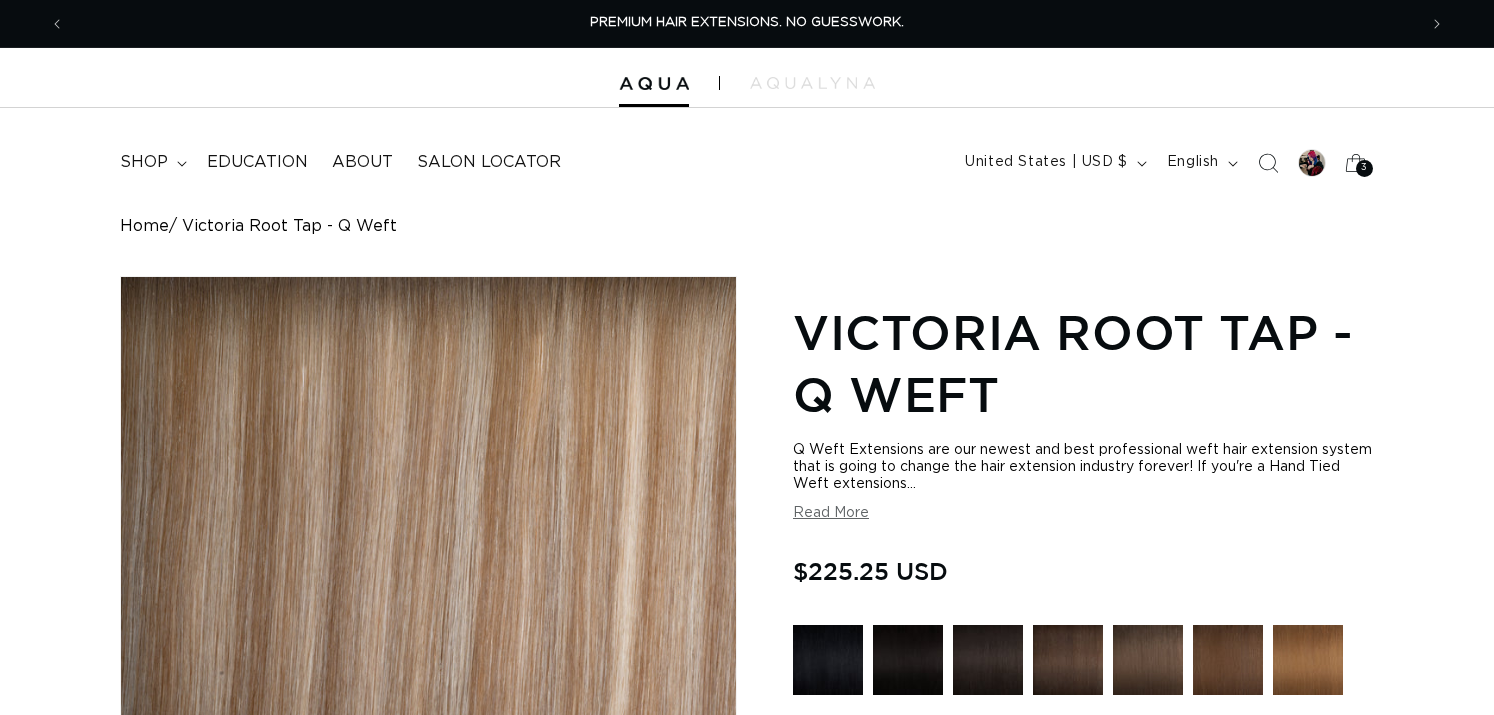 scroll, scrollTop: 0, scrollLeft: 0, axis: both 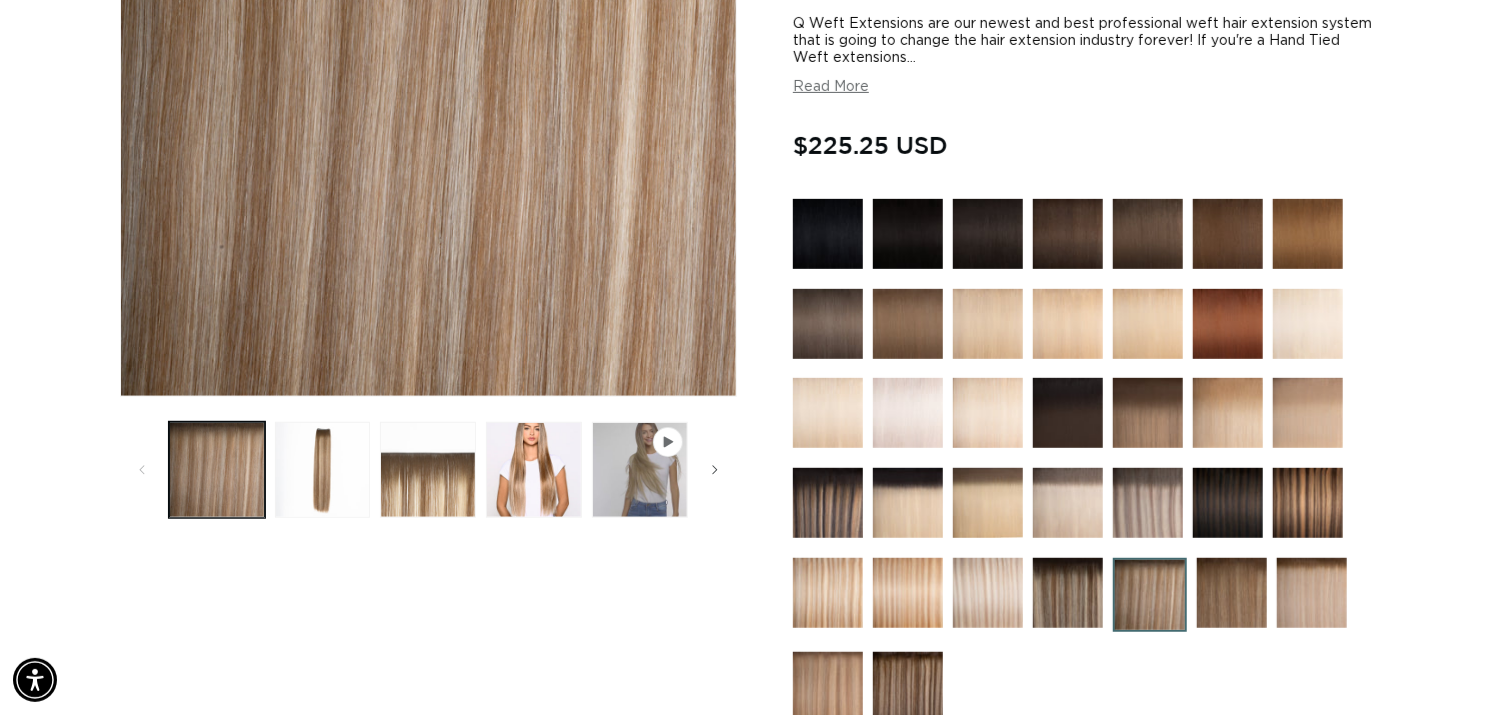 click at bounding box center [1312, 593] 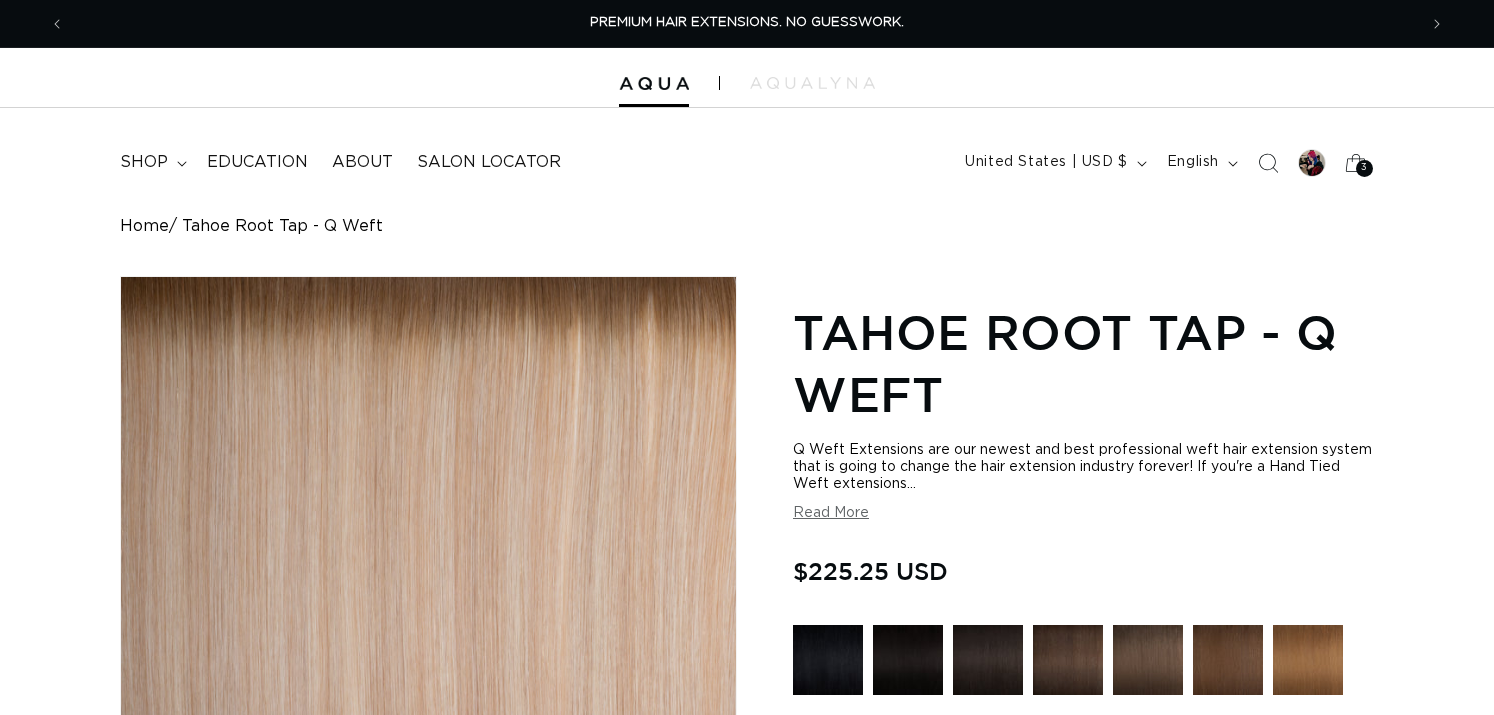 scroll, scrollTop: 0, scrollLeft: 0, axis: both 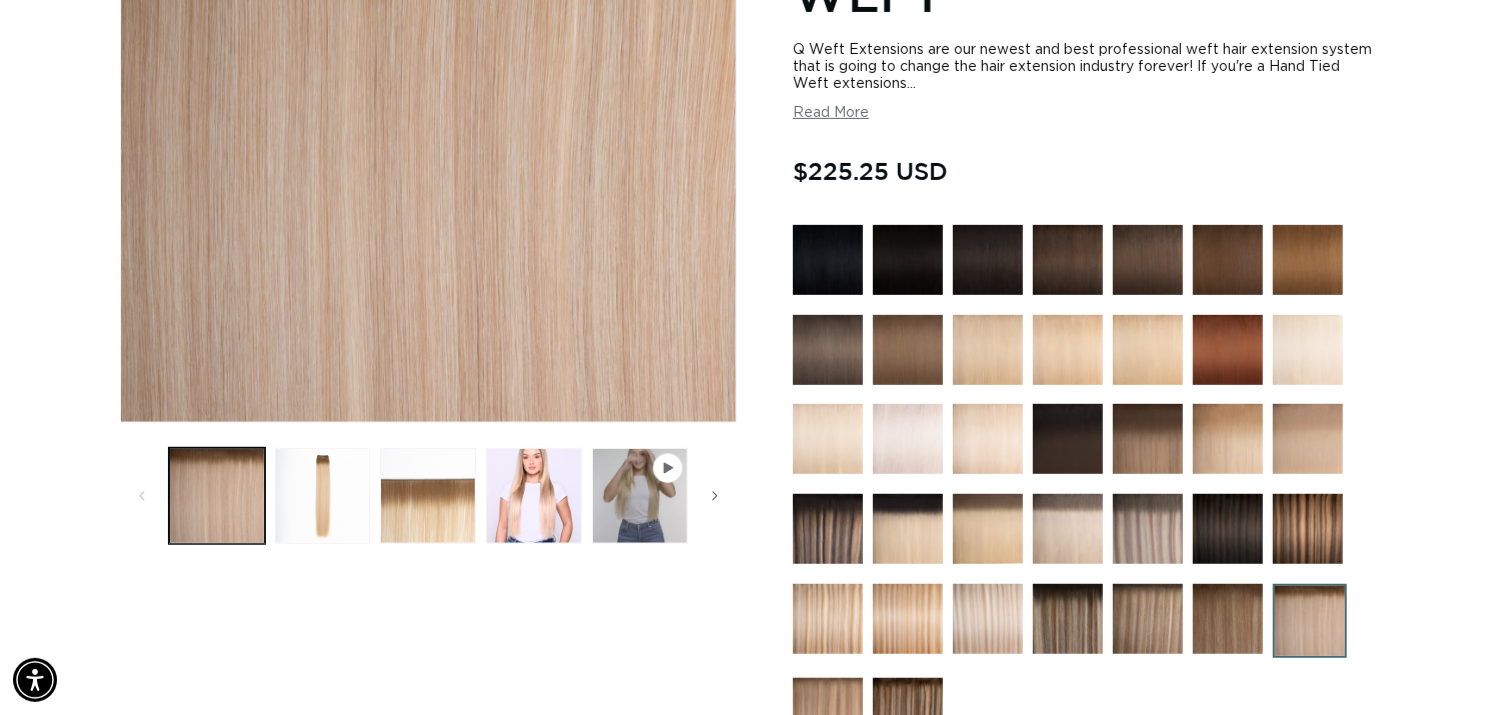 click at bounding box center (908, 713) 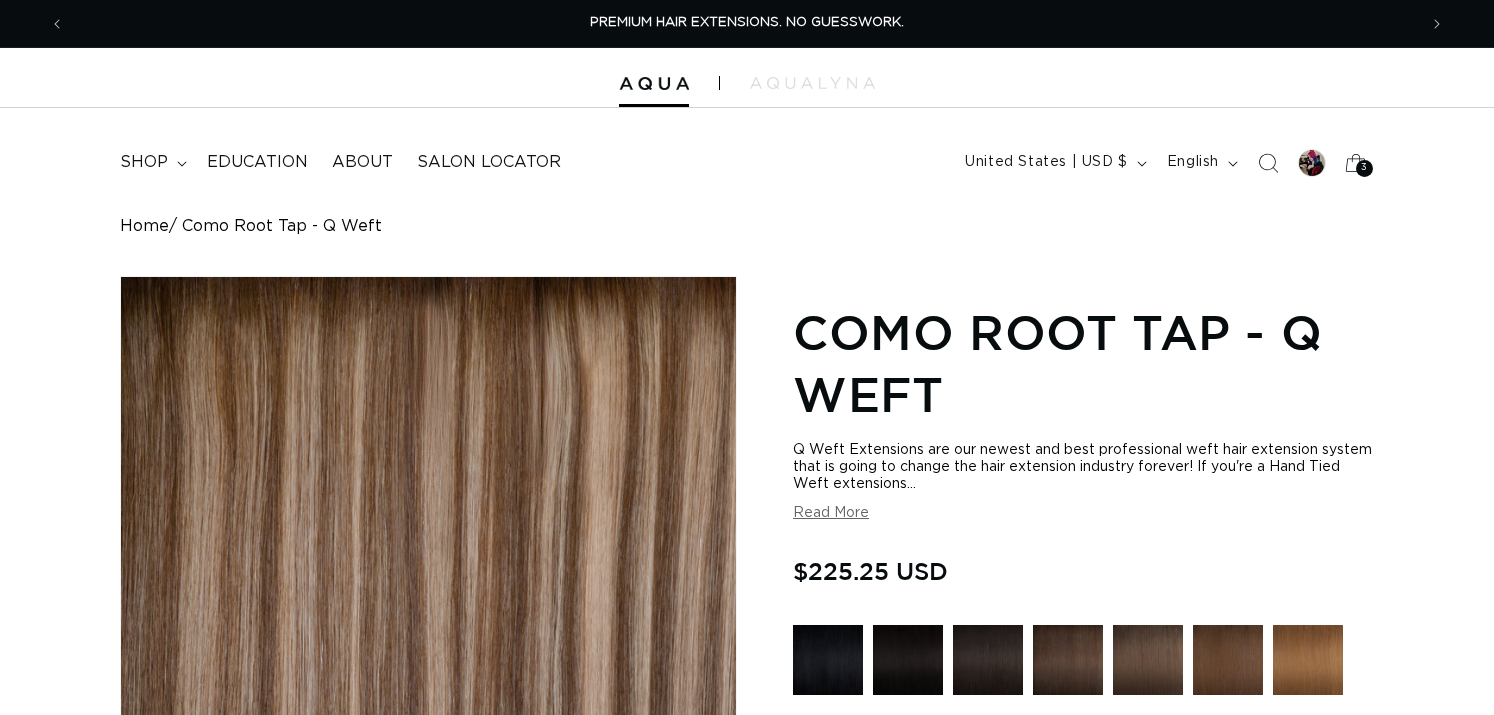 scroll, scrollTop: 88, scrollLeft: 0, axis: vertical 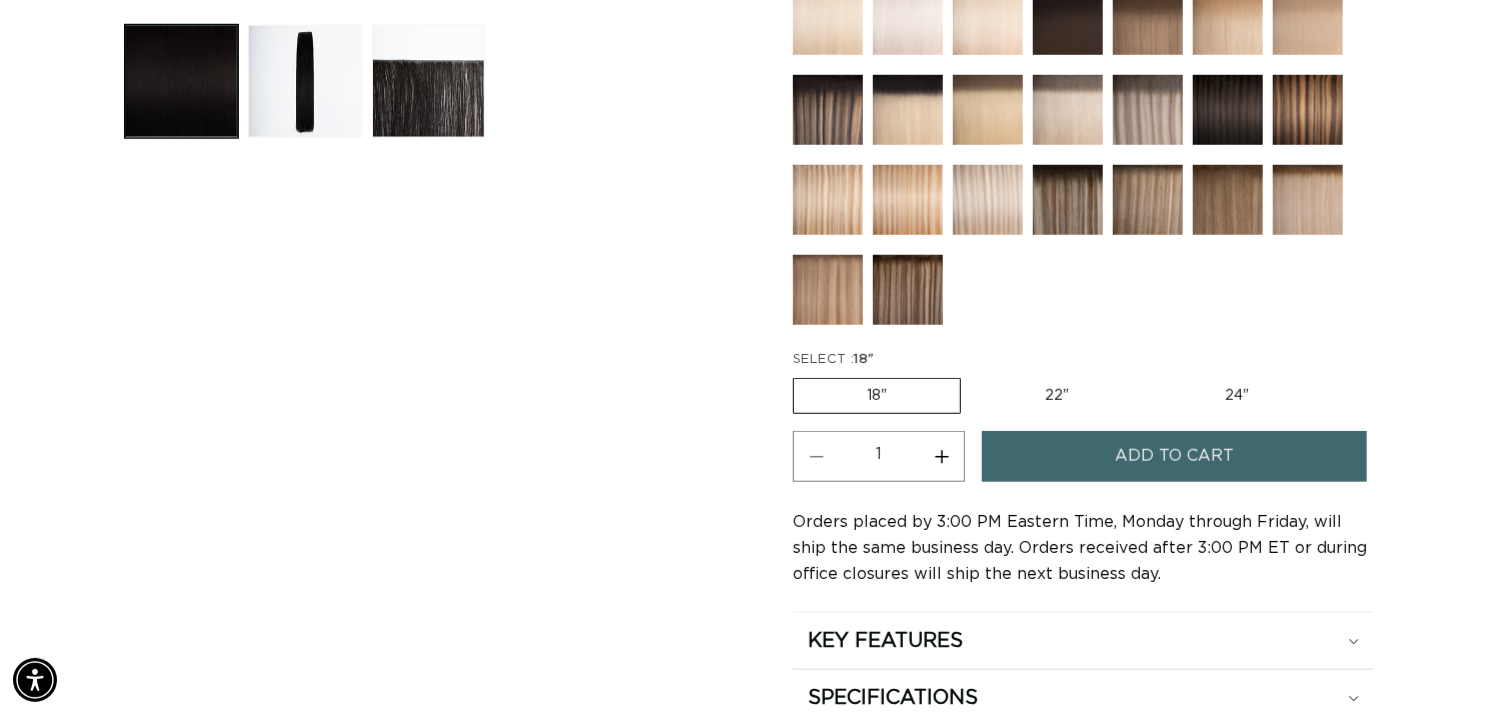 click at bounding box center (1148, 200) 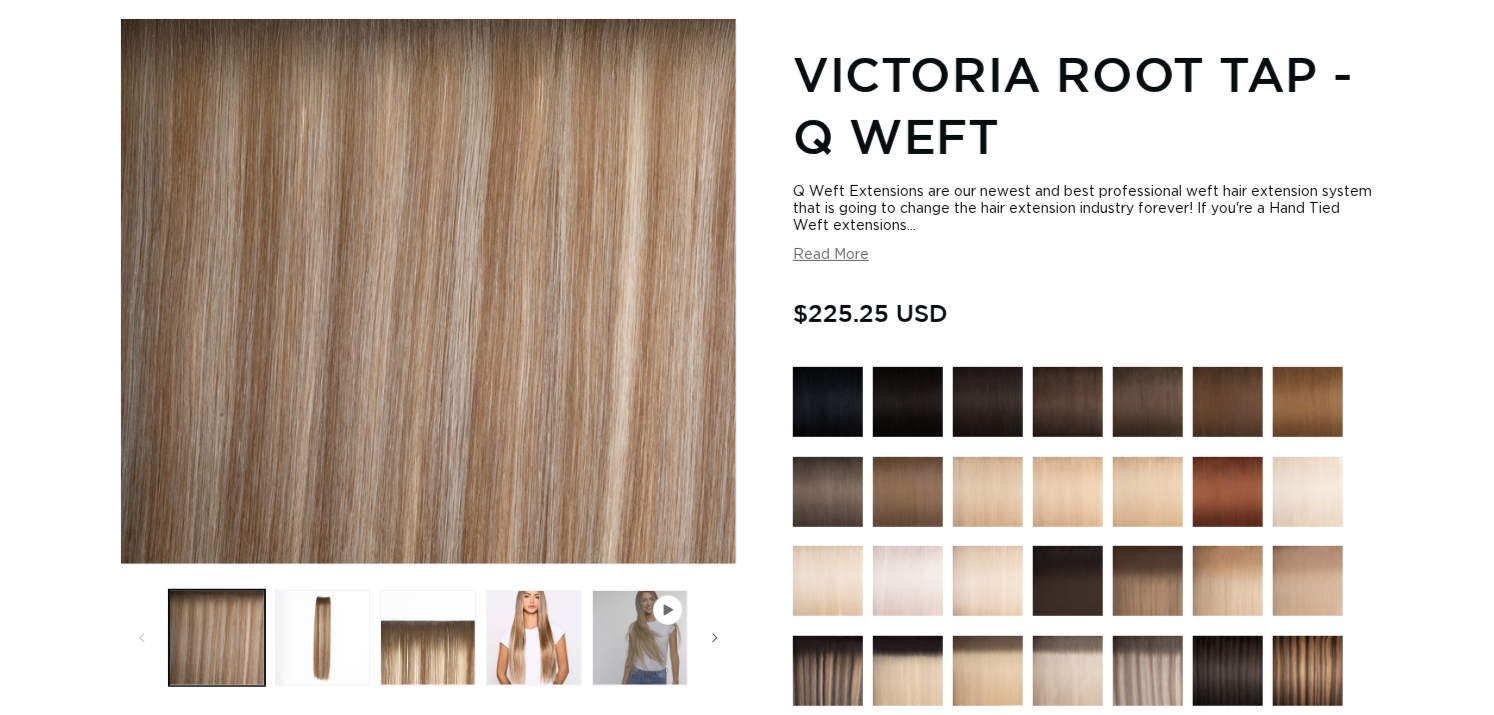 scroll, scrollTop: 0, scrollLeft: 0, axis: both 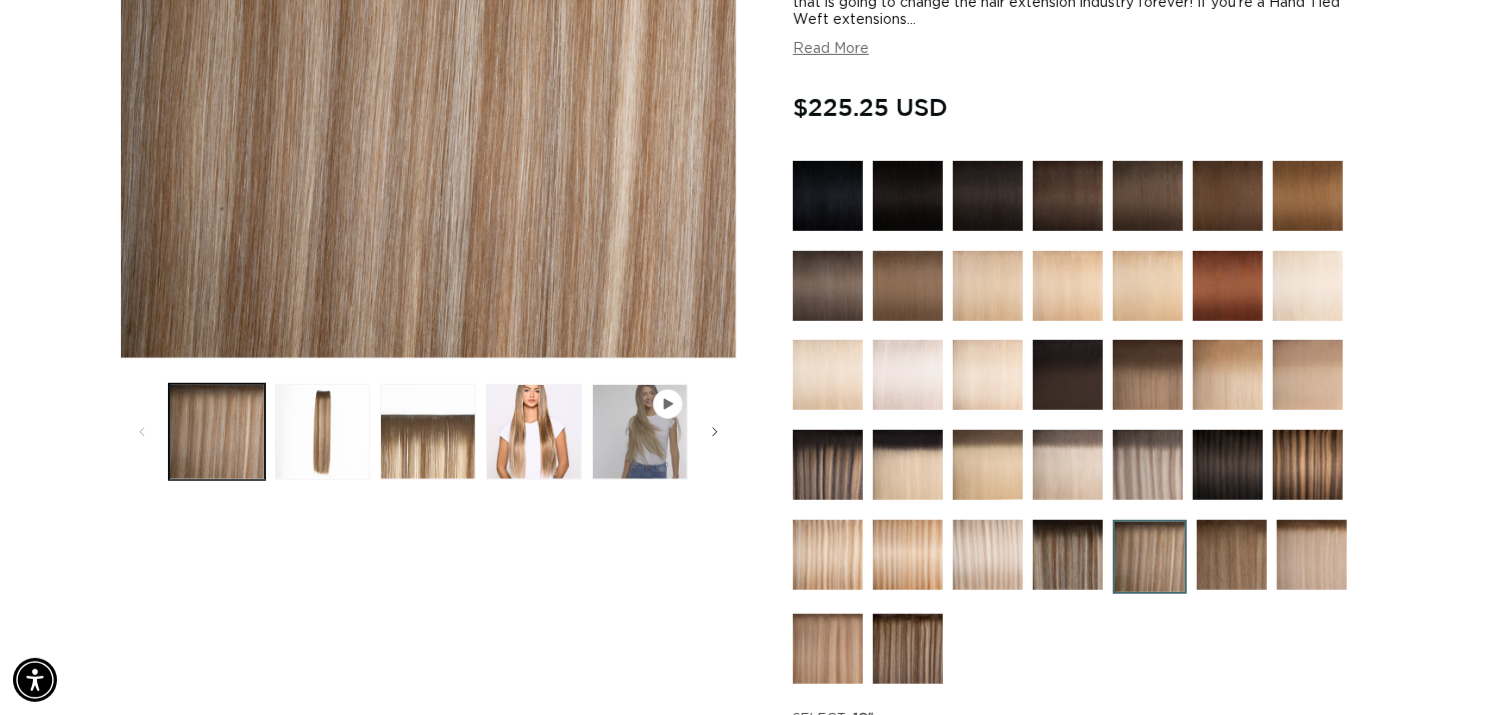 click 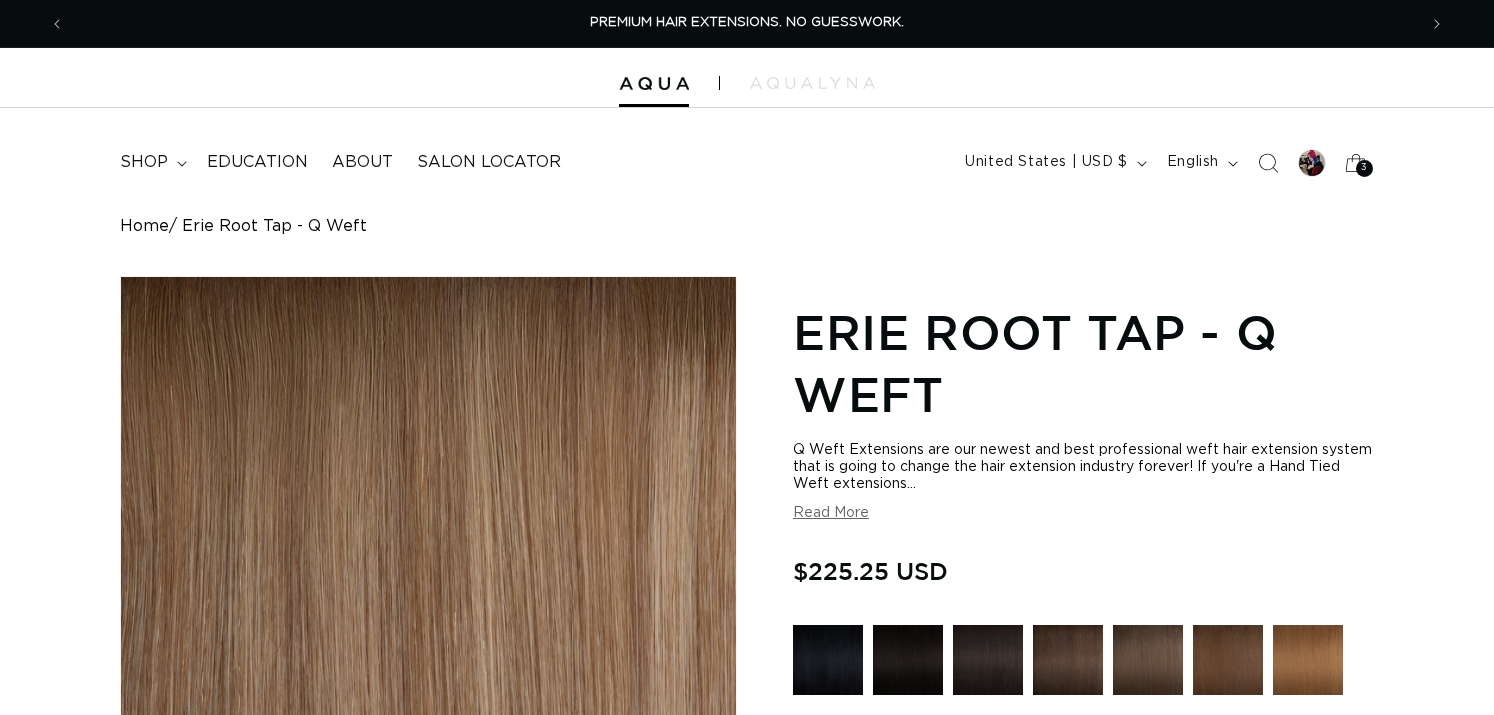 scroll, scrollTop: 0, scrollLeft: 0, axis: both 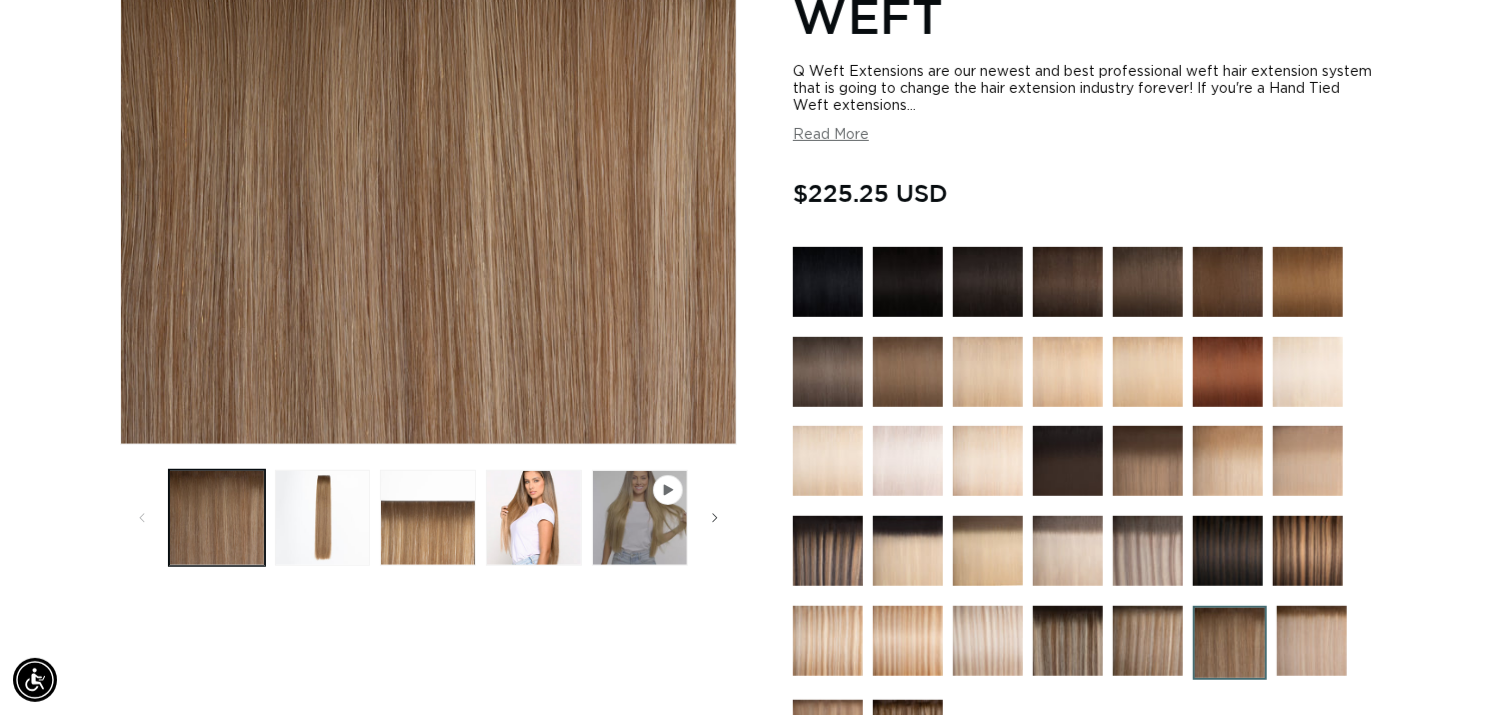click at bounding box center (1312, 641) 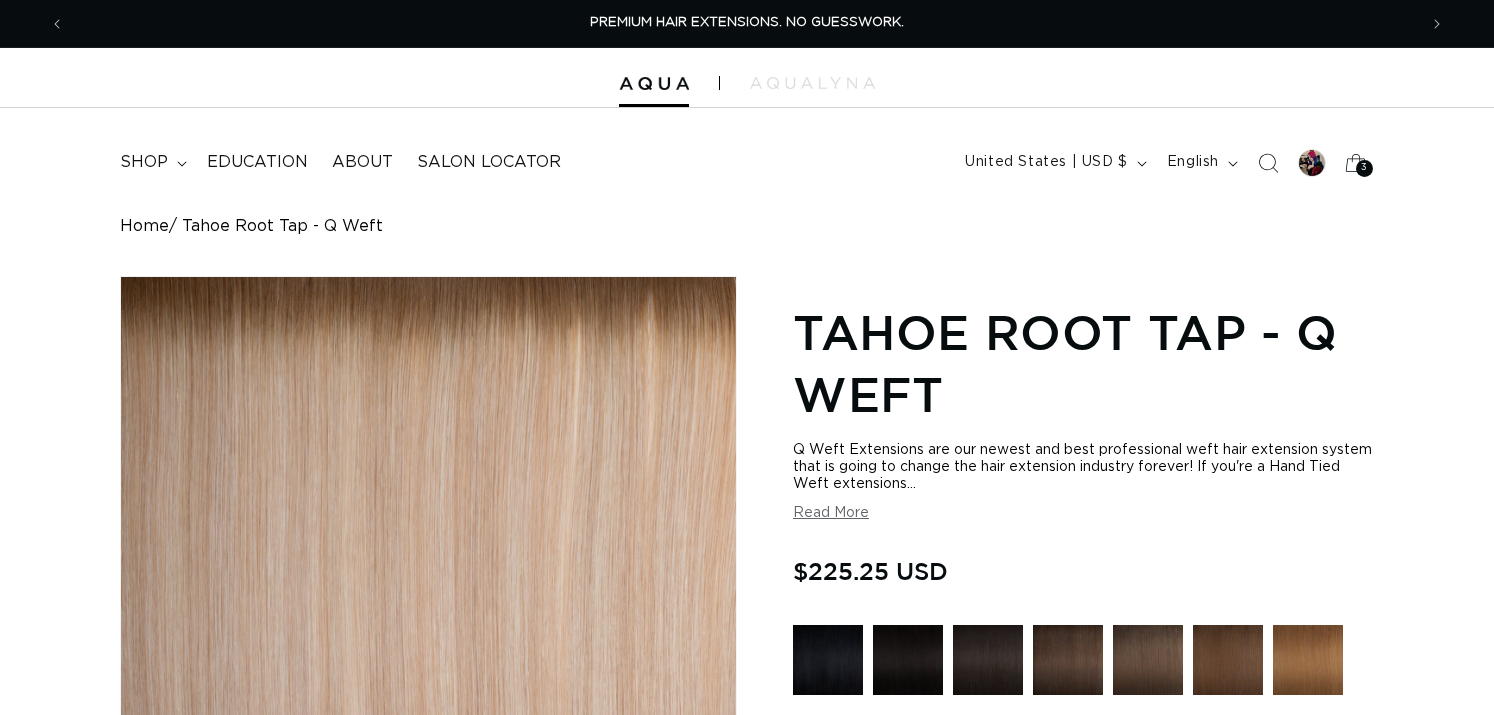 scroll, scrollTop: 500, scrollLeft: 0, axis: vertical 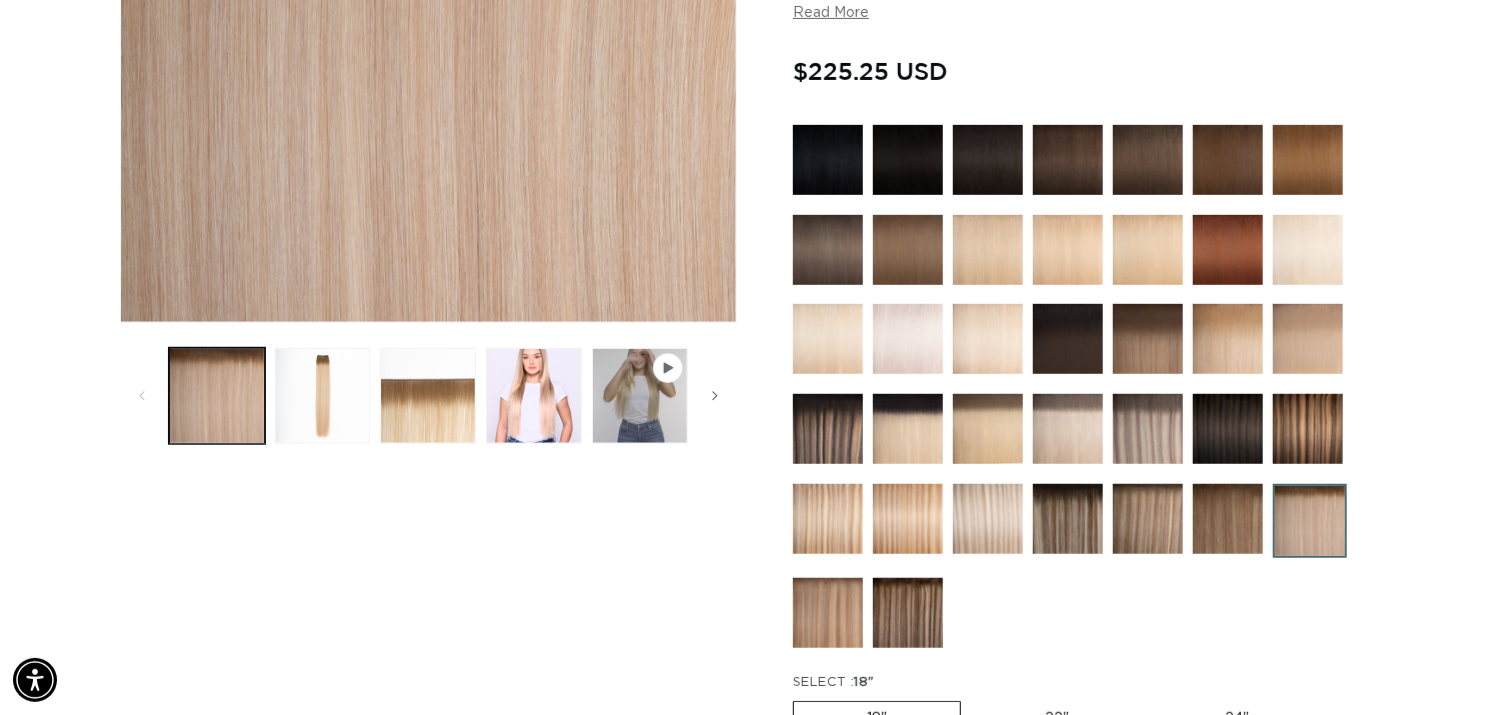 click at bounding box center (828, 613) 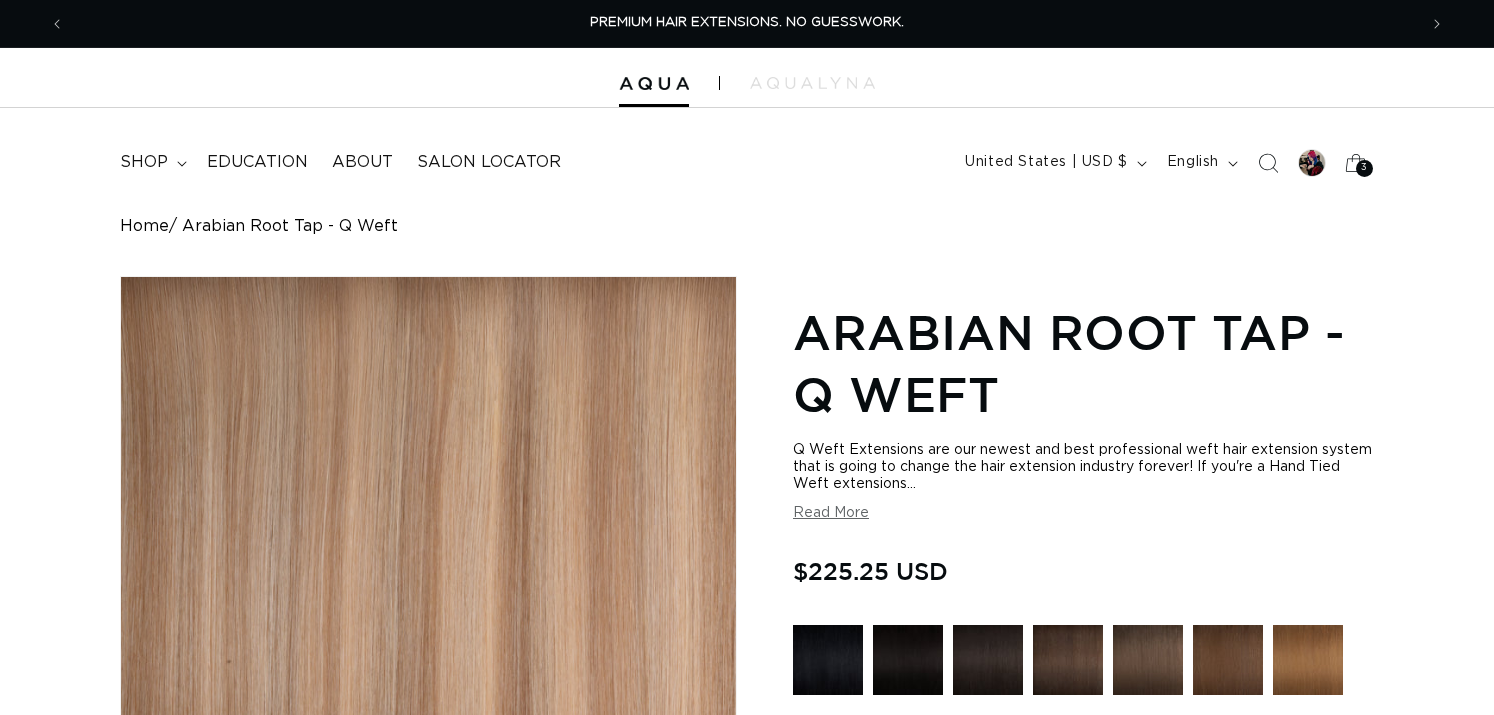 scroll, scrollTop: 408, scrollLeft: 0, axis: vertical 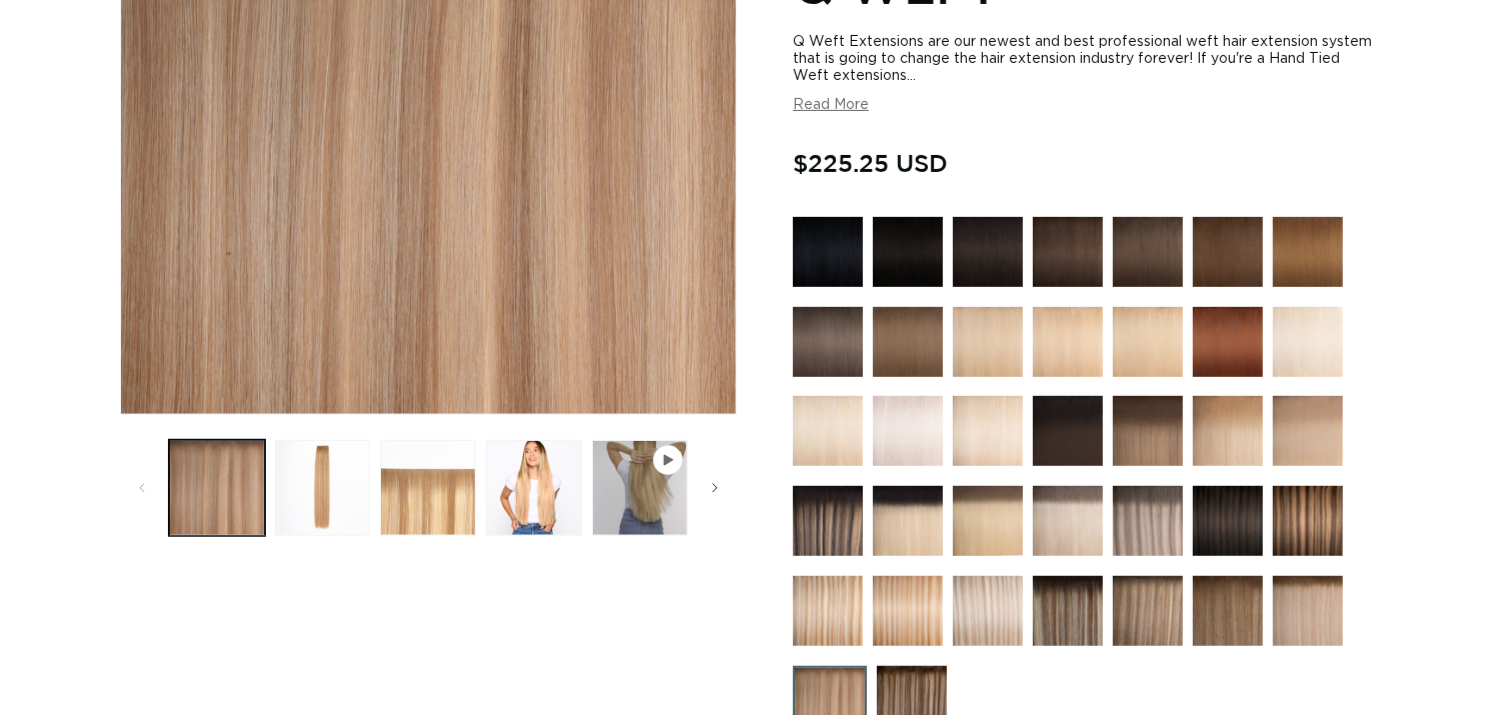 click at bounding box center [912, 701] 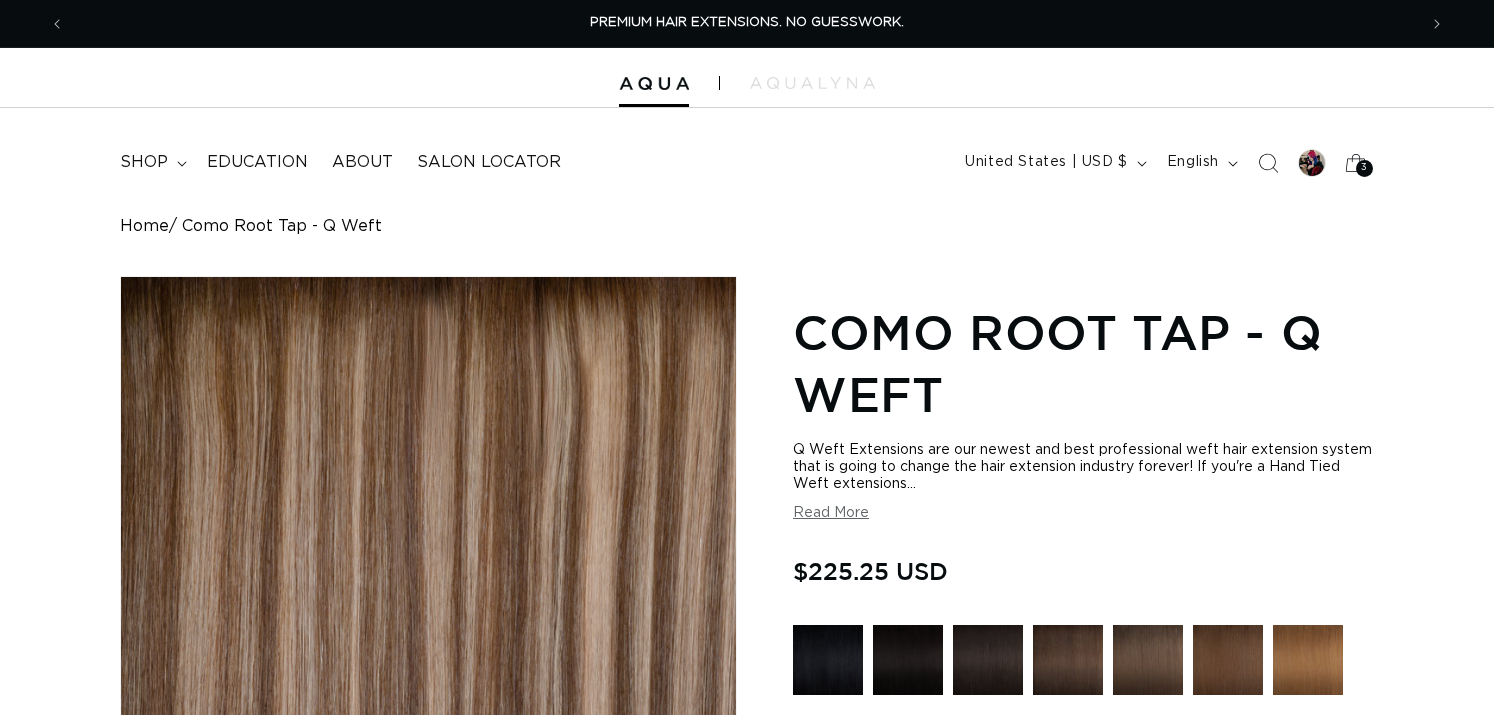 scroll, scrollTop: 368, scrollLeft: 0, axis: vertical 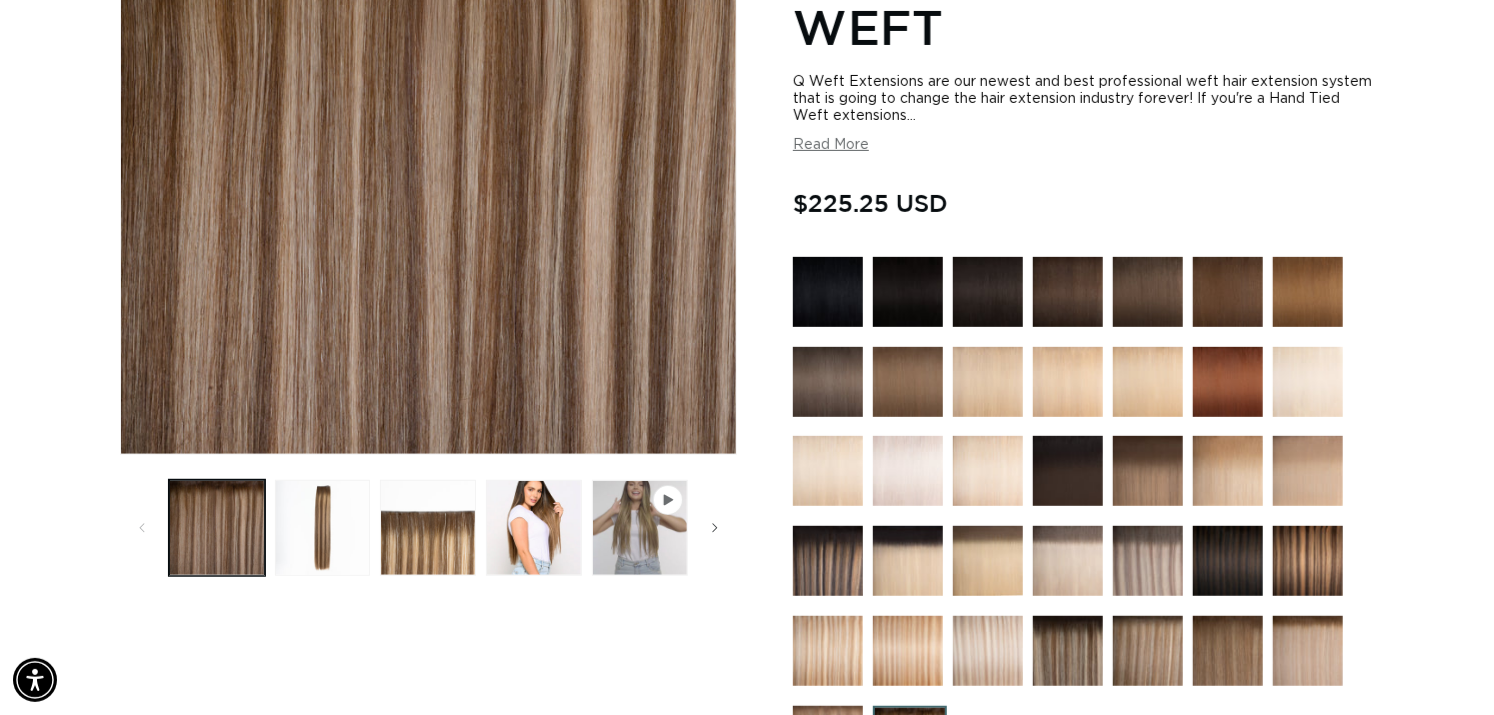 click at bounding box center (1068, 651) 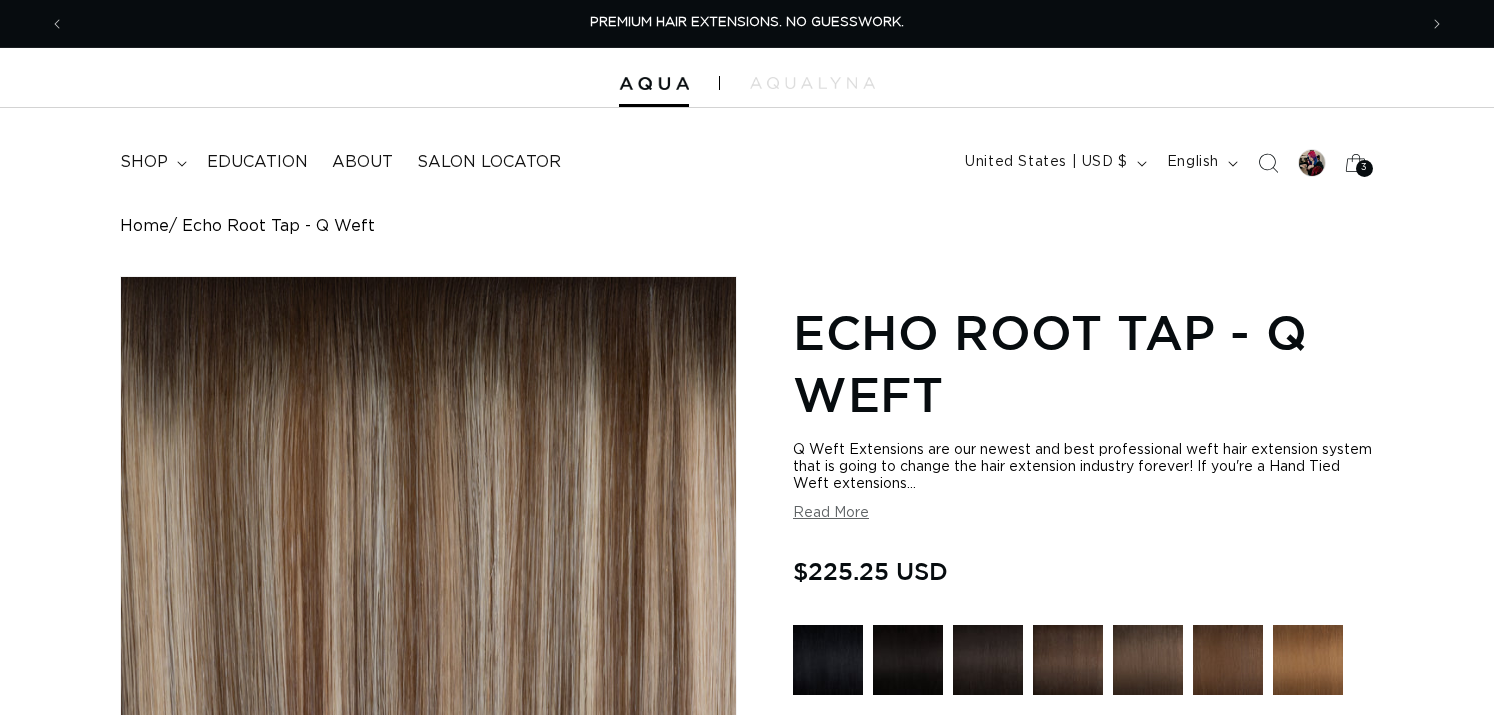 scroll, scrollTop: 0, scrollLeft: 0, axis: both 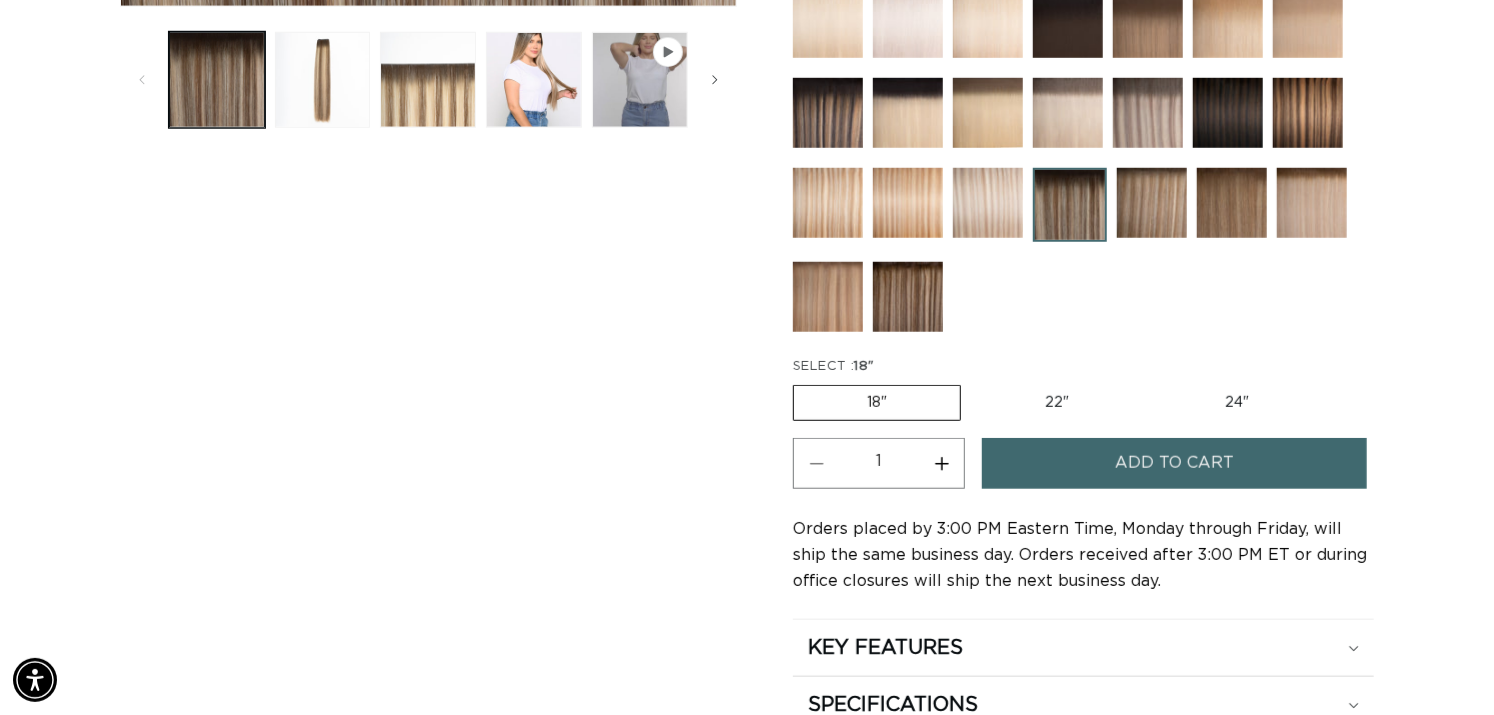 click on "Echo Root Tap - Q Weft
Q Weft Extensions are our newest and best professional weft hair extension system that is going to change the hair extension industry forever! If you're a Hand Tied Weft extensions...
Q Weft Extensions are our newest and best professional weft hair extension system that is going to change the hair extension industry forever! If you're a Hand Tied Weft extensions lover, you will definitely want to give these a try. In addition to being even thinner than the Hand Tied Weft, they're able to be cut width-wise for a more customizable installation for your guests without any unraveling very similar to our Machine Weft Extensions. Our extensions use a special installation method that keeps the wefts intact.
Speed: takes less than two hours.
Quality:
Comfortable:
Seamless:
Durable:
Read More
/" at bounding box center [1083, 135] 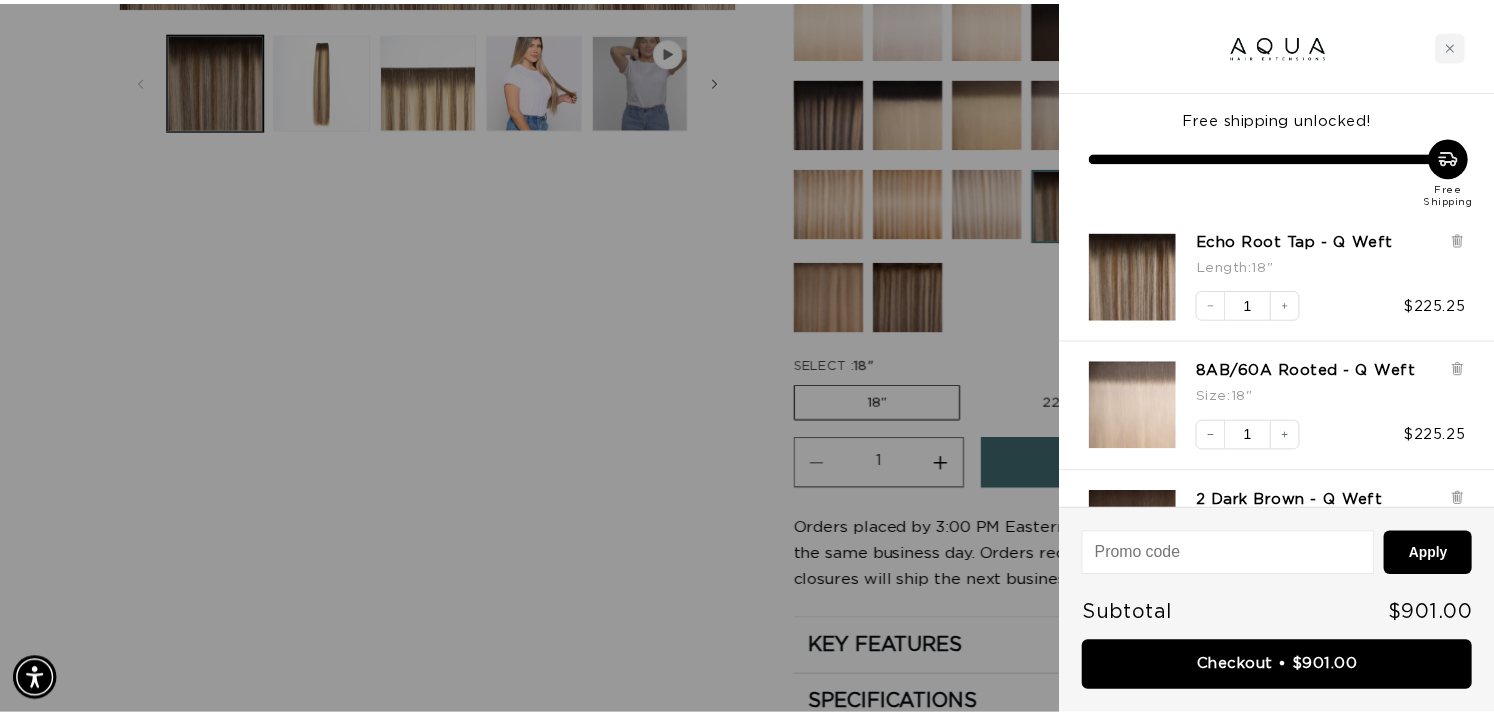 scroll, scrollTop: 0, scrollLeft: 2735, axis: horizontal 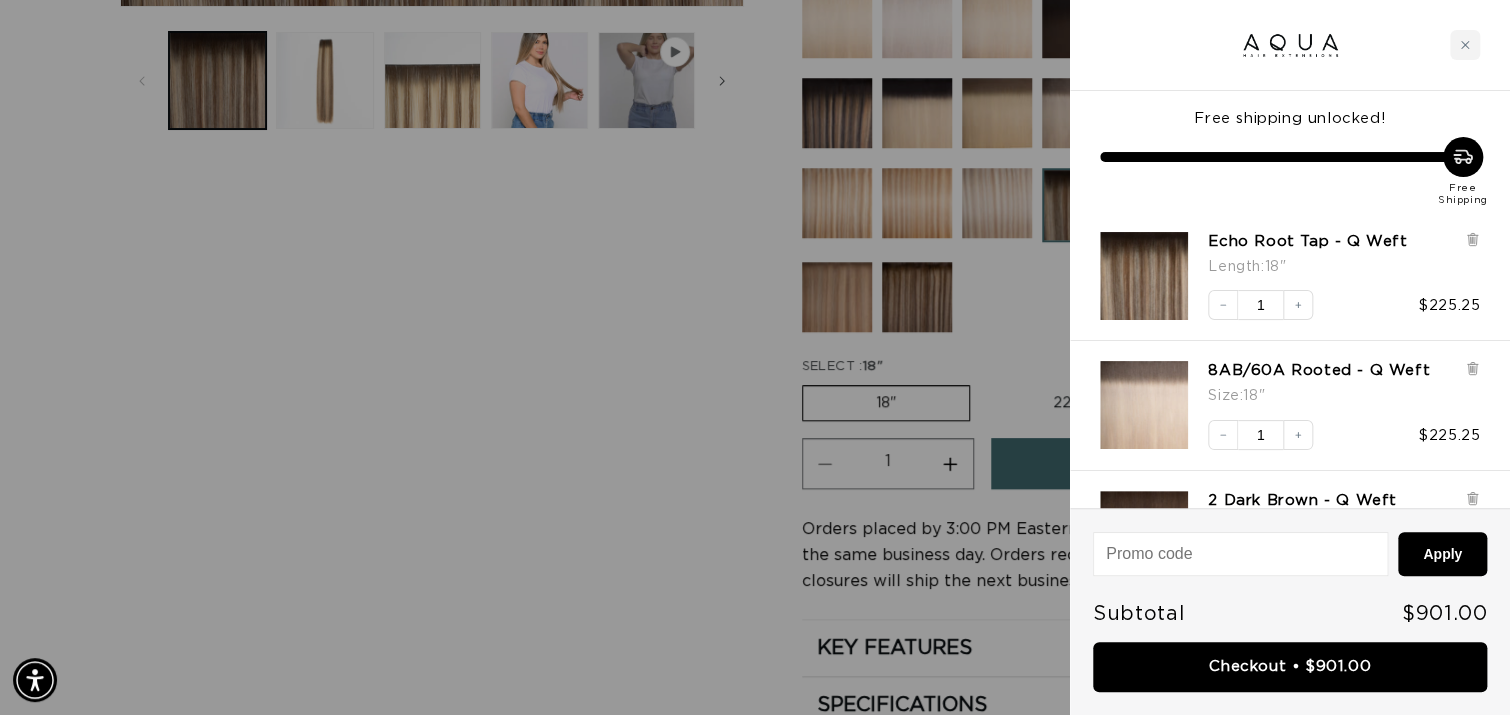 click at bounding box center (755, 357) 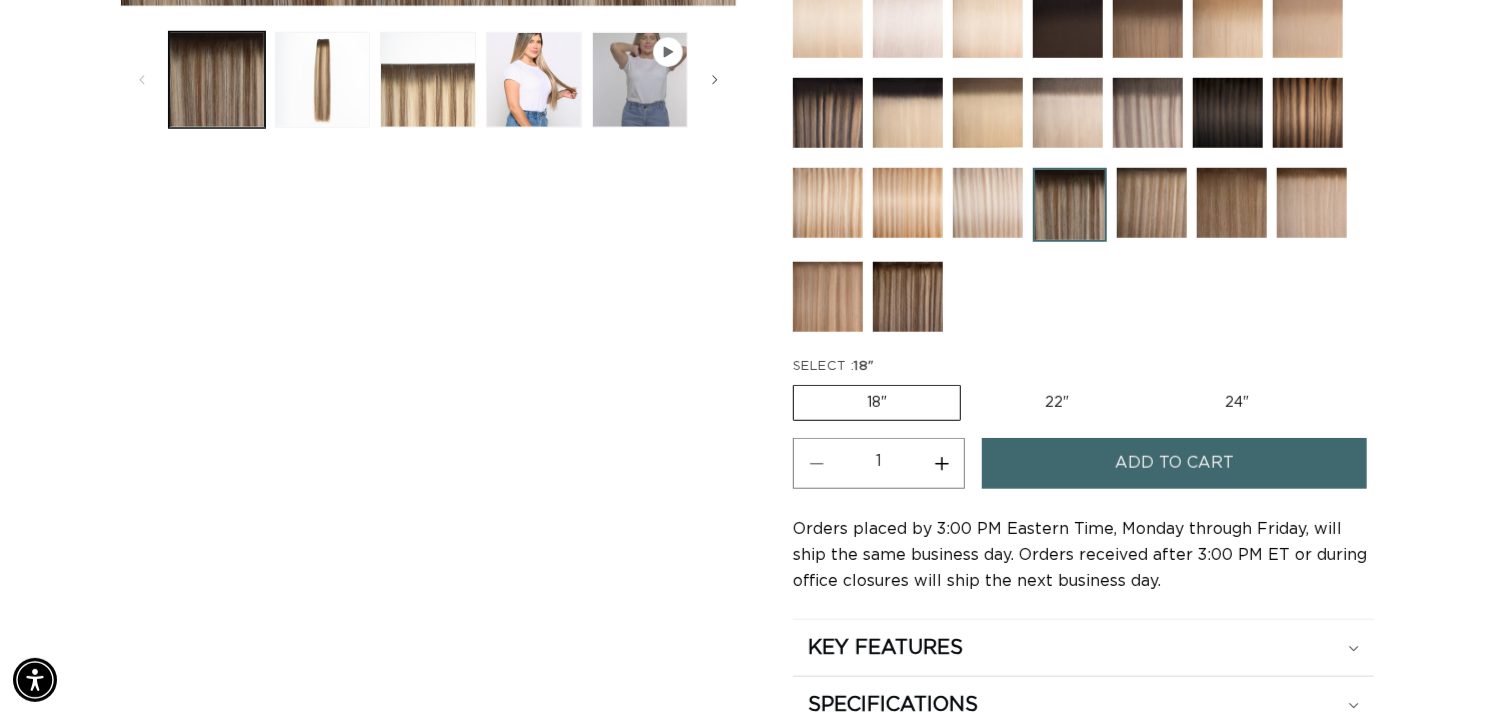 scroll, scrollTop: 0, scrollLeft: 0, axis: both 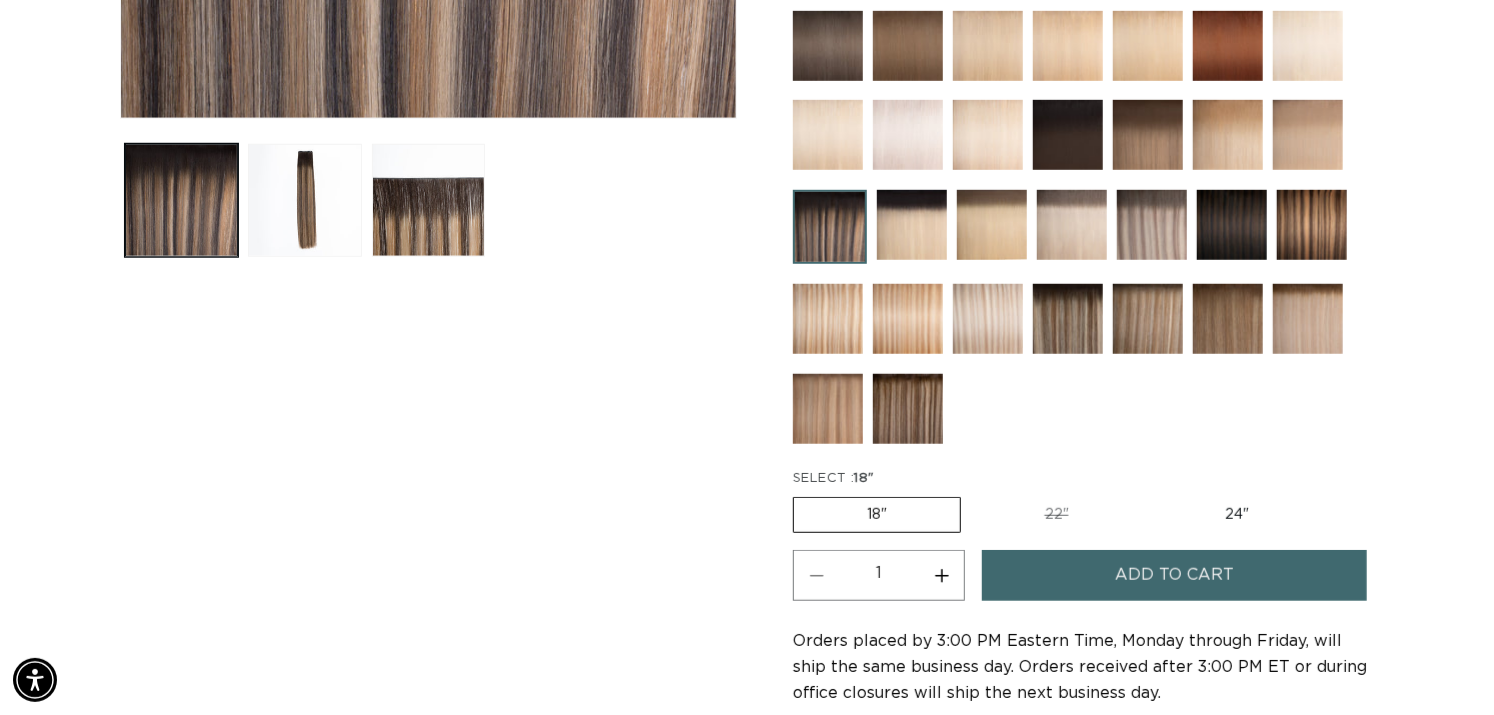 click on "Add to cart" at bounding box center [1175, 575] 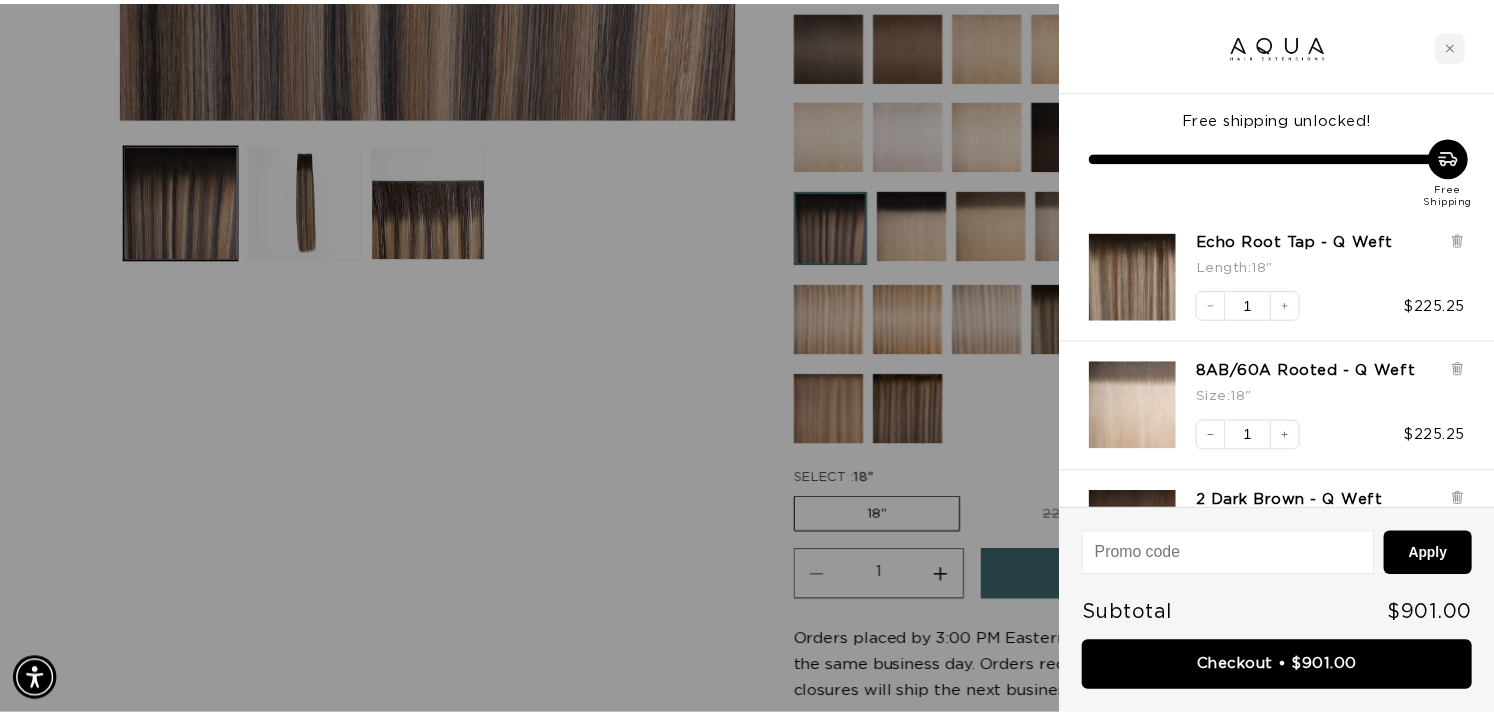 scroll, scrollTop: 0, scrollLeft: 0, axis: both 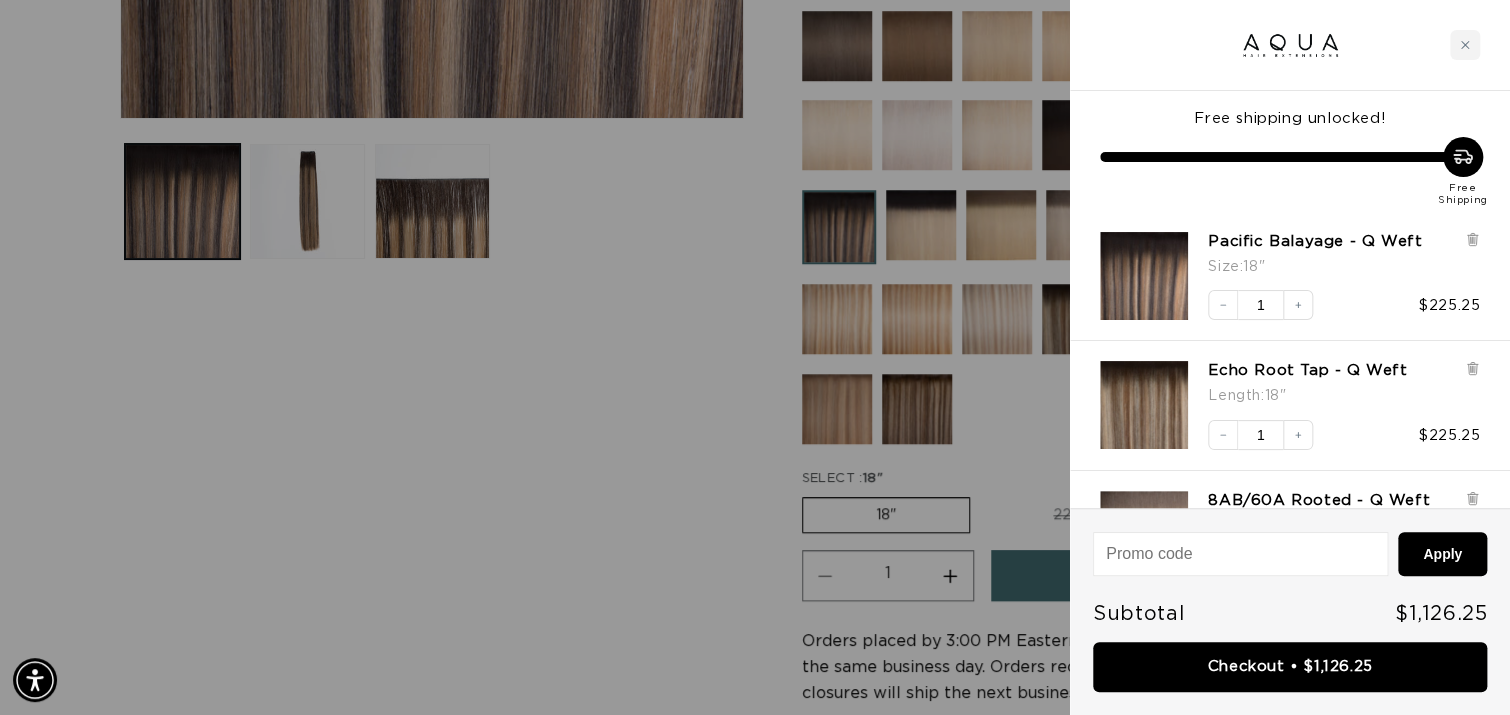click at bounding box center (755, 357) 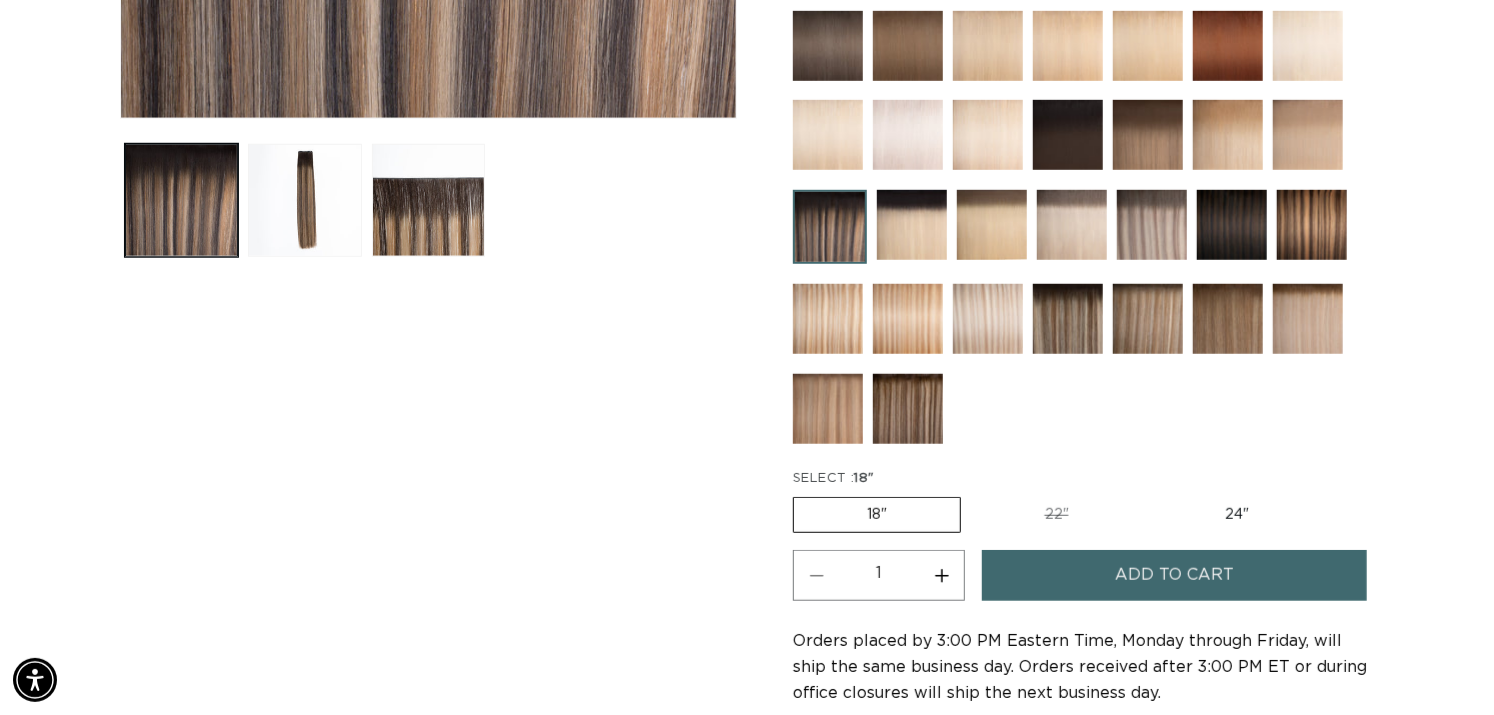 scroll, scrollTop: 0, scrollLeft: 1352, axis: horizontal 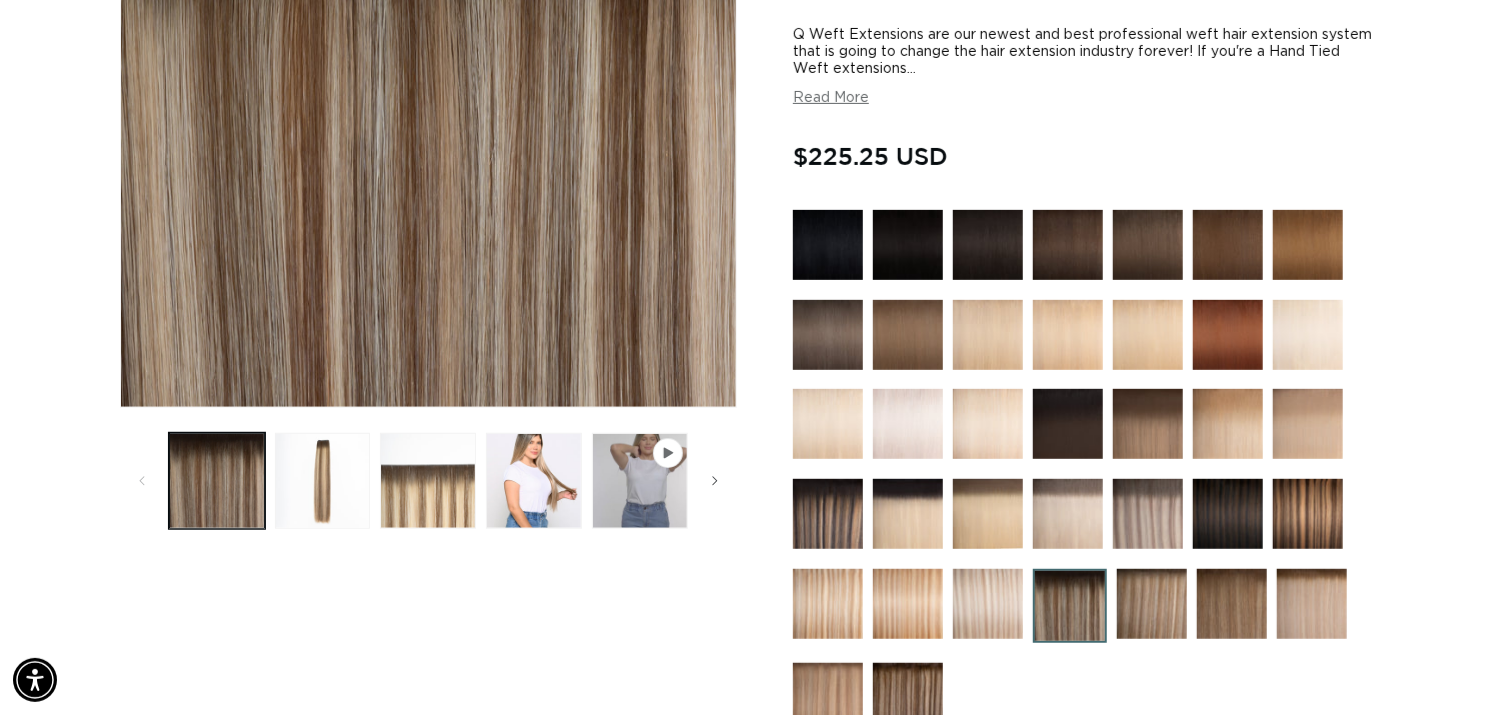 click at bounding box center (908, 698) 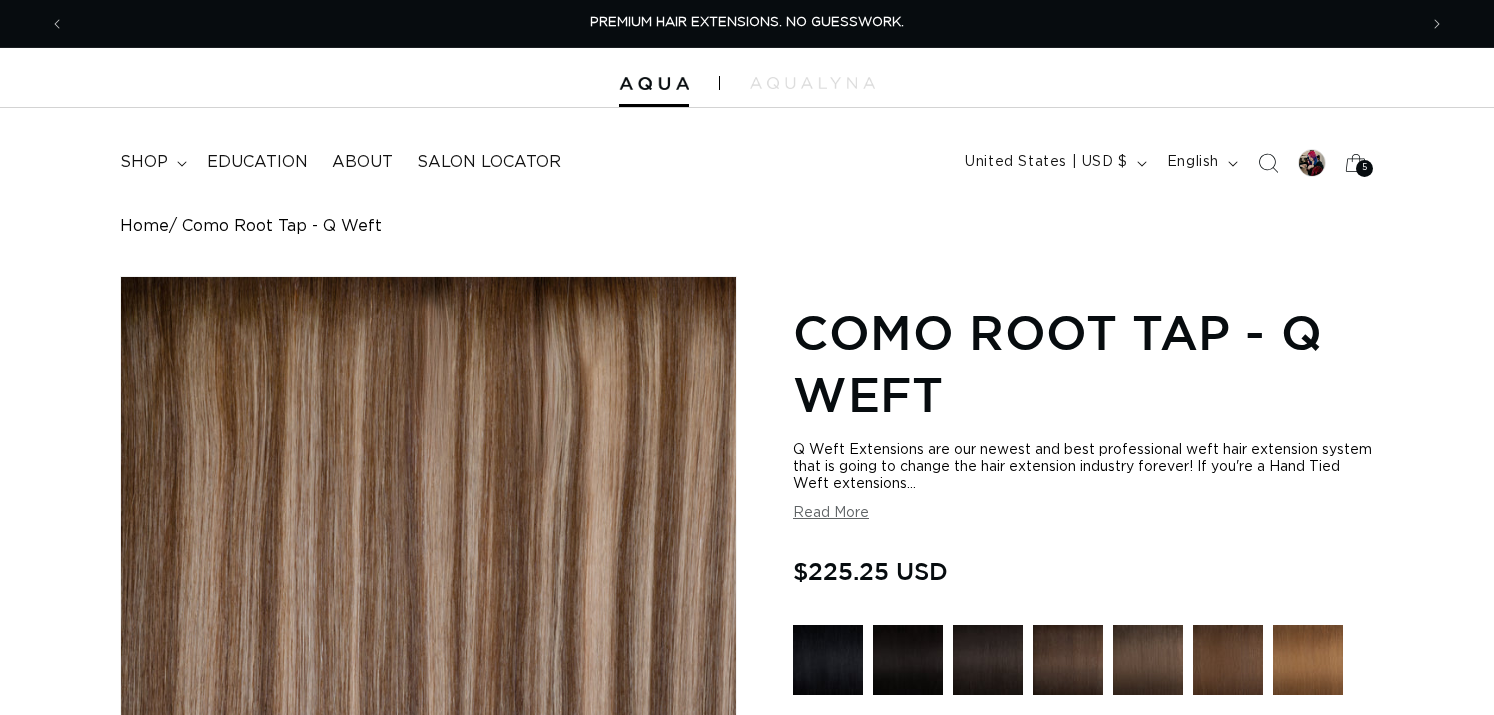 scroll, scrollTop: 0, scrollLeft: 0, axis: both 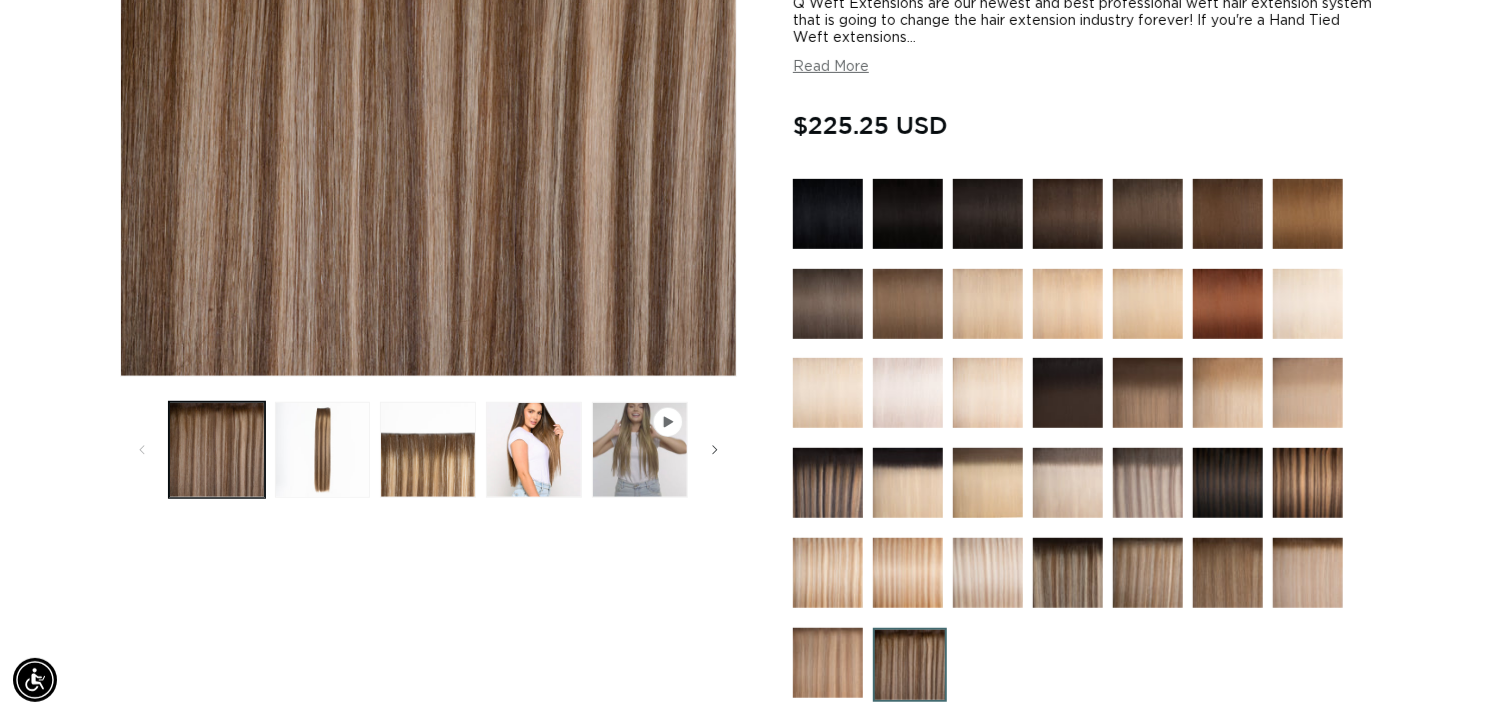 click at bounding box center [1148, 573] 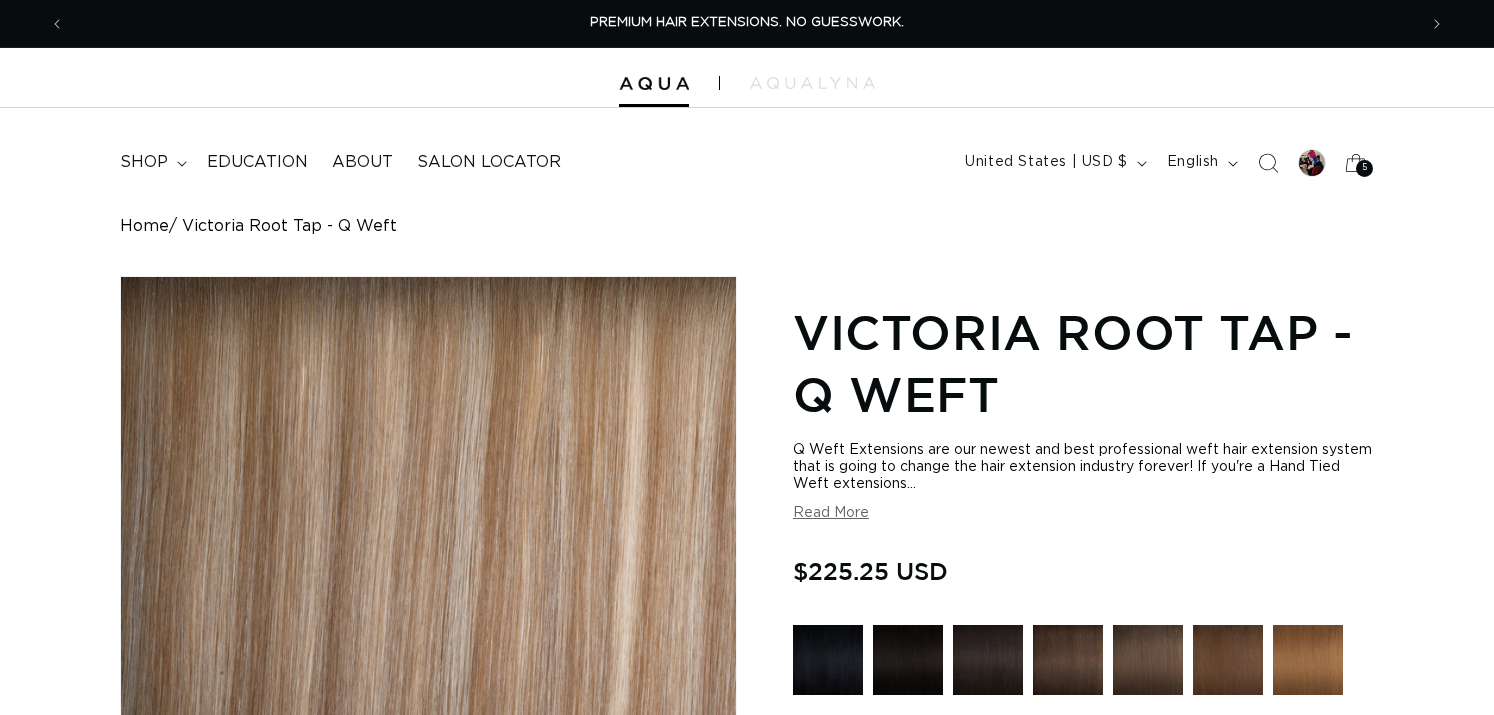 scroll, scrollTop: 0, scrollLeft: 0, axis: both 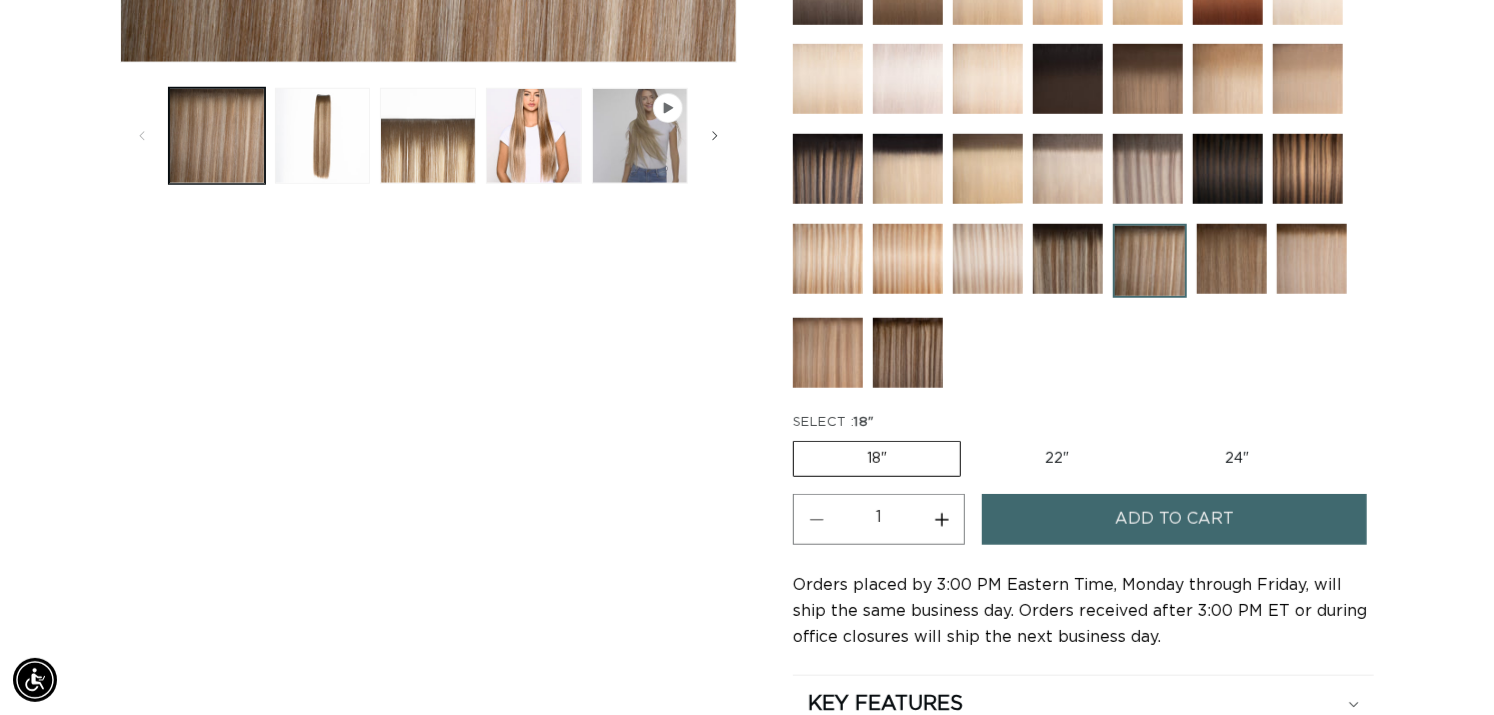 click on "Increase quantity for Victoria Root Tap - Q Weft" at bounding box center (941, 519) 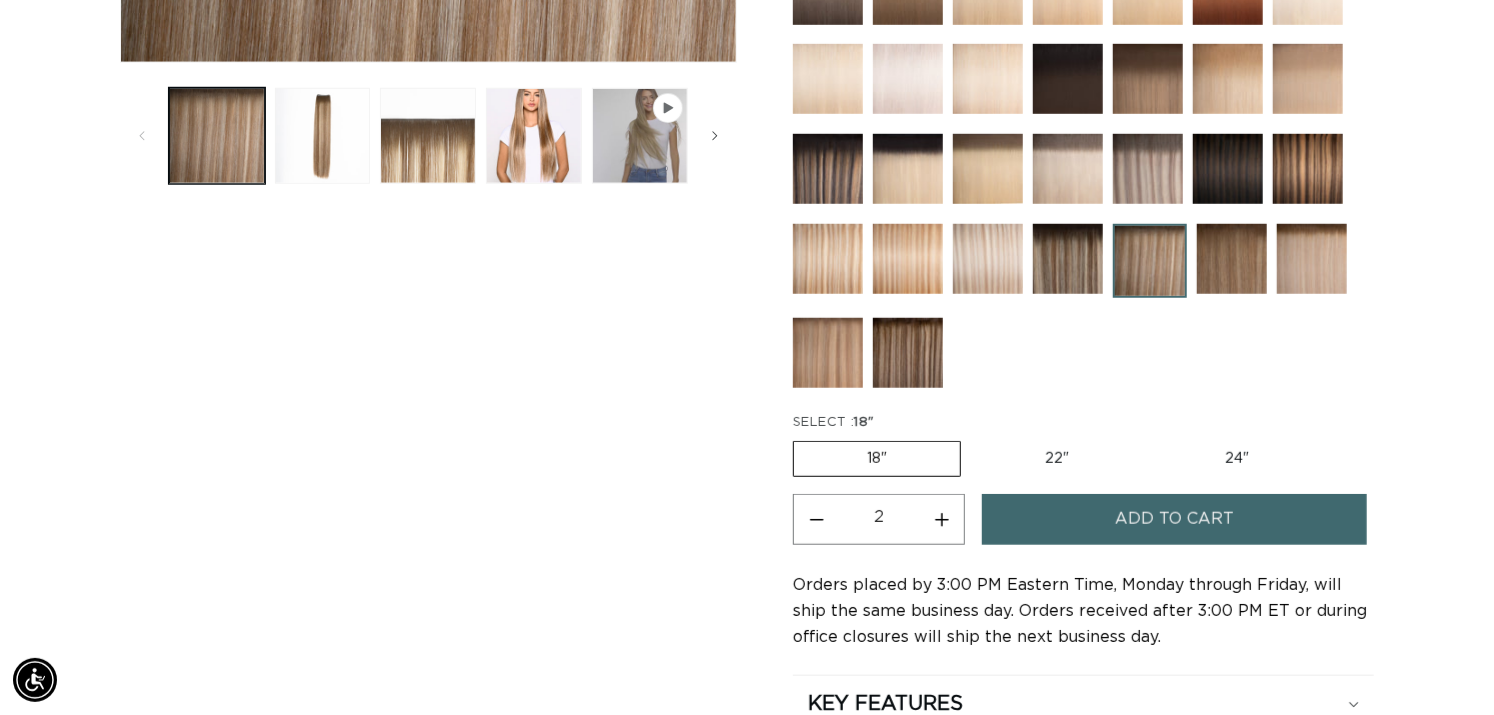 click on "Add to cart" at bounding box center [1175, 519] 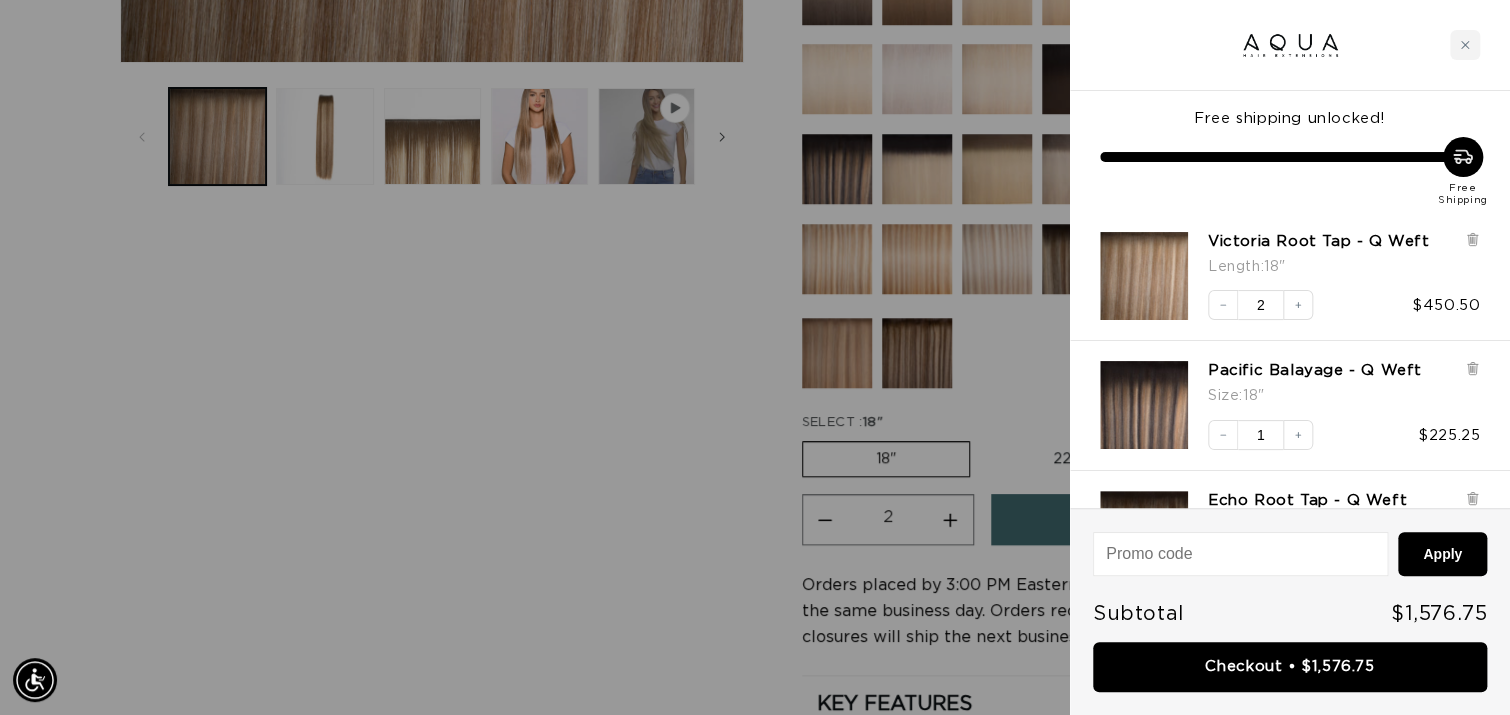 scroll, scrollTop: 0, scrollLeft: 1368, axis: horizontal 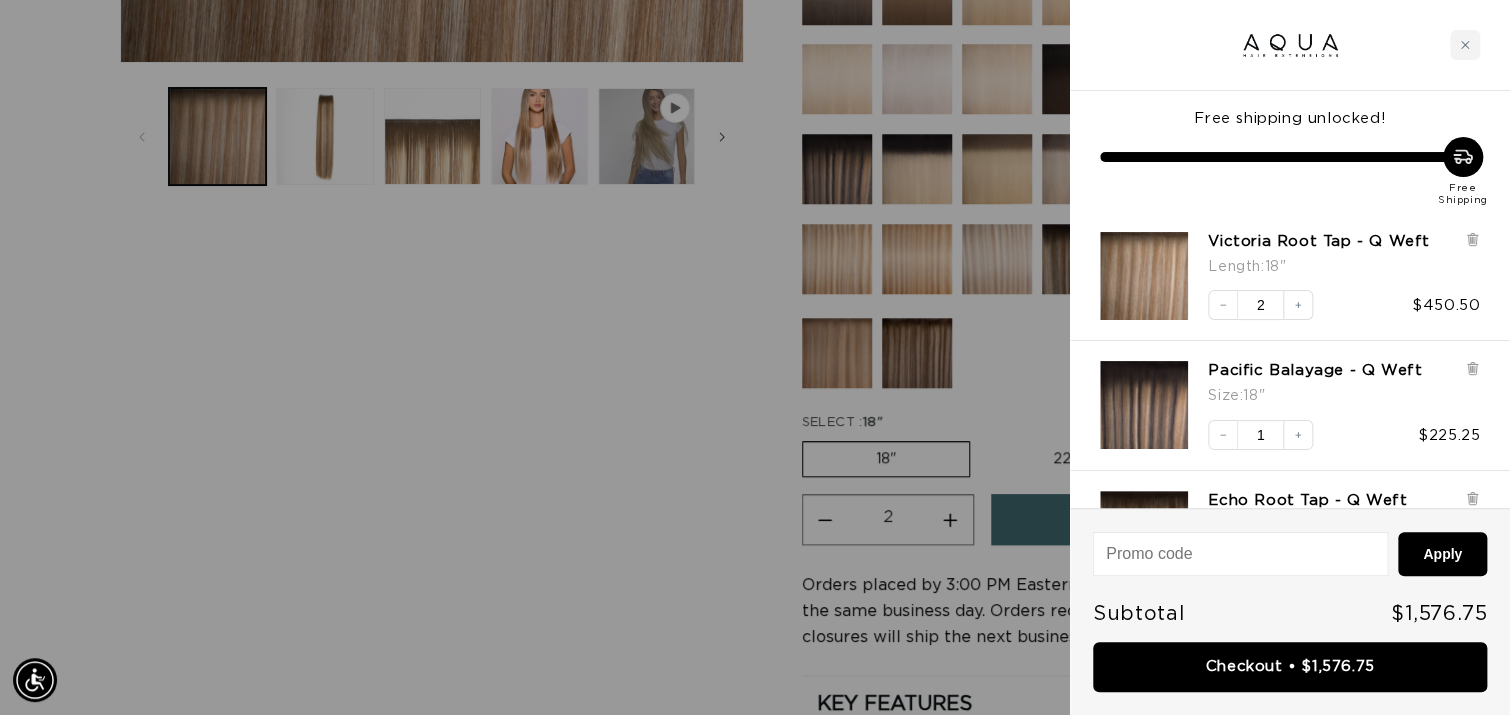 click at bounding box center (755, 357) 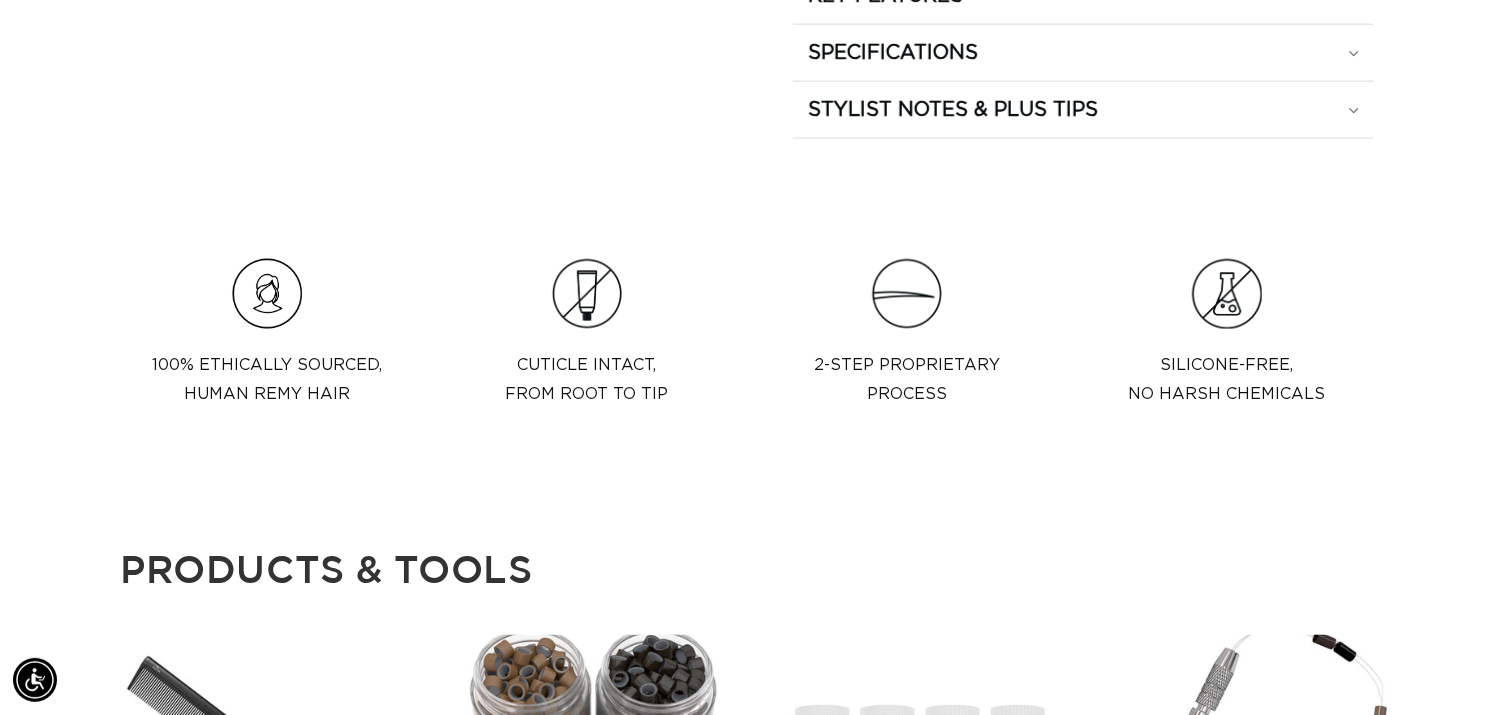 scroll, scrollTop: 1758, scrollLeft: 0, axis: vertical 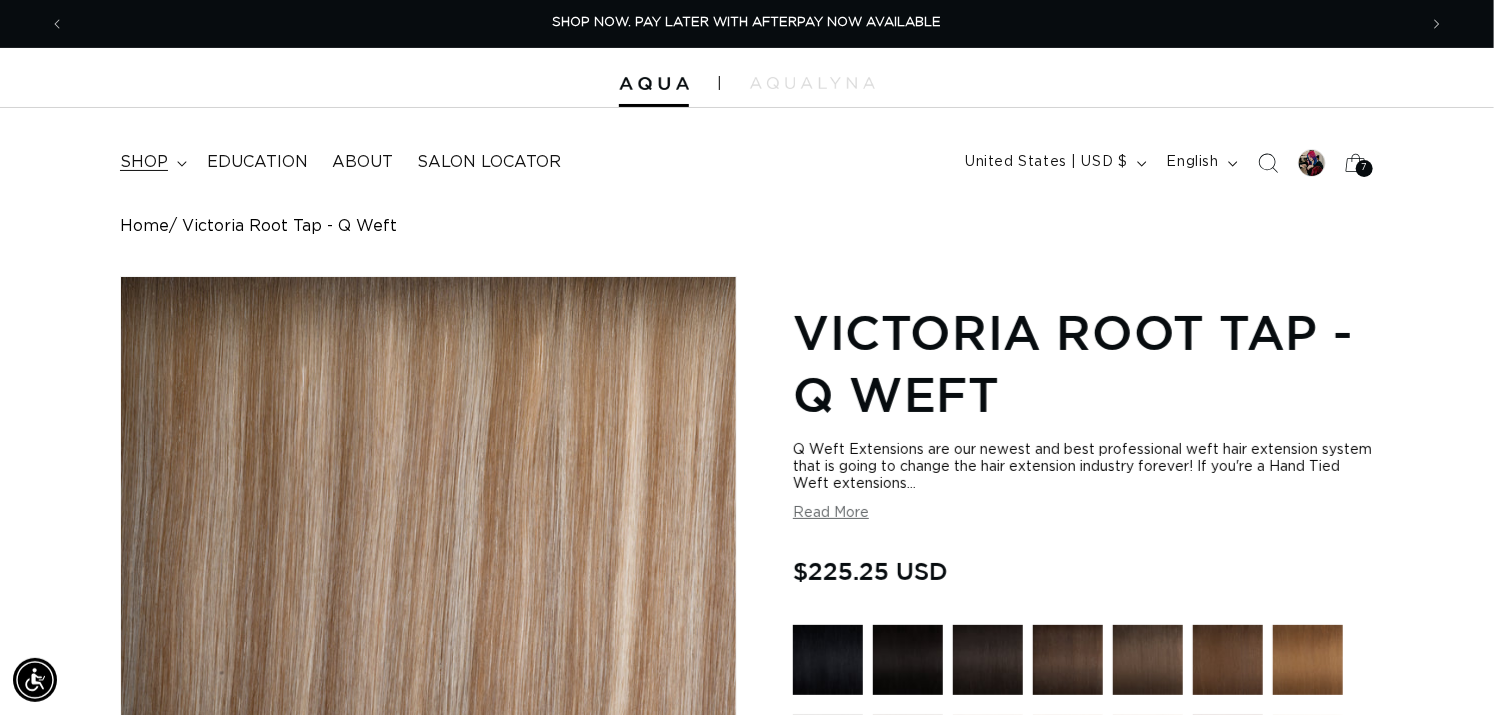 click on "shop" at bounding box center (144, 162) 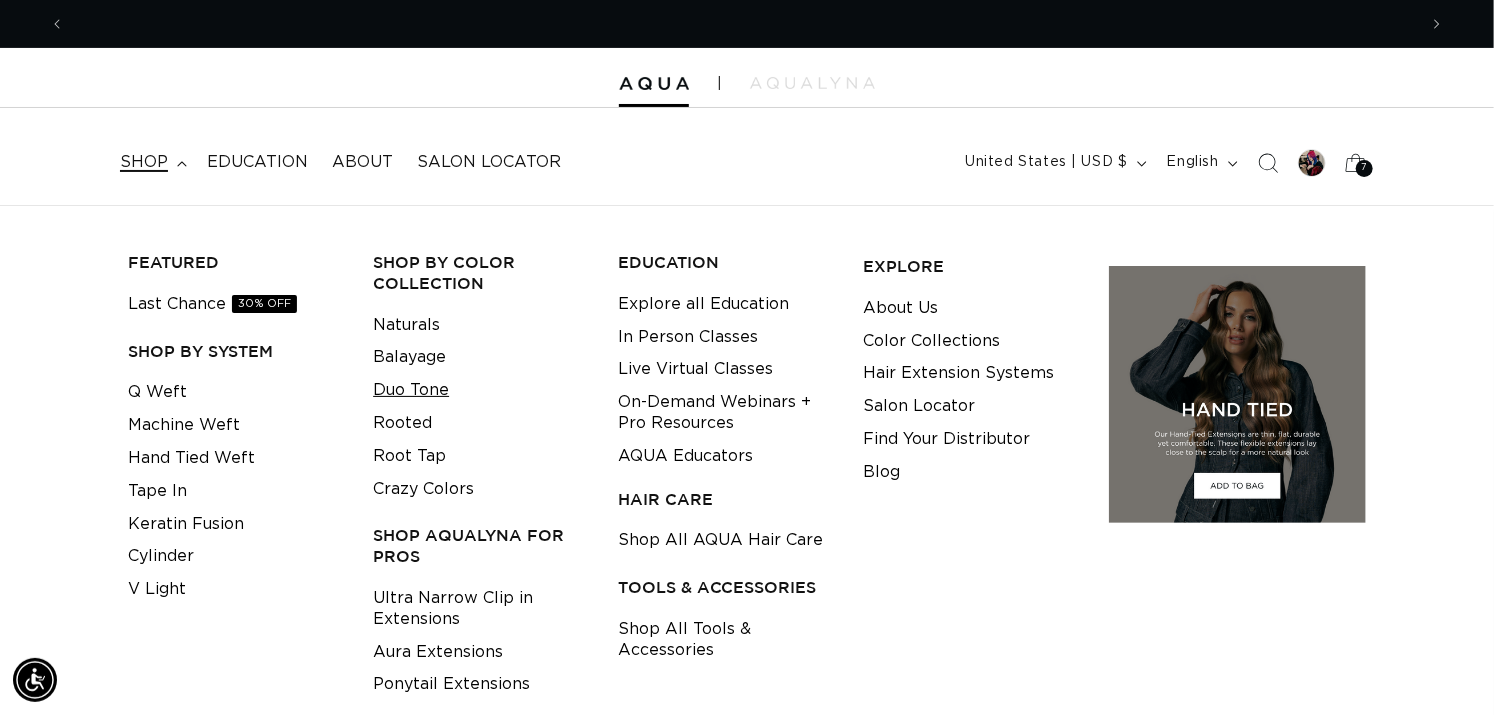 scroll, scrollTop: 0, scrollLeft: 2704, axis: horizontal 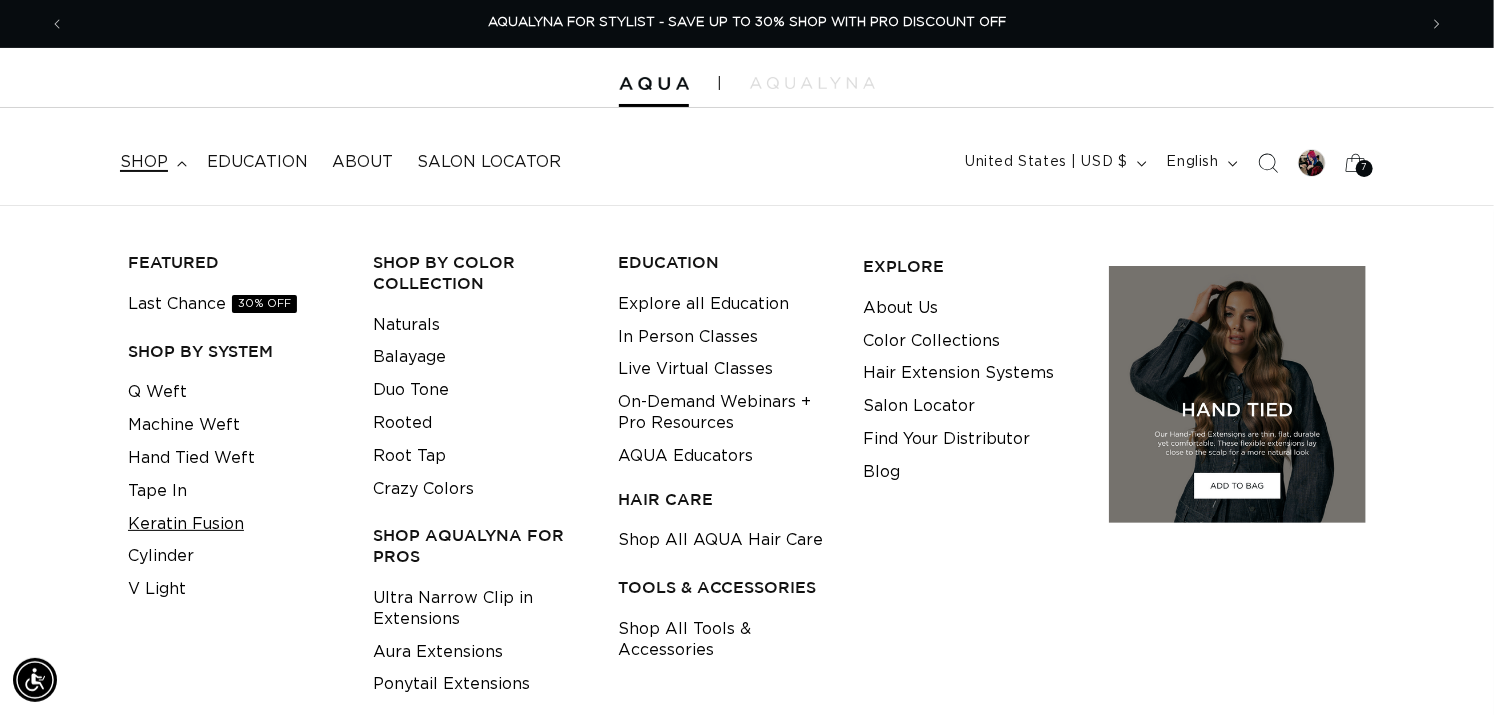click on "Keratin Fusion" at bounding box center (186, 524) 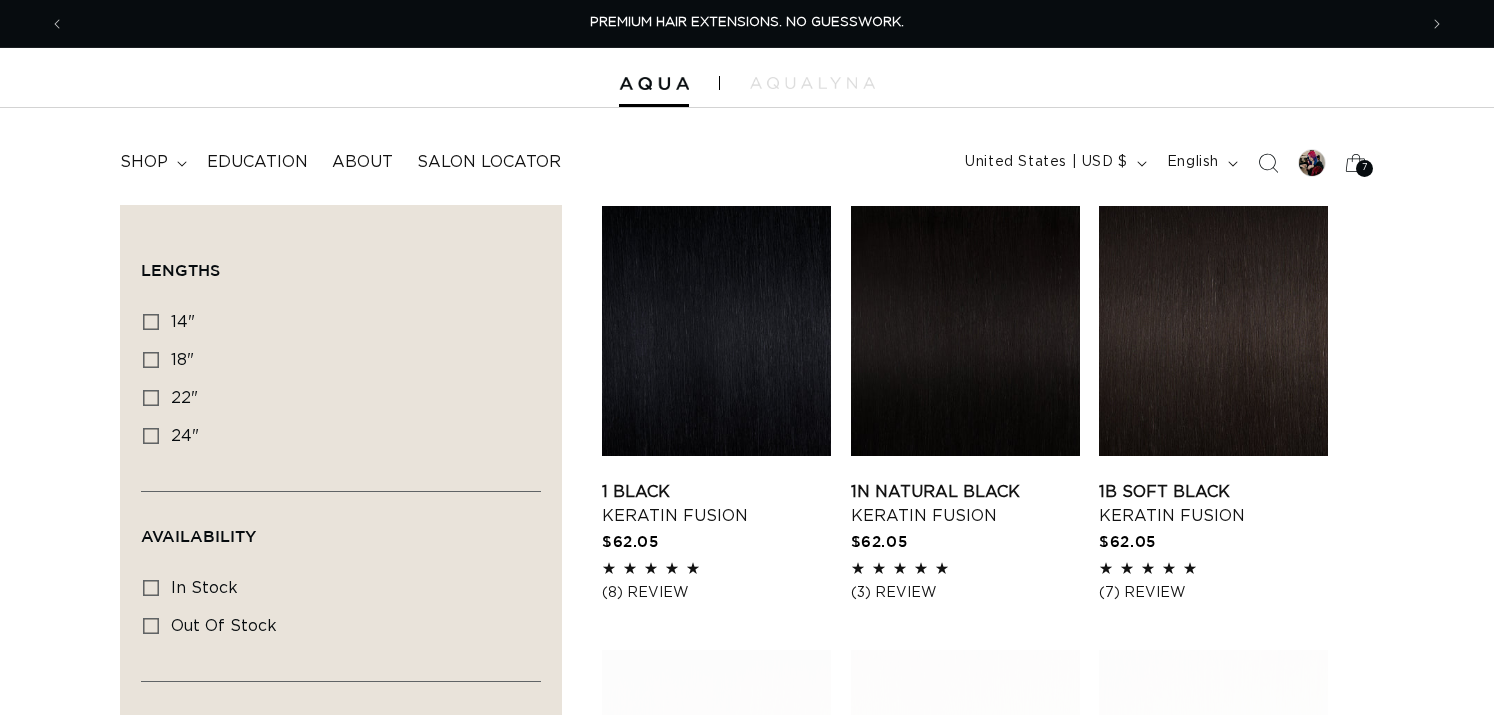 scroll, scrollTop: 0, scrollLeft: 0, axis: both 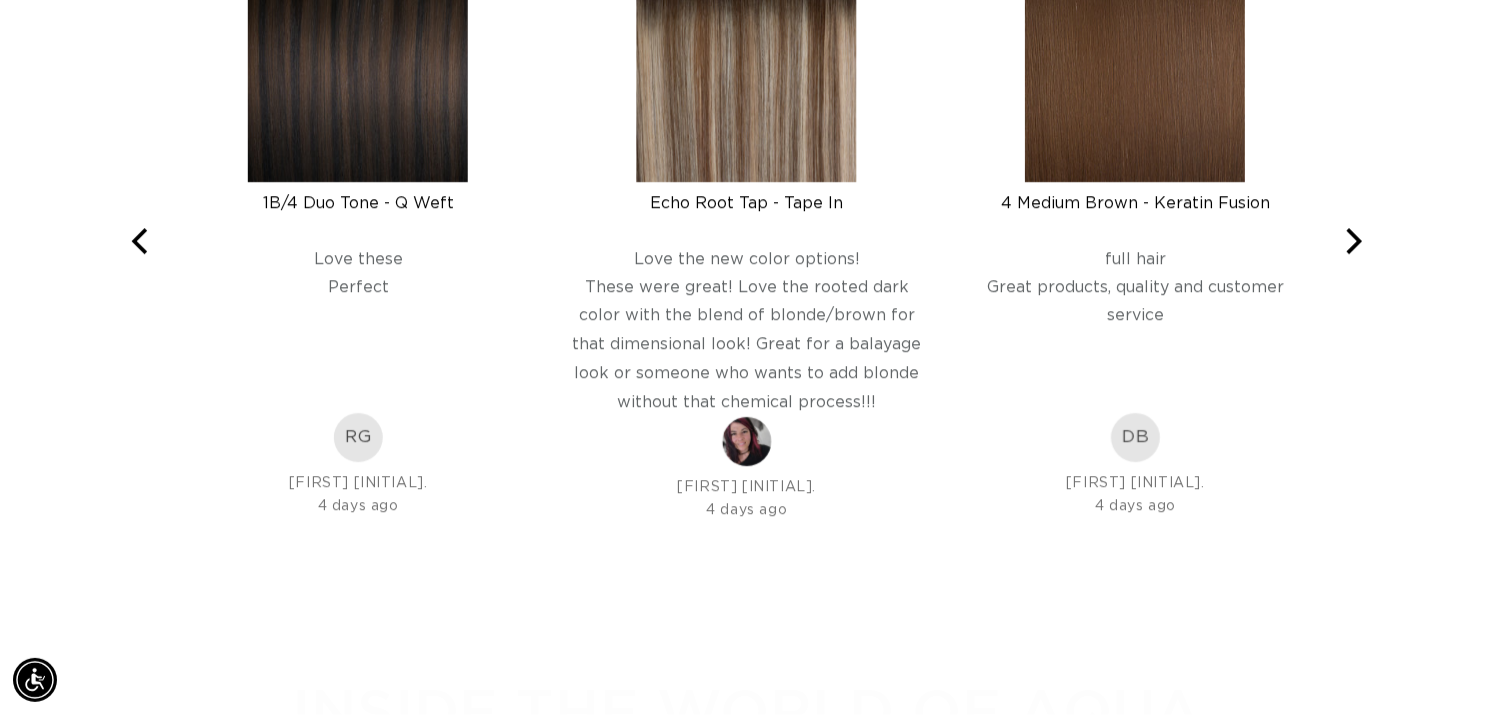 click on "2" at bounding box center [961, -329] 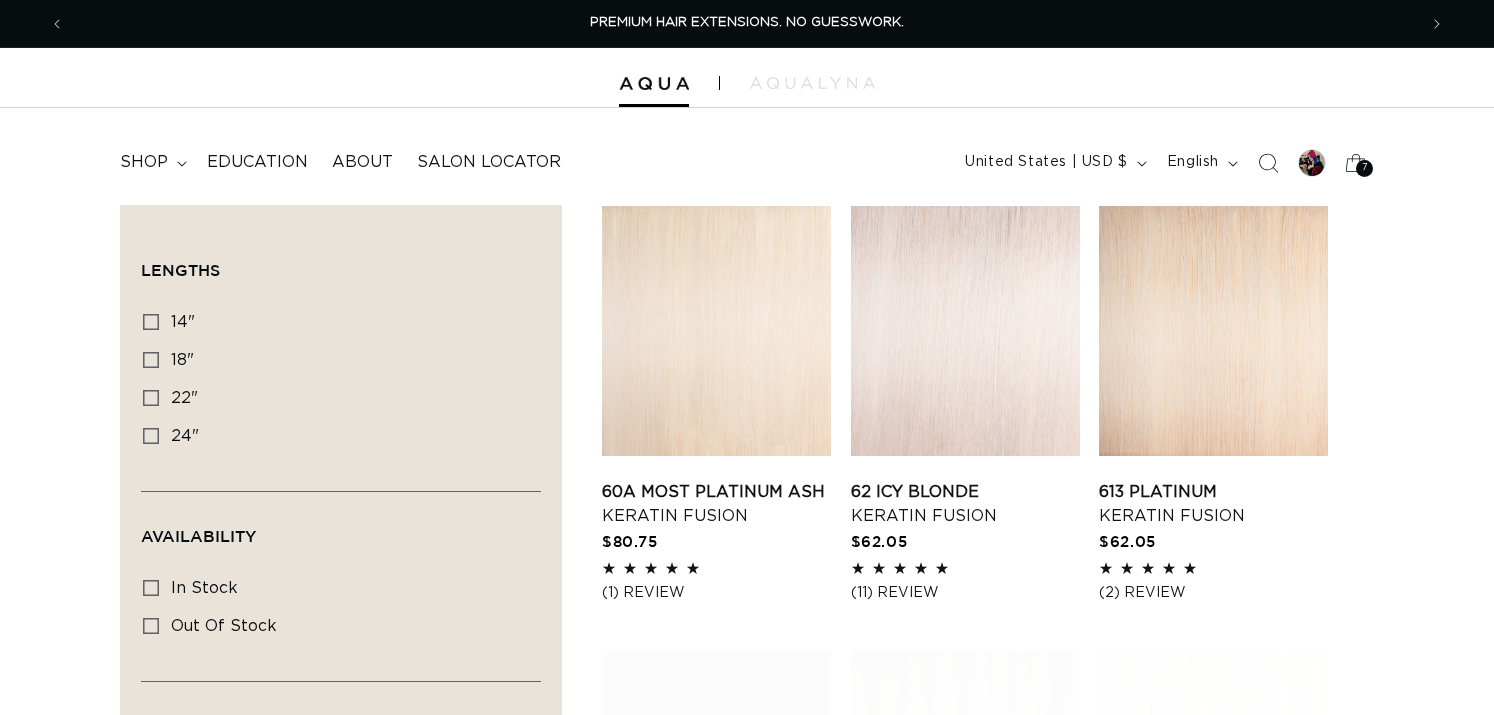 scroll, scrollTop: 0, scrollLeft: 0, axis: both 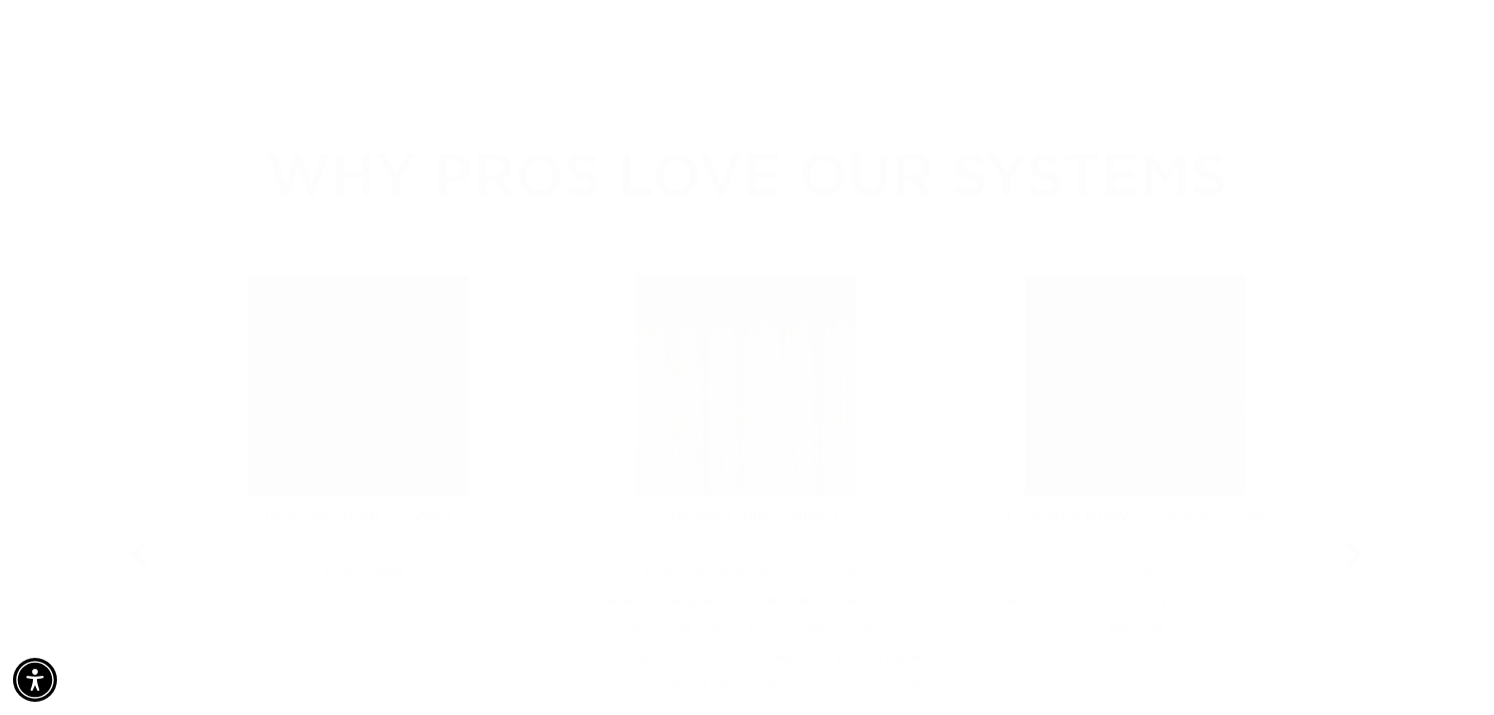 click on "3" at bounding box center [1042, -36] 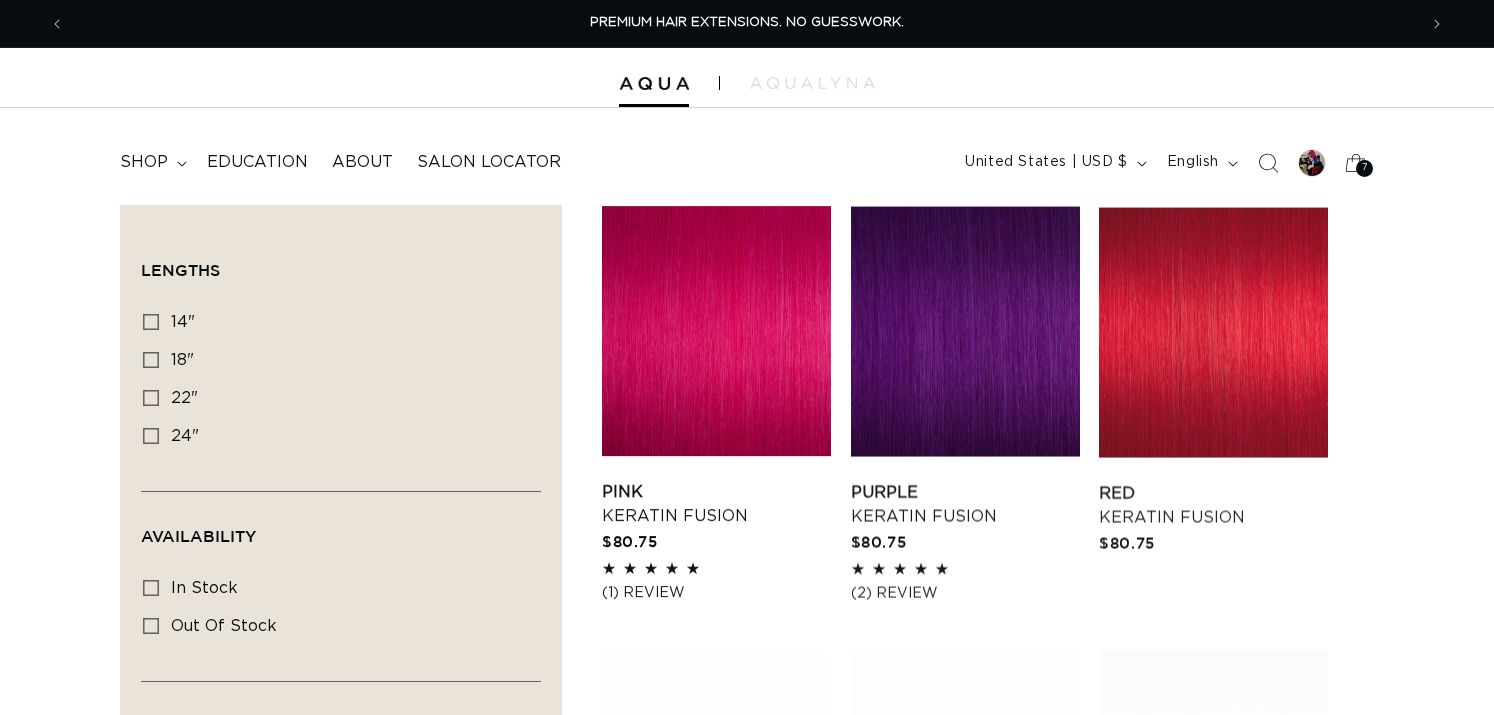 scroll, scrollTop: 0, scrollLeft: 0, axis: both 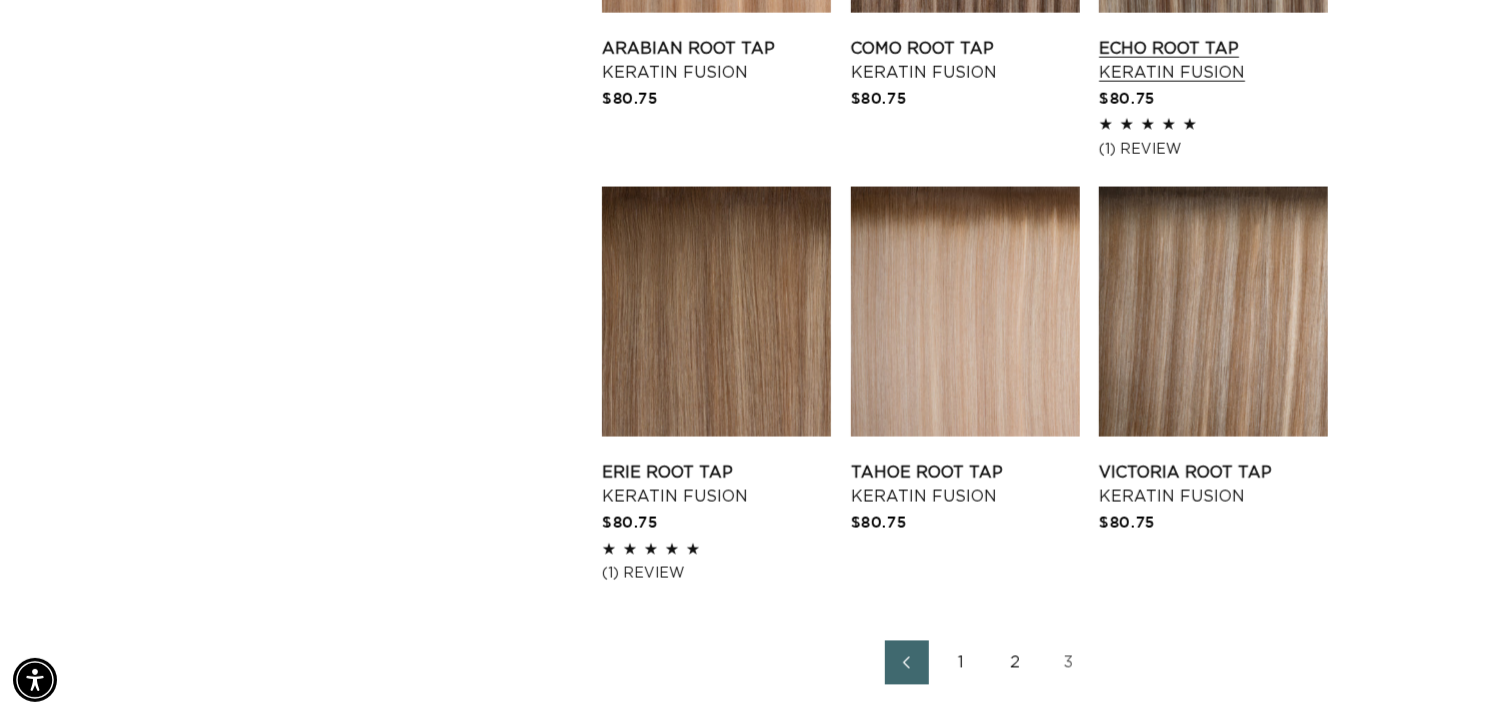 click on "Echo Root Tap
Keratin Fusion" at bounding box center [1213, 61] 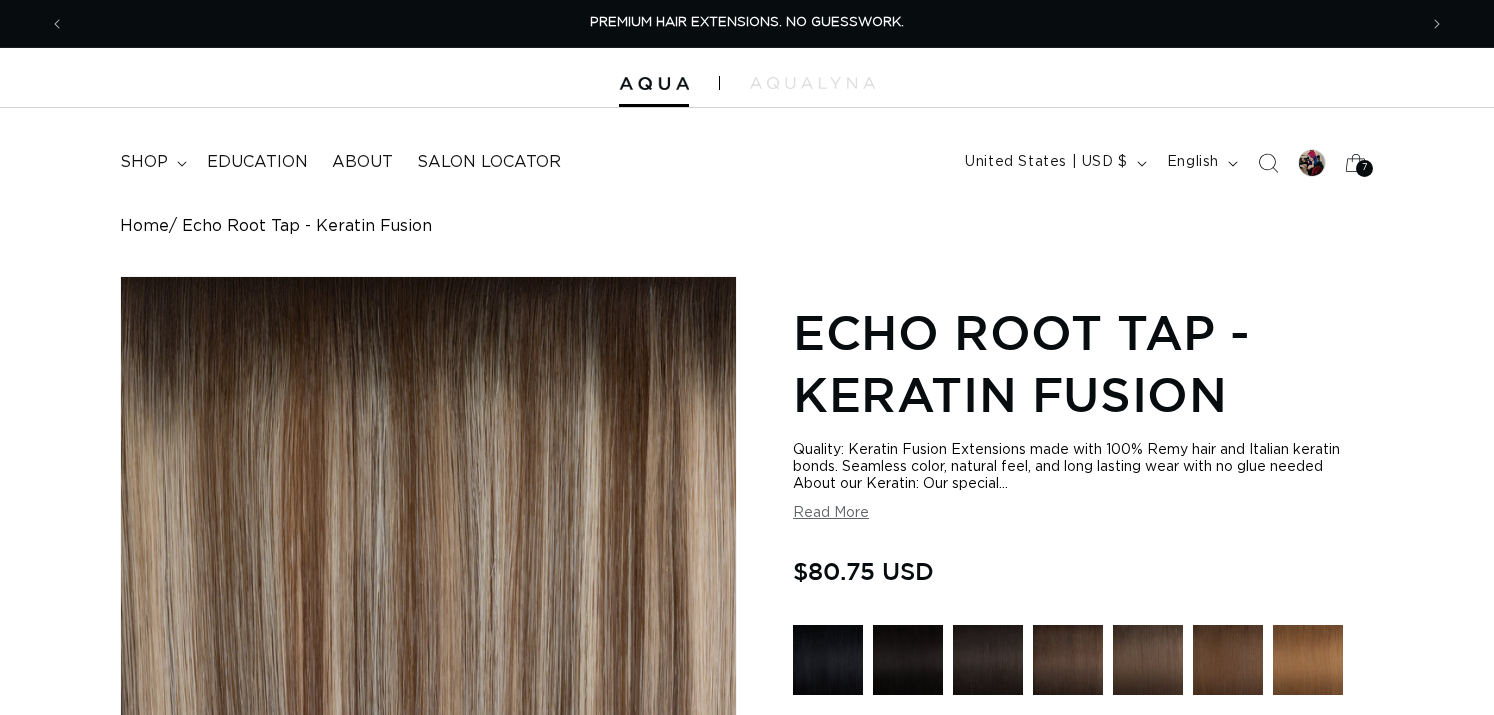scroll, scrollTop: 0, scrollLeft: 0, axis: both 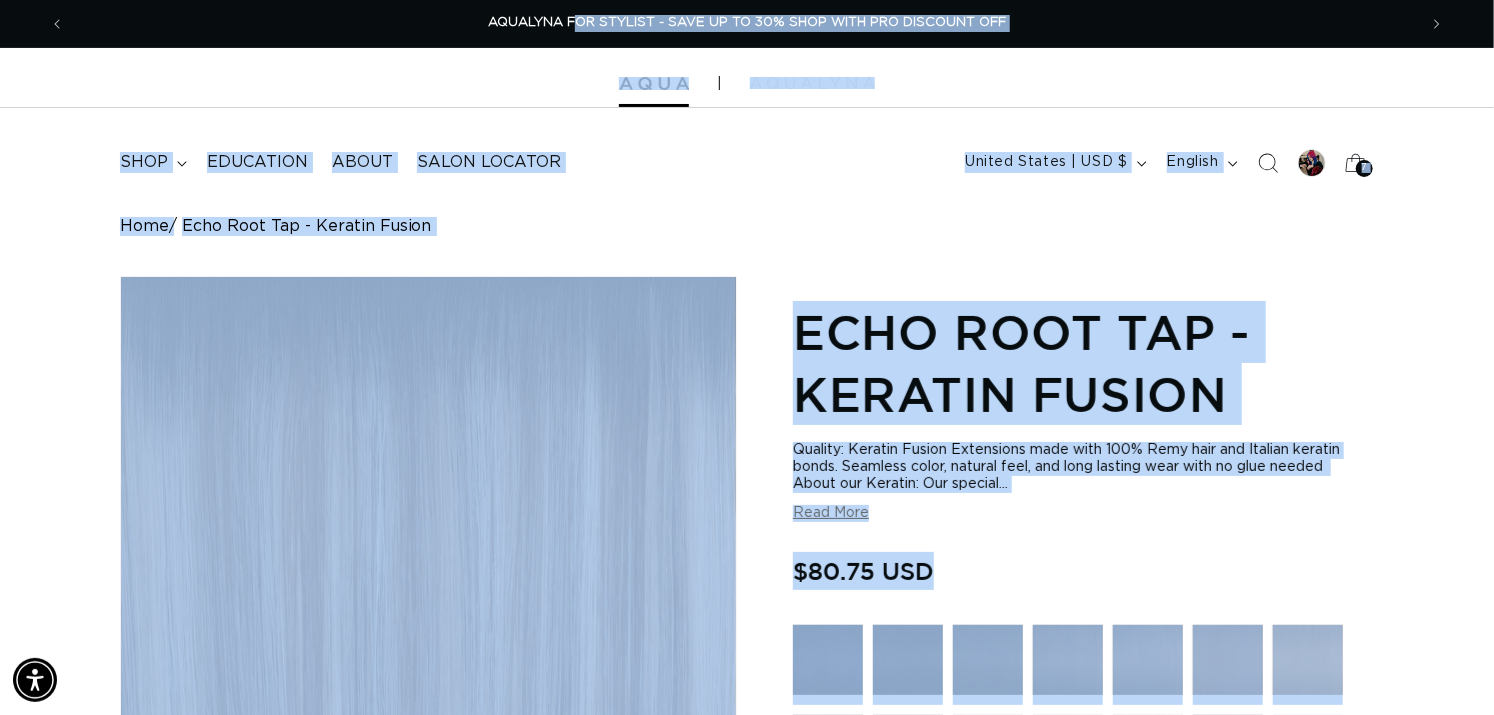 drag, startPoint x: 1048, startPoint y: 466, endPoint x: 580, endPoint y: -75, distance: 715.3356 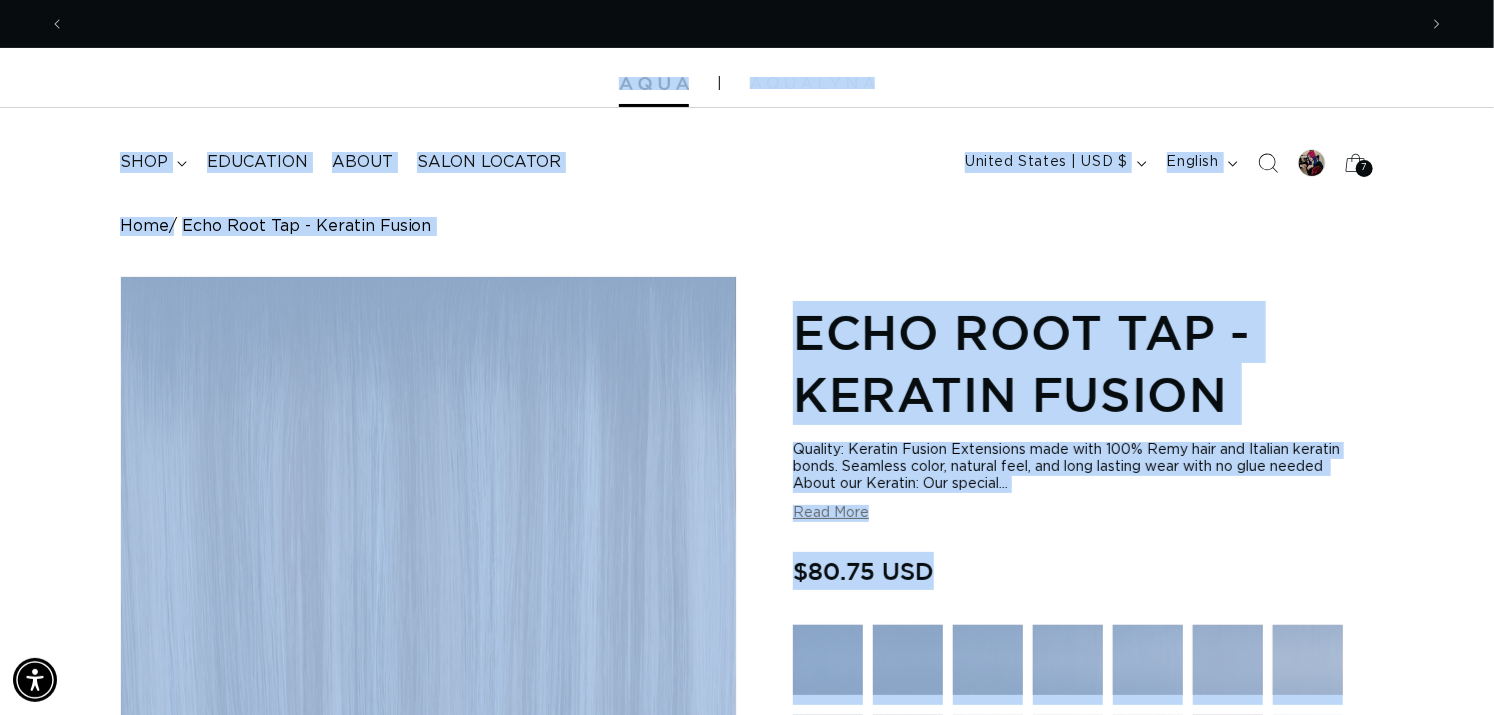 scroll, scrollTop: 0, scrollLeft: 1352, axis: horizontal 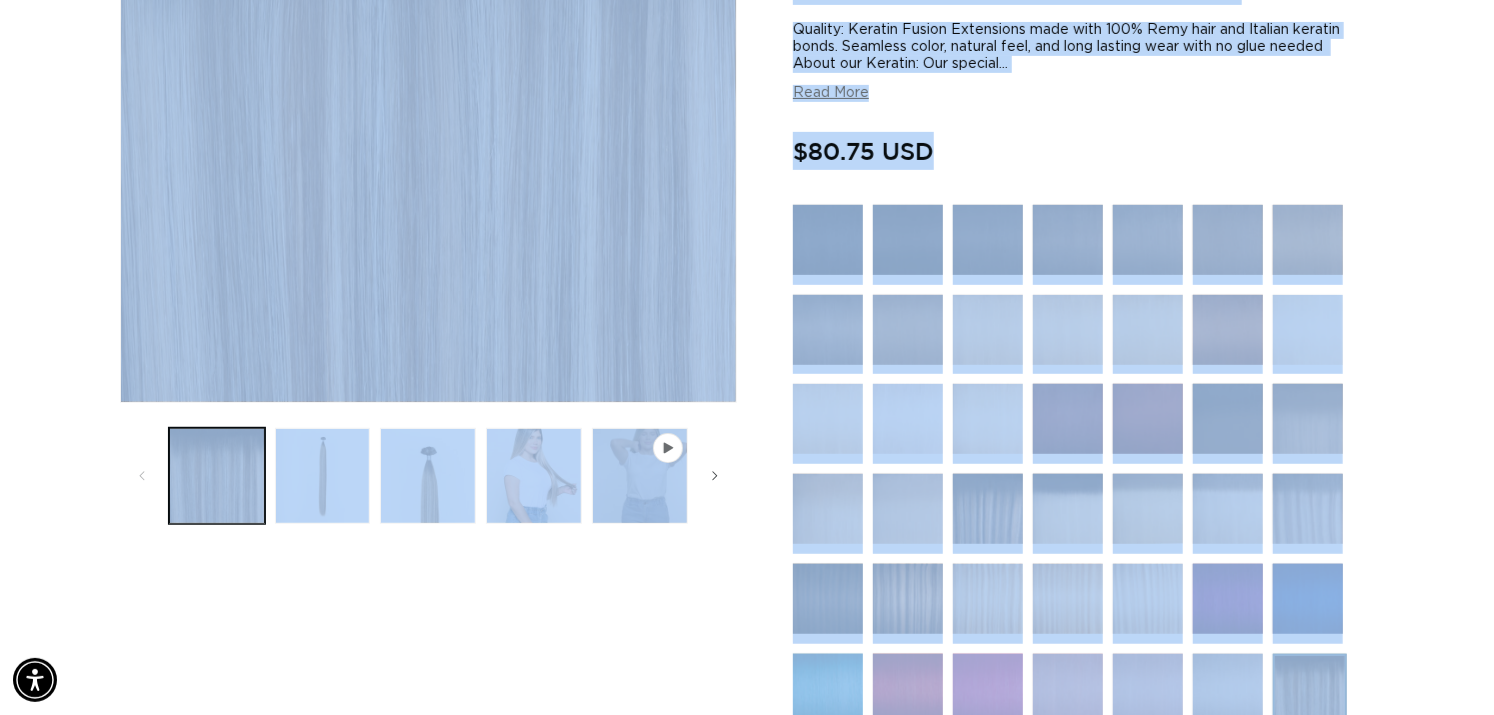 click on "Skip to product information
Open media 1 in modal
Open media 2 in modal
Open media 3 in modal
Open media 4 in modal
Open media 5 in modal
Play video
Open media 6 in modal
1" at bounding box center [428, 566] 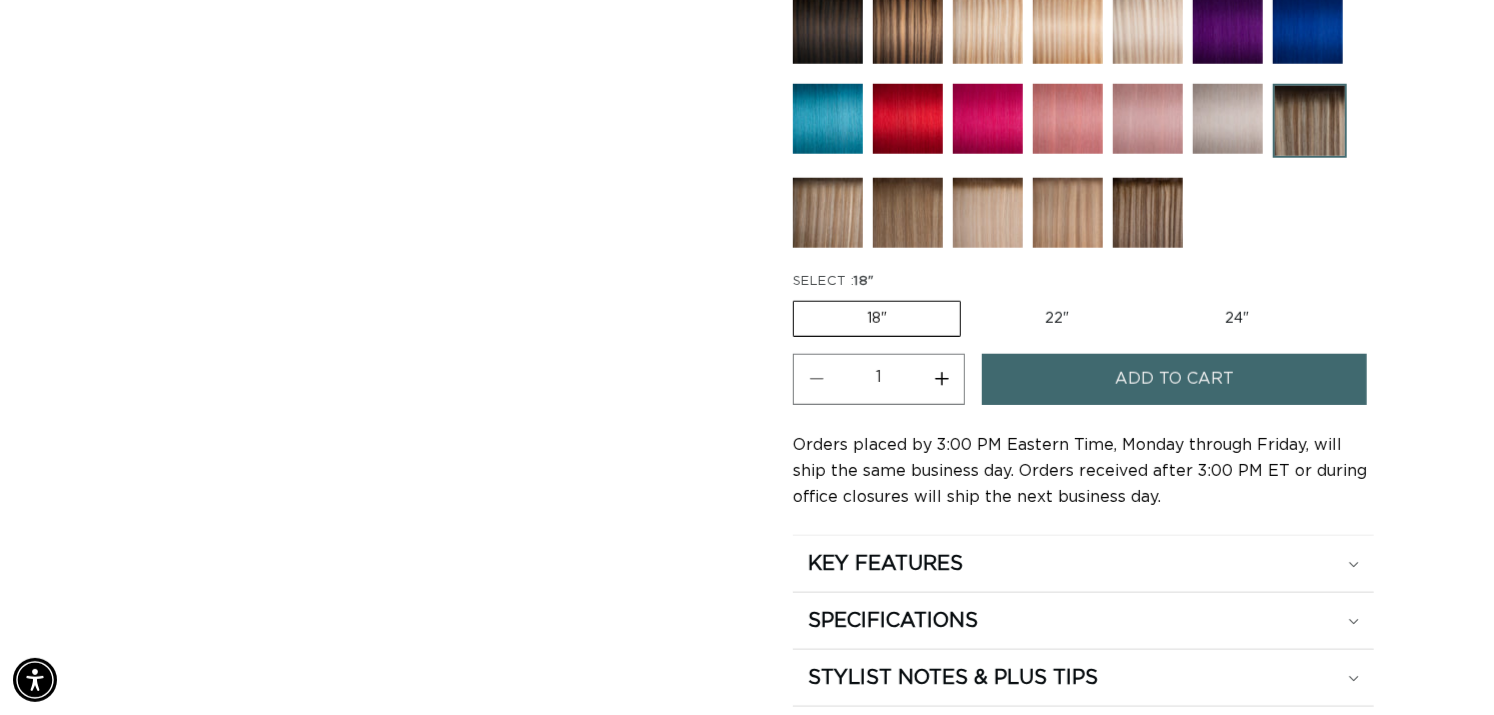 scroll, scrollTop: 992, scrollLeft: 0, axis: vertical 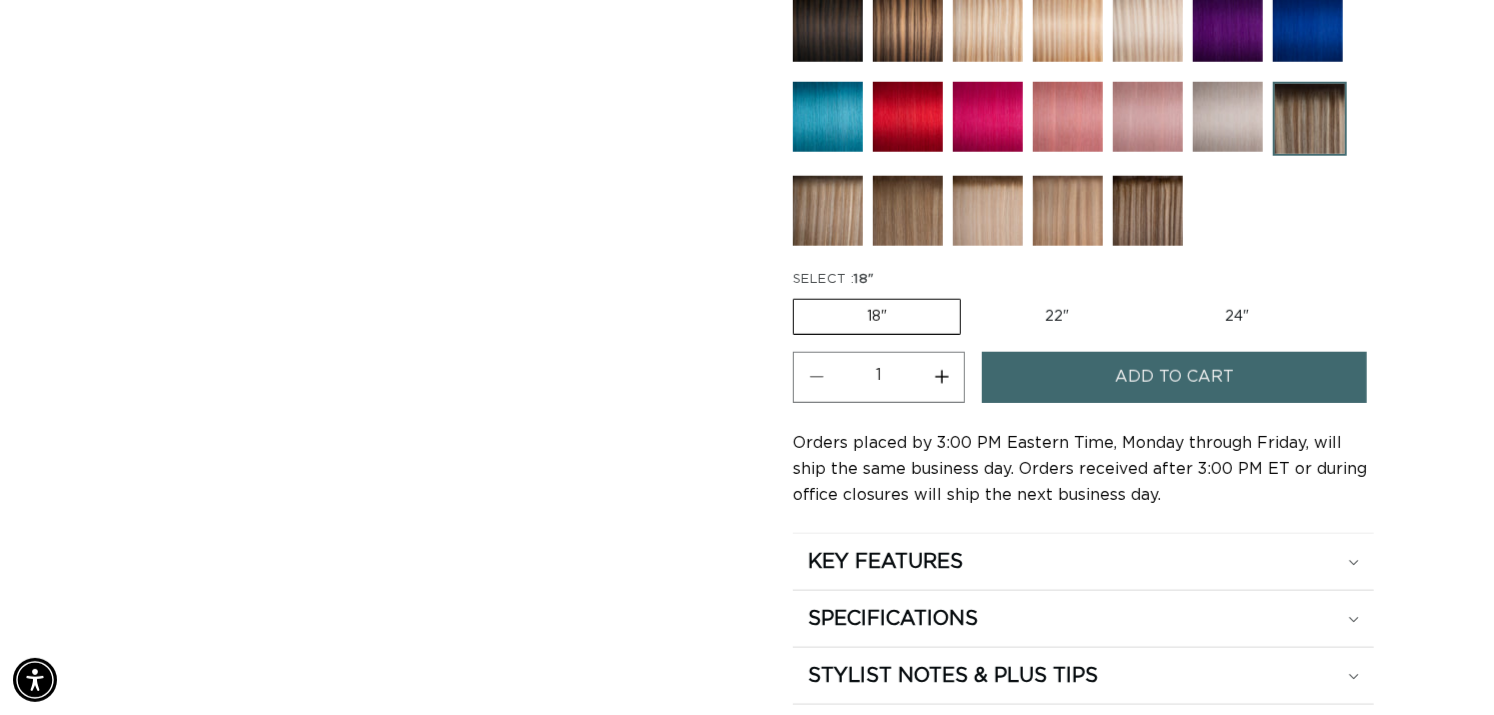 click on "Increase quantity for Echo Root Tap - Keratin Fusion" at bounding box center (941, 377) 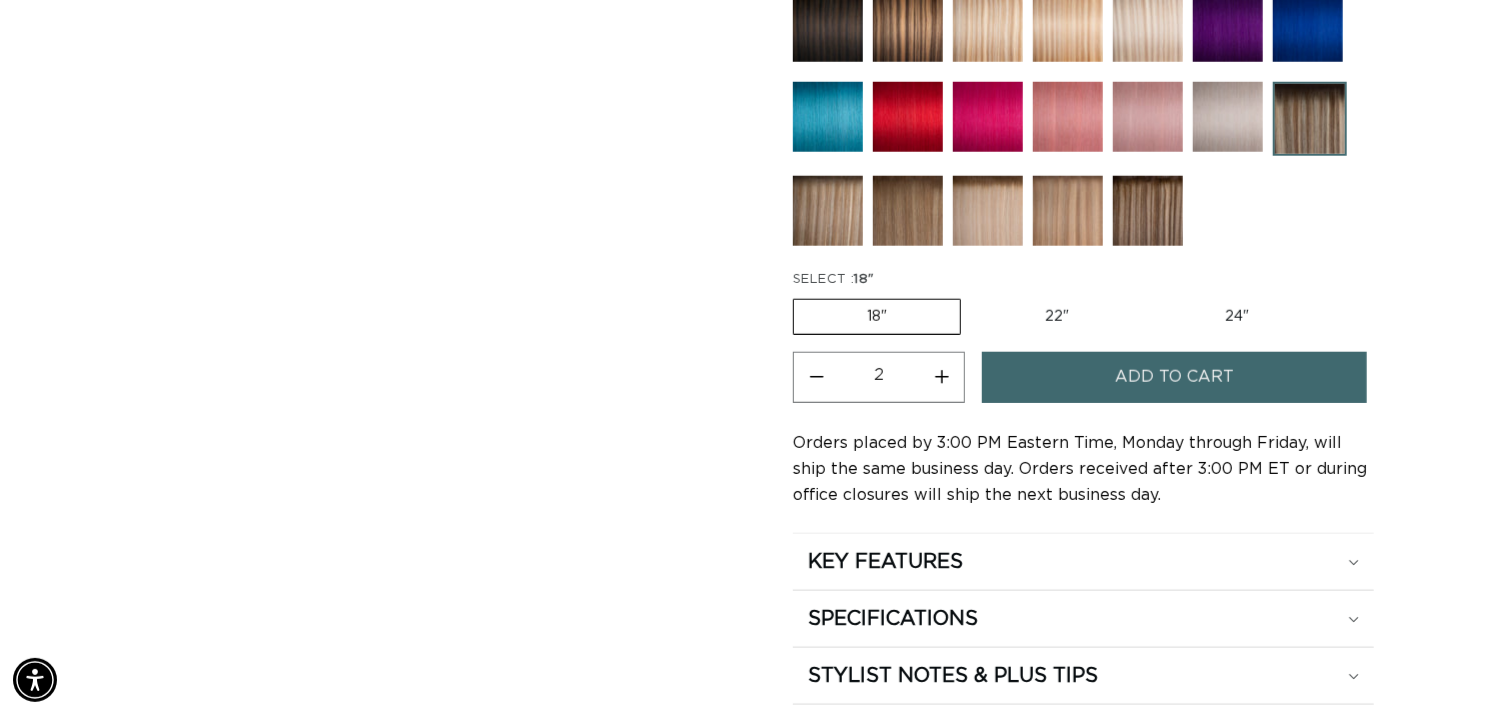 click on "Add to cart" at bounding box center [1174, 377] 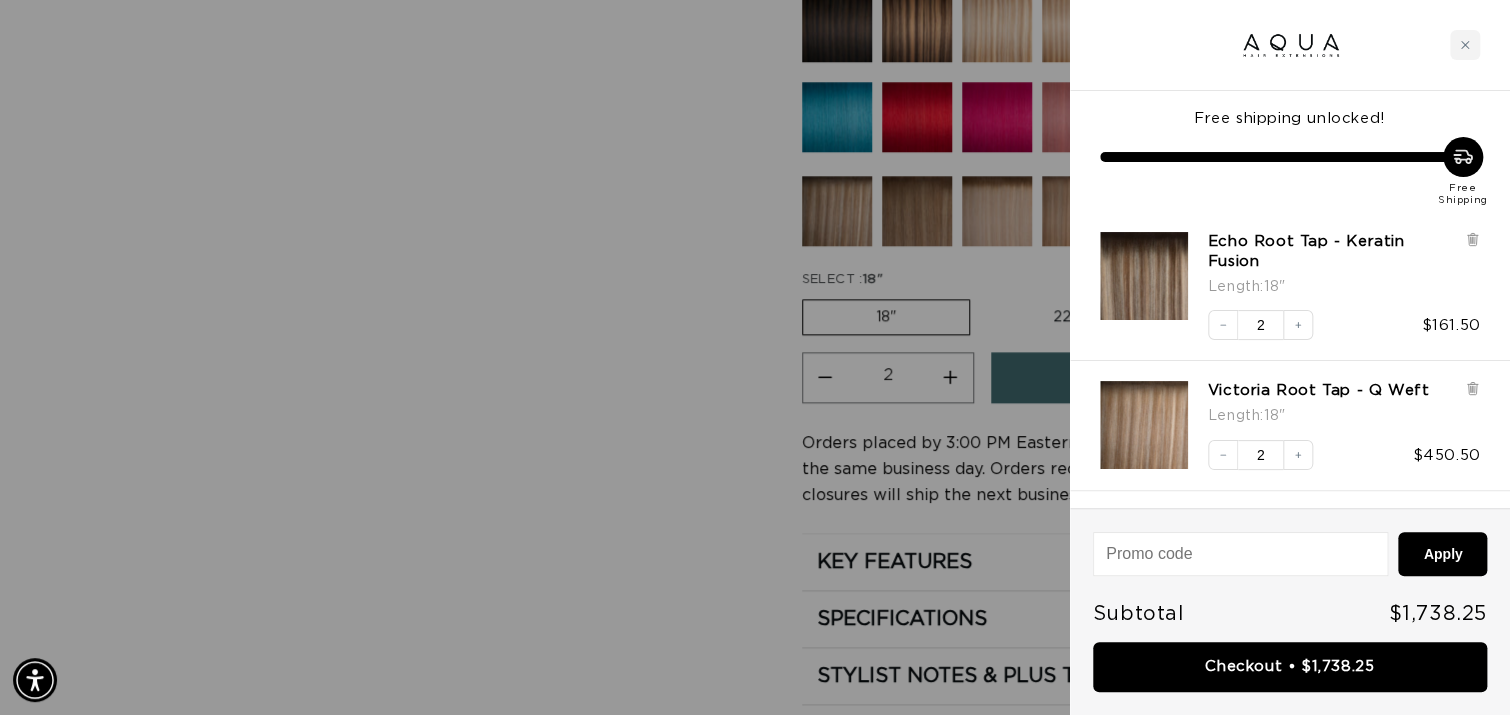 scroll, scrollTop: 0, scrollLeft: 0, axis: both 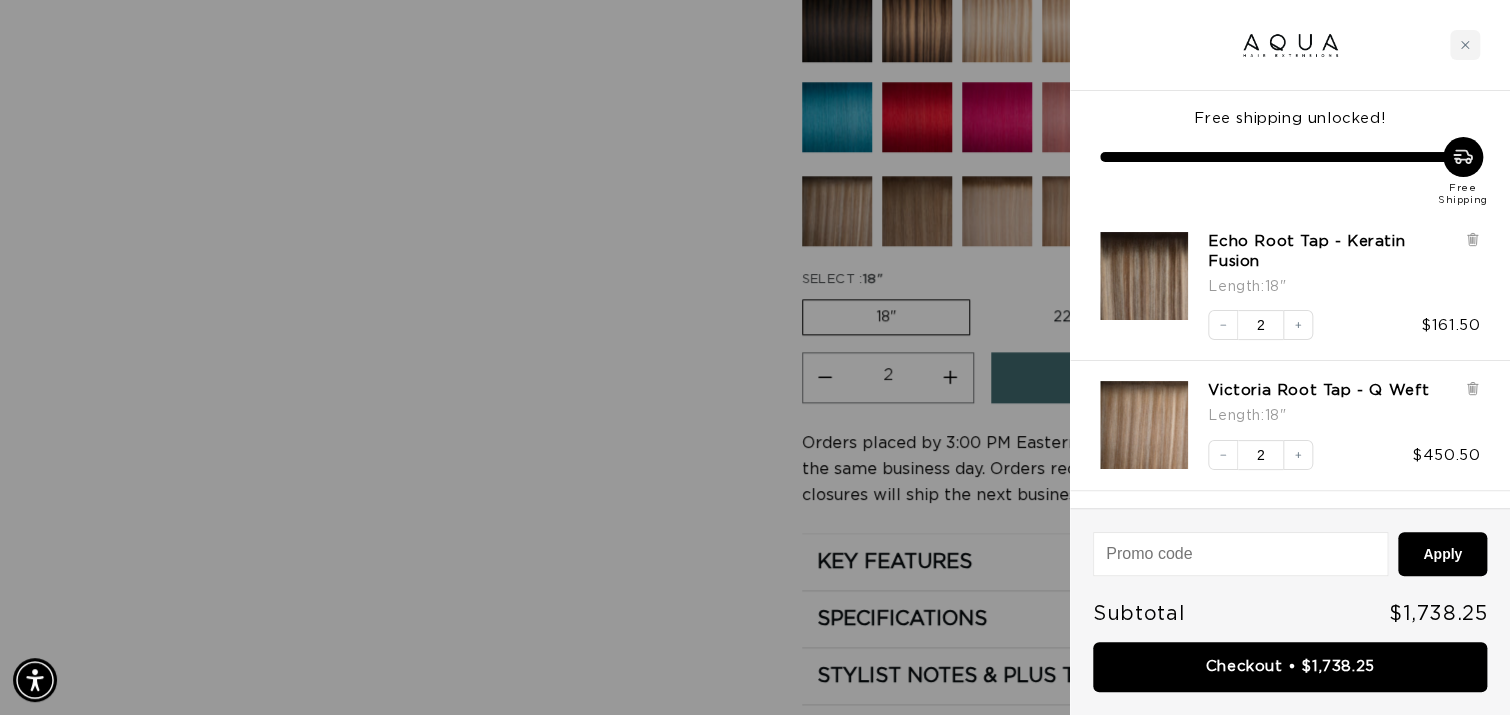 click at bounding box center [755, 357] 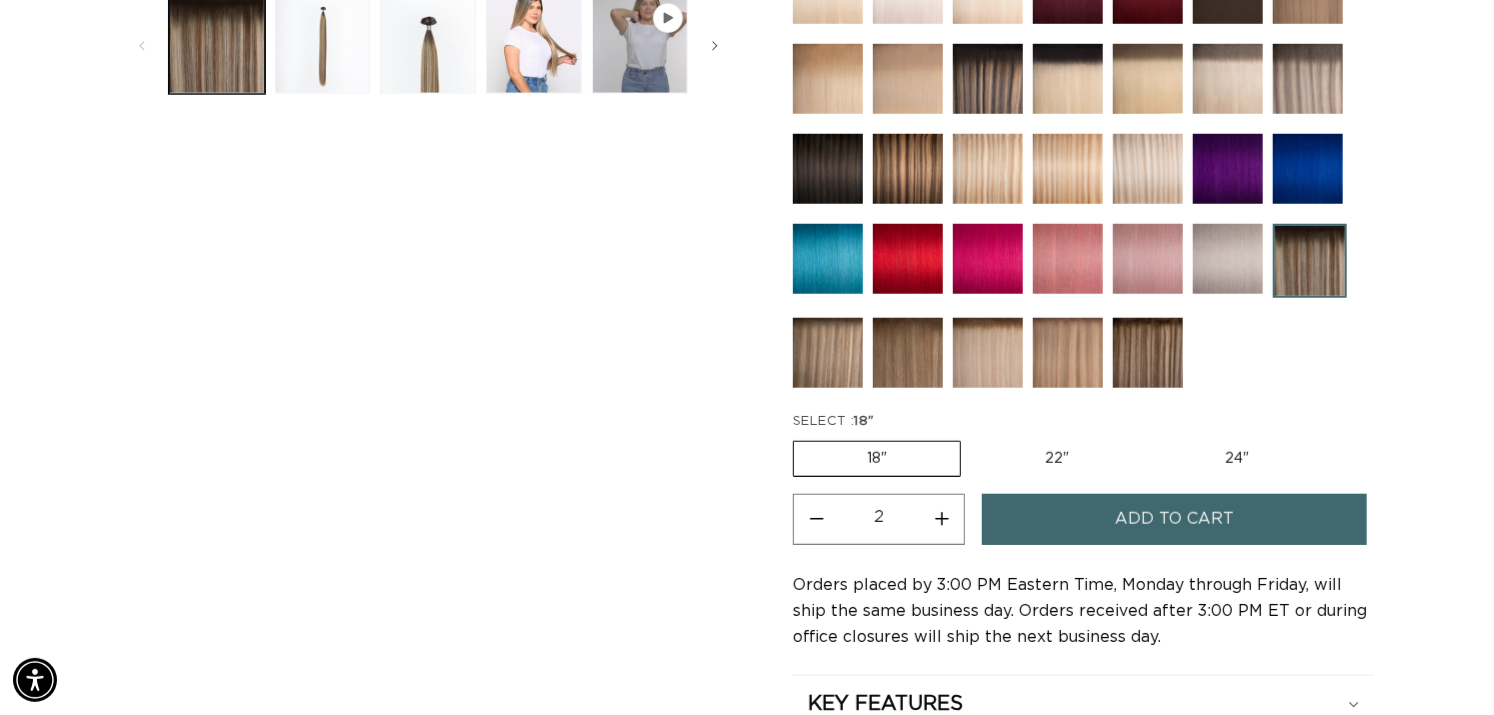 scroll, scrollTop: 839, scrollLeft: 0, axis: vertical 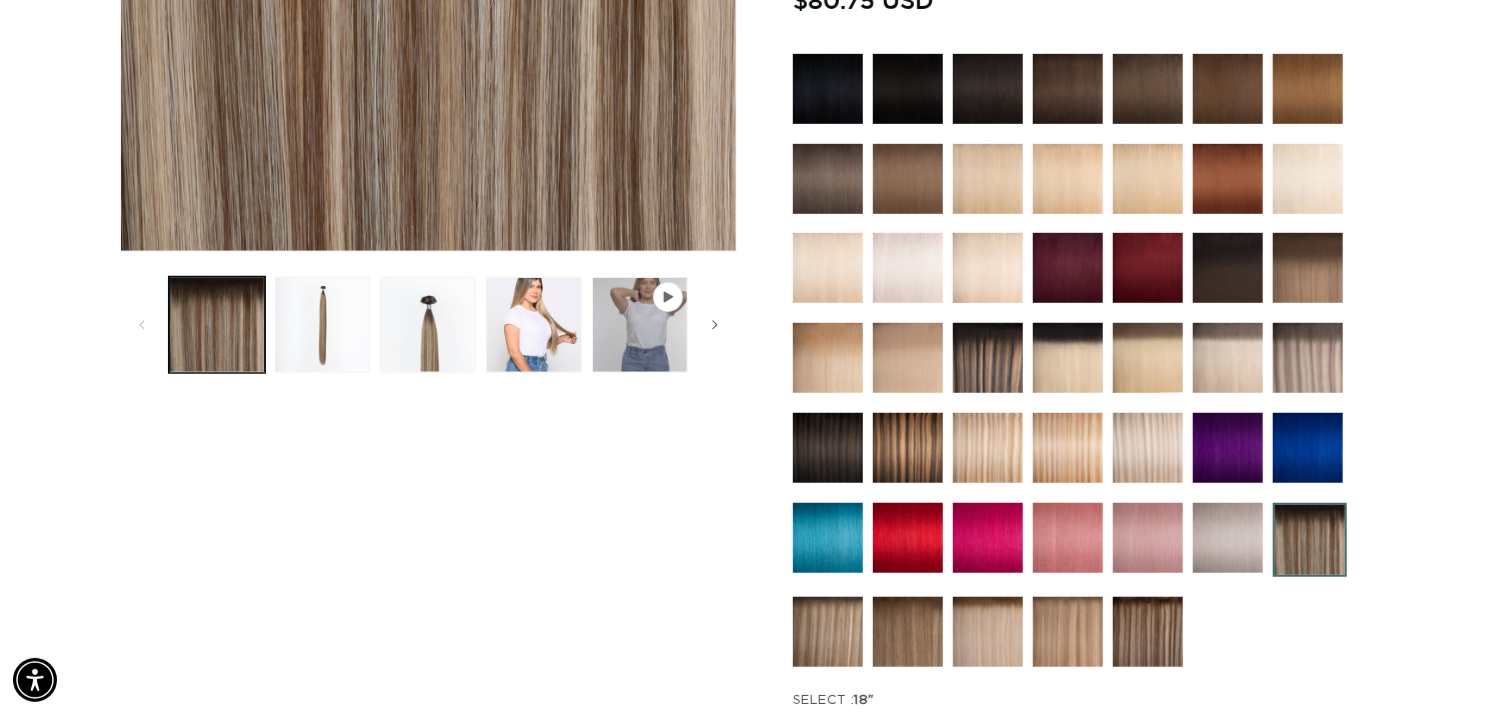 click at bounding box center (1068, 89) 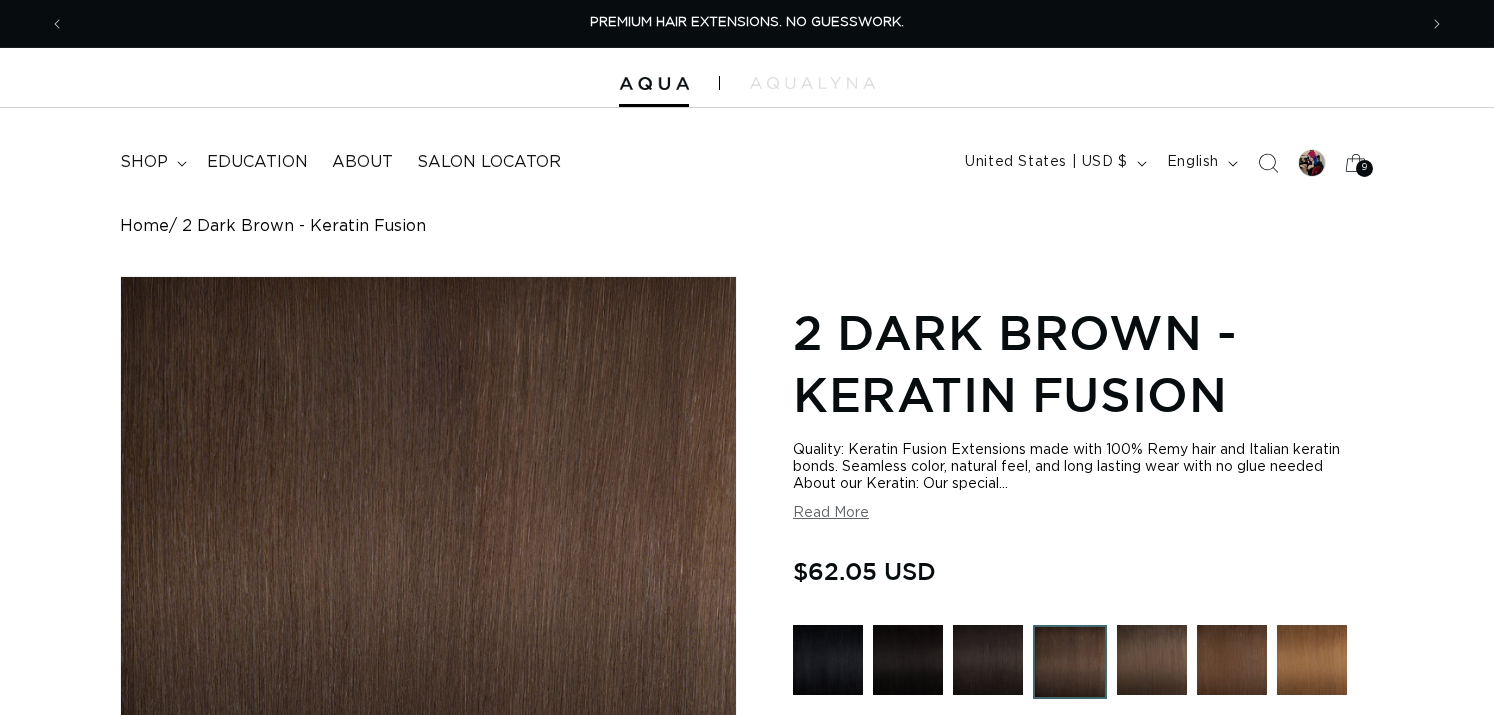scroll, scrollTop: 0, scrollLeft: 0, axis: both 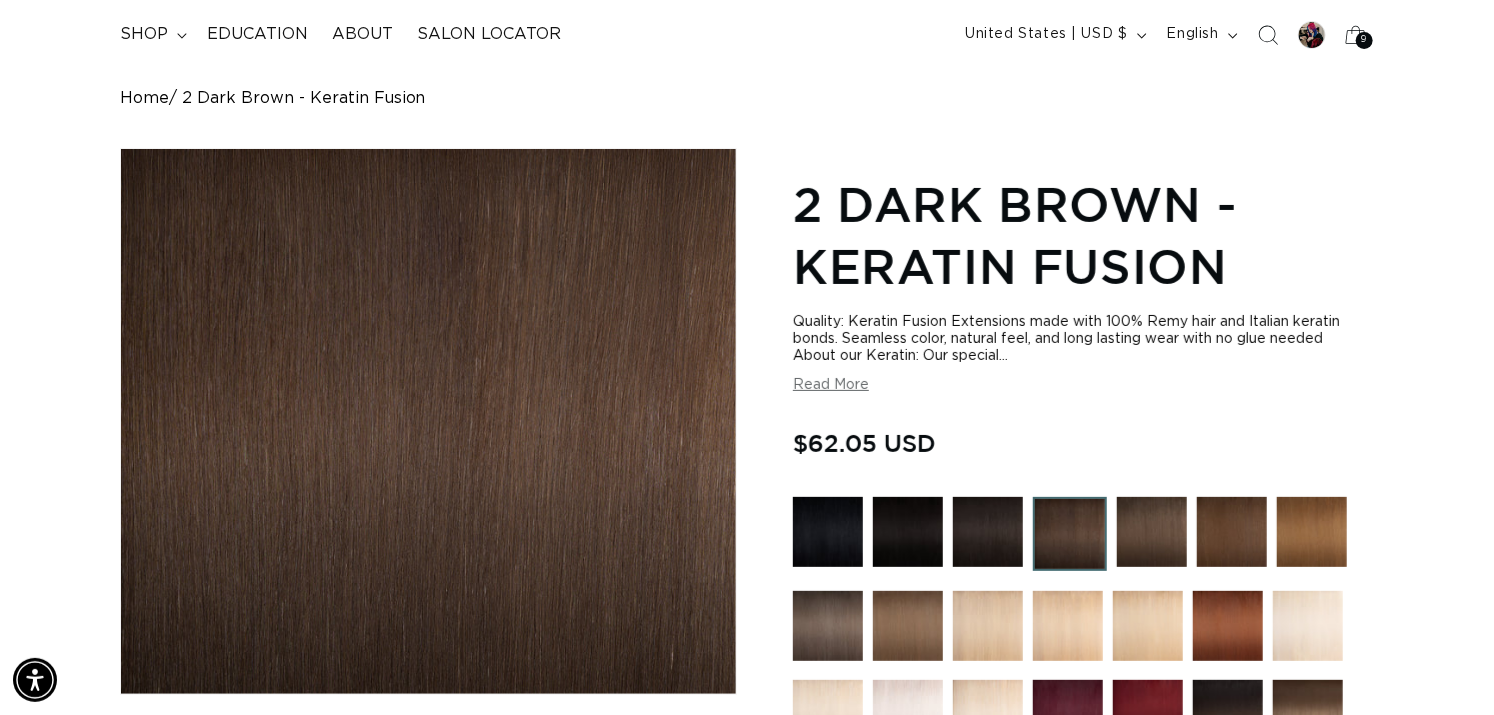 click at bounding box center (1152, 532) 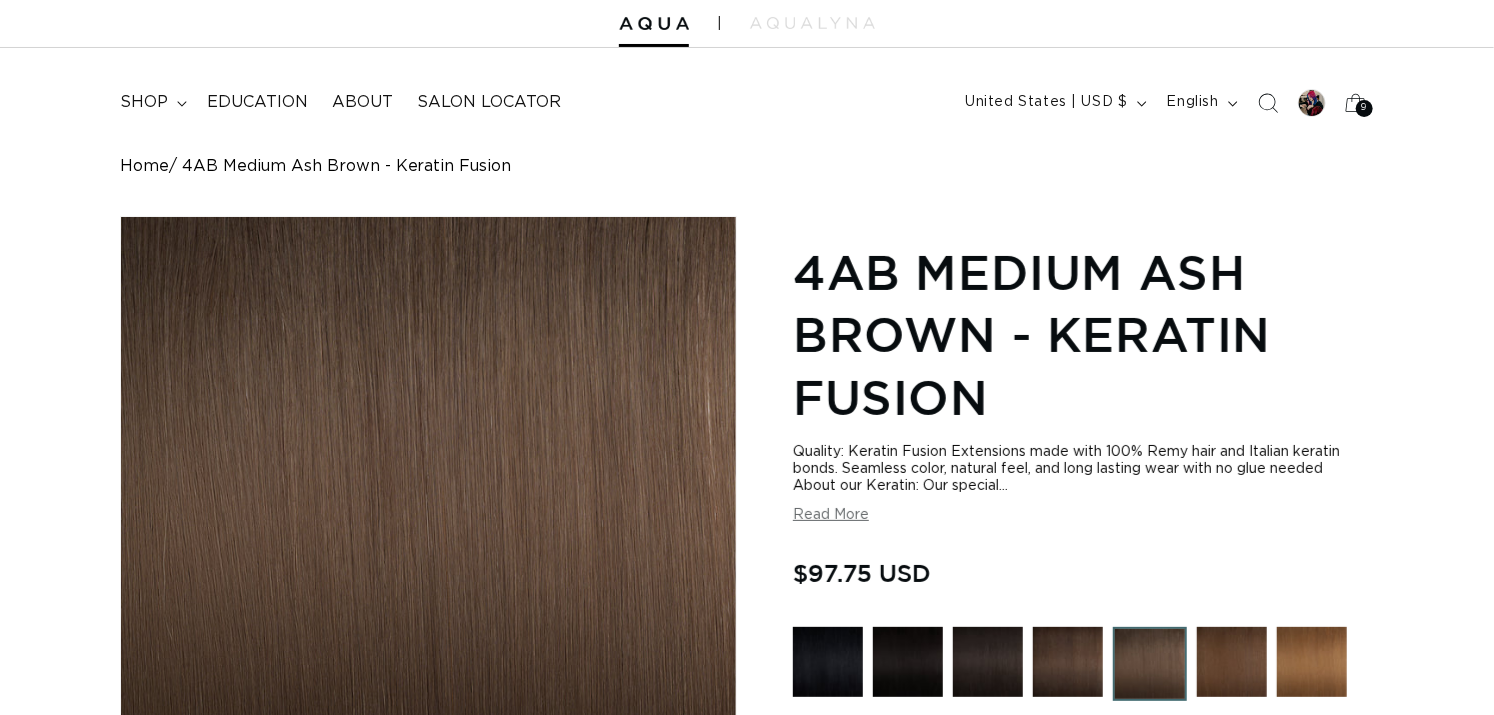 scroll, scrollTop: 0, scrollLeft: 0, axis: both 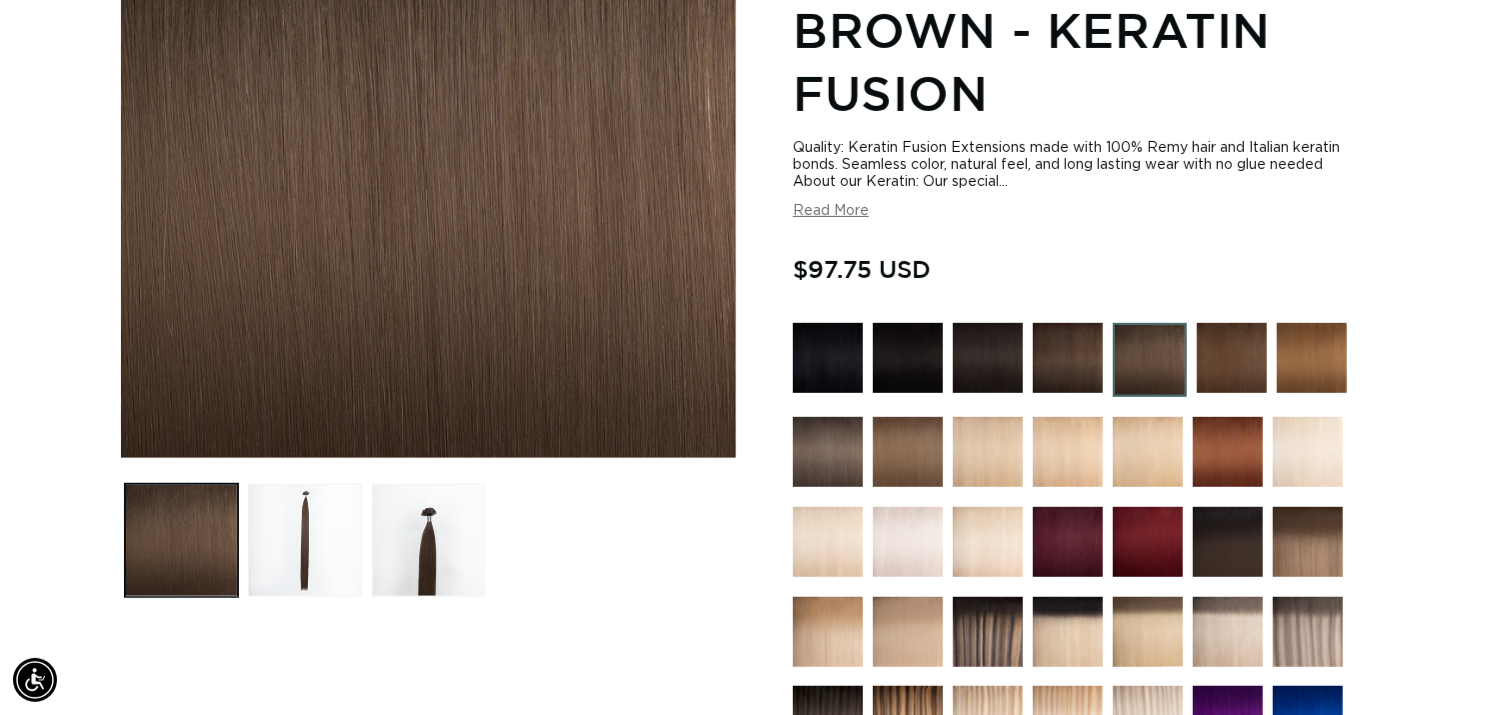 click at bounding box center [1232, 358] 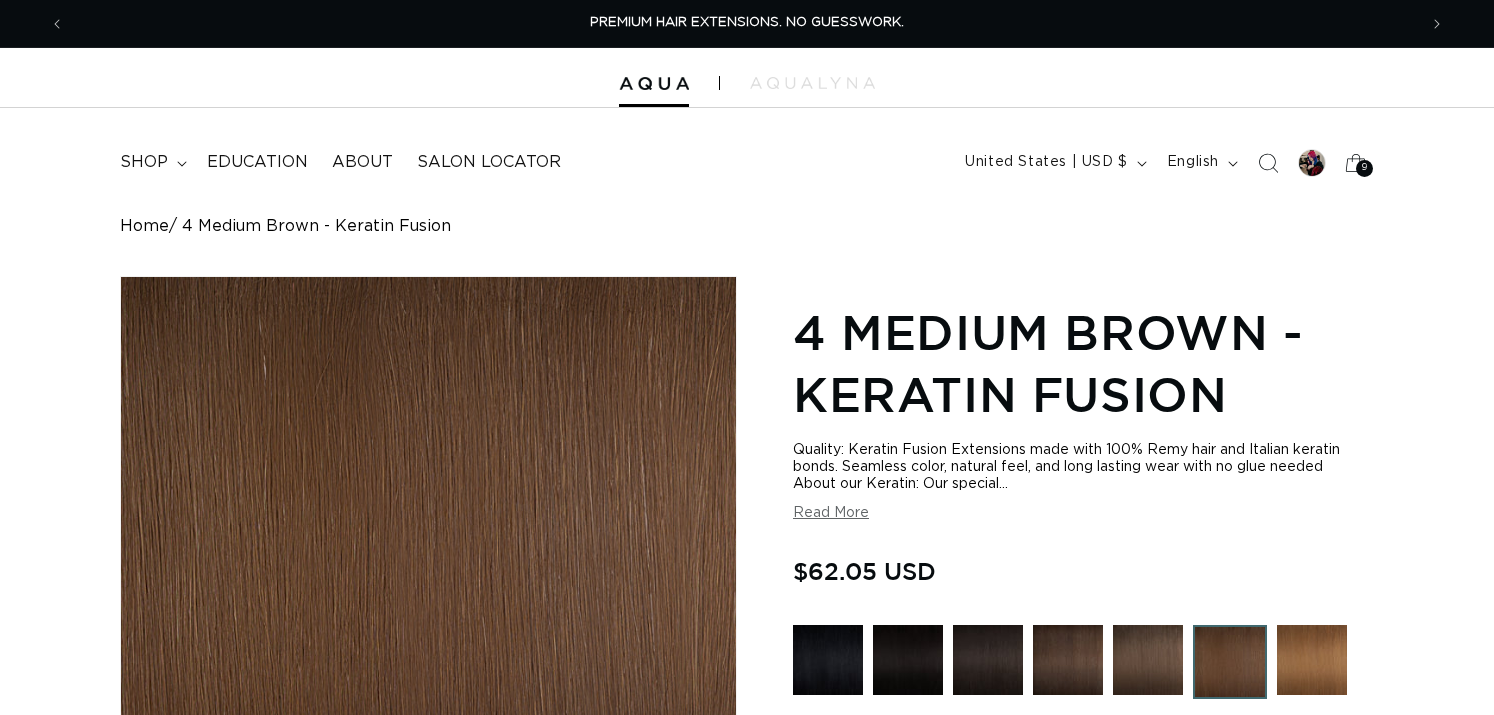 scroll, scrollTop: 140, scrollLeft: 0, axis: vertical 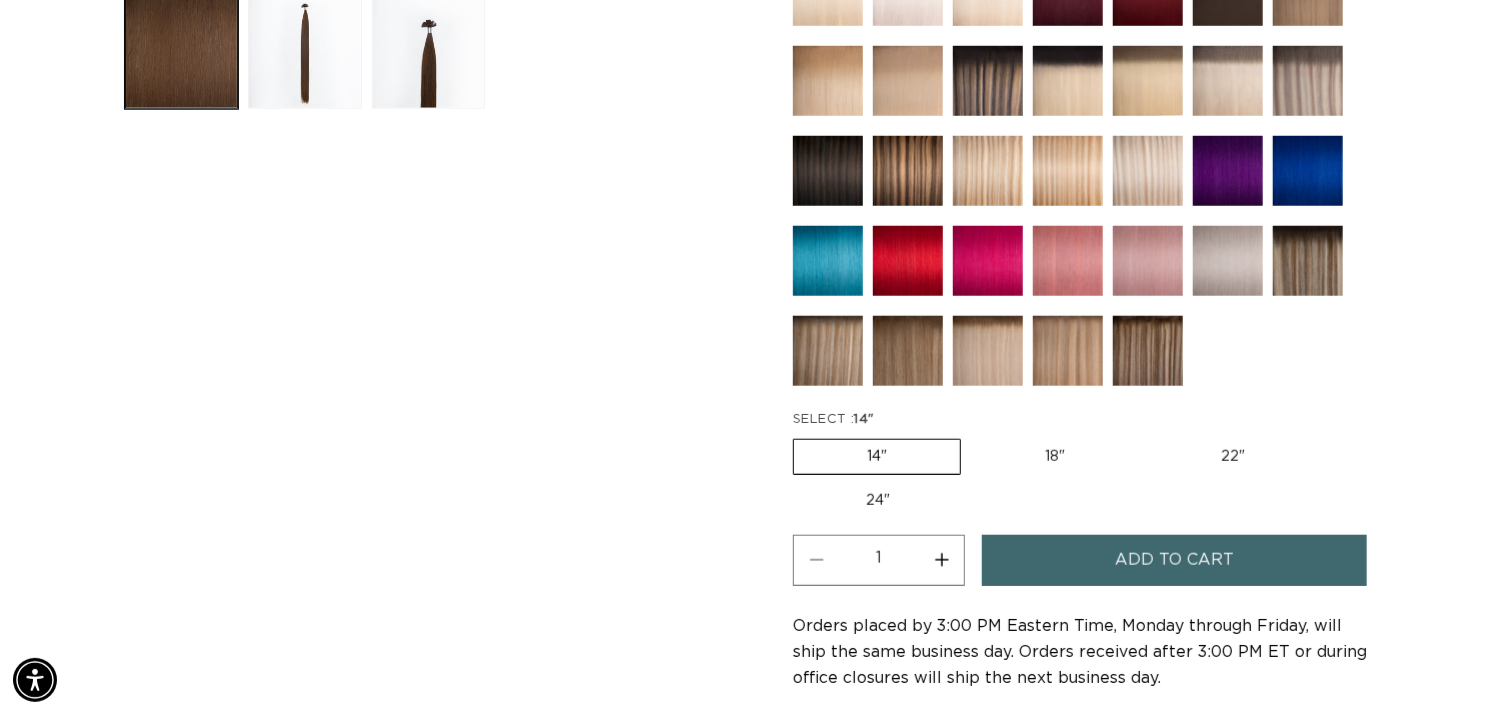 click on "Increase quantity for 4 Medium Brown - Keratin Fusion" at bounding box center (941, 560) 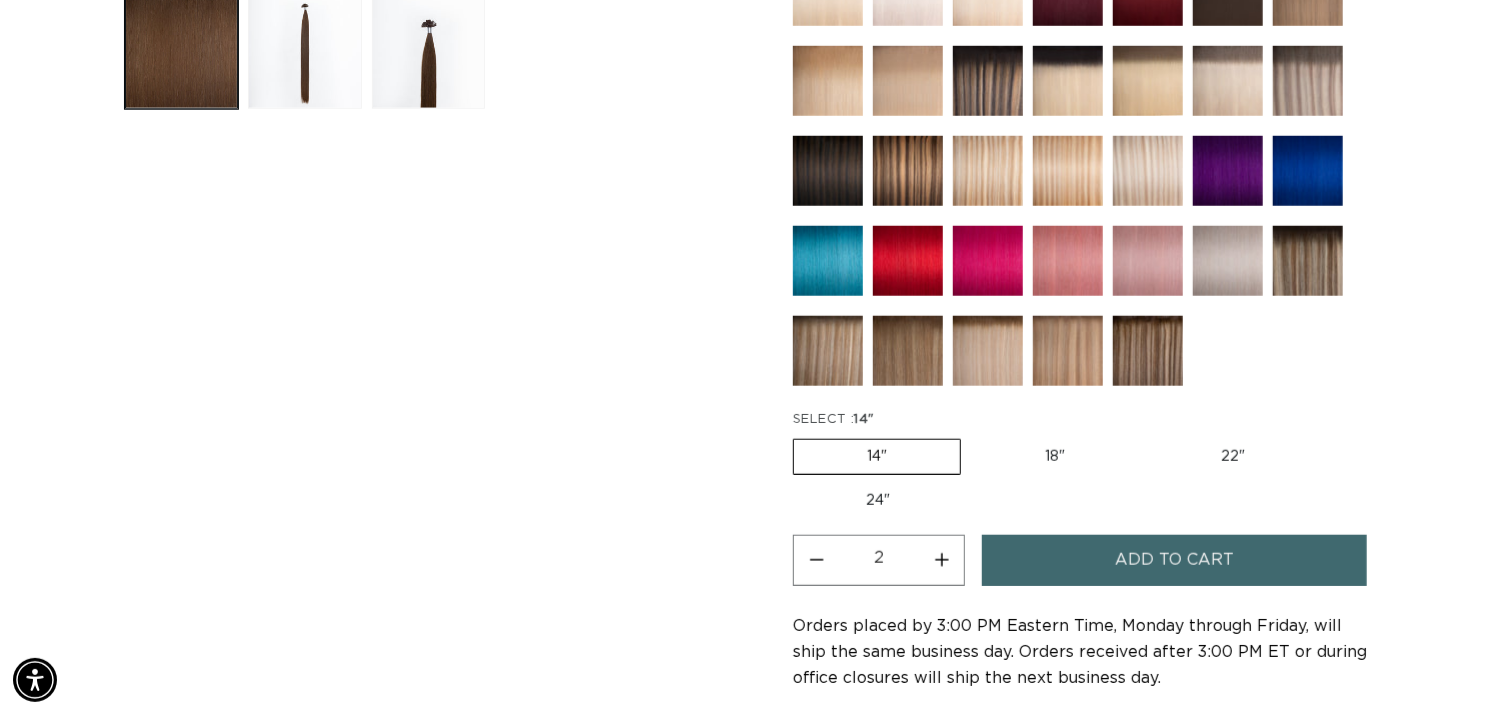 click on "Increase quantity for 4 Medium Brown - Keratin Fusion" at bounding box center [941, 560] 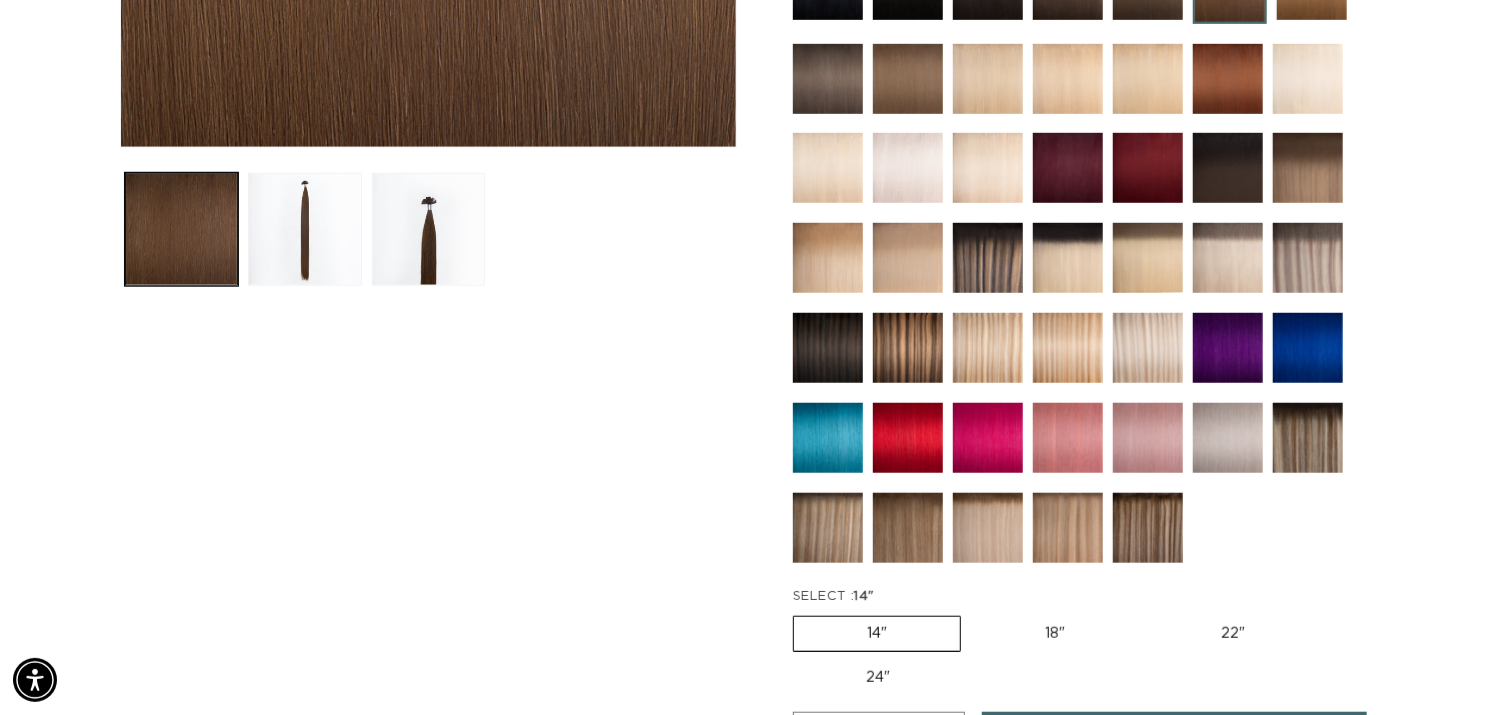 scroll, scrollTop: 674, scrollLeft: 0, axis: vertical 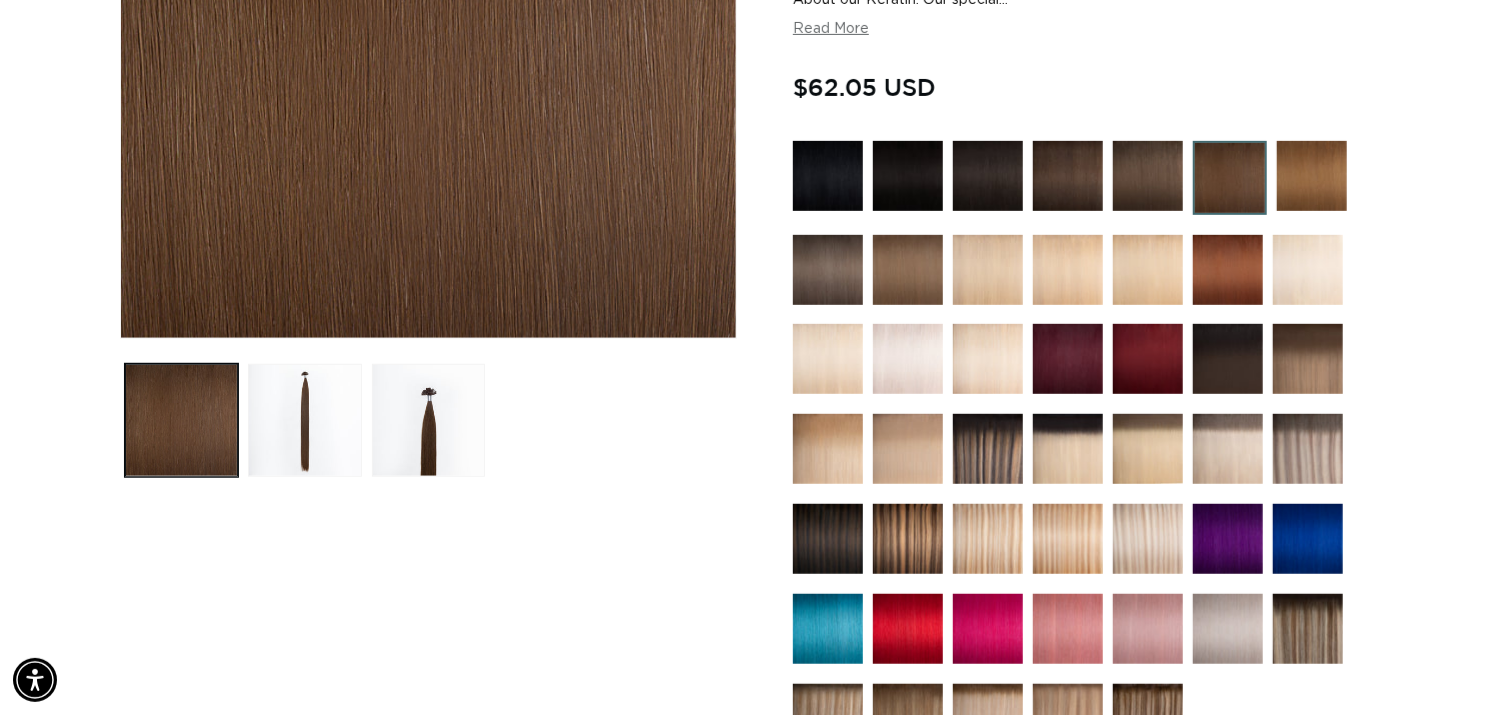 click at bounding box center (1230, 178) 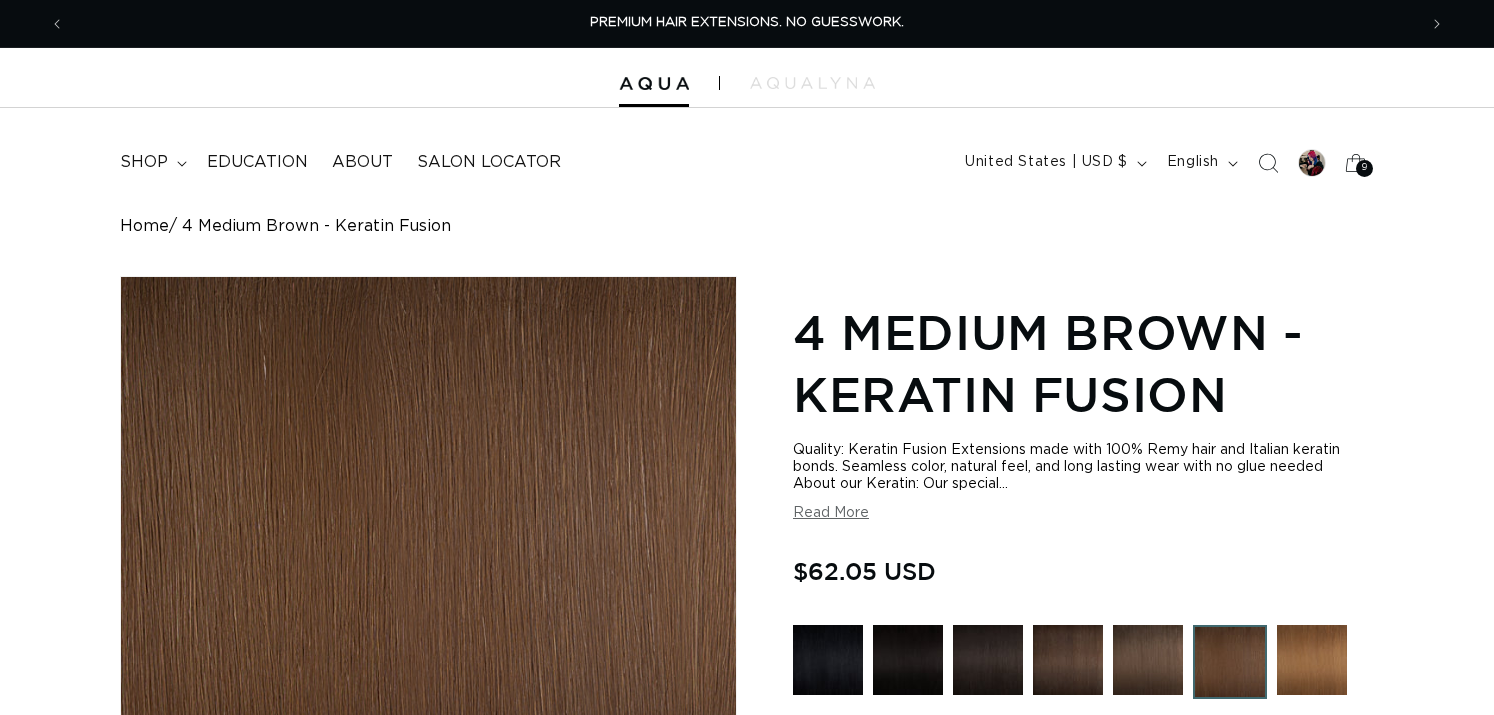 scroll, scrollTop: 0, scrollLeft: 0, axis: both 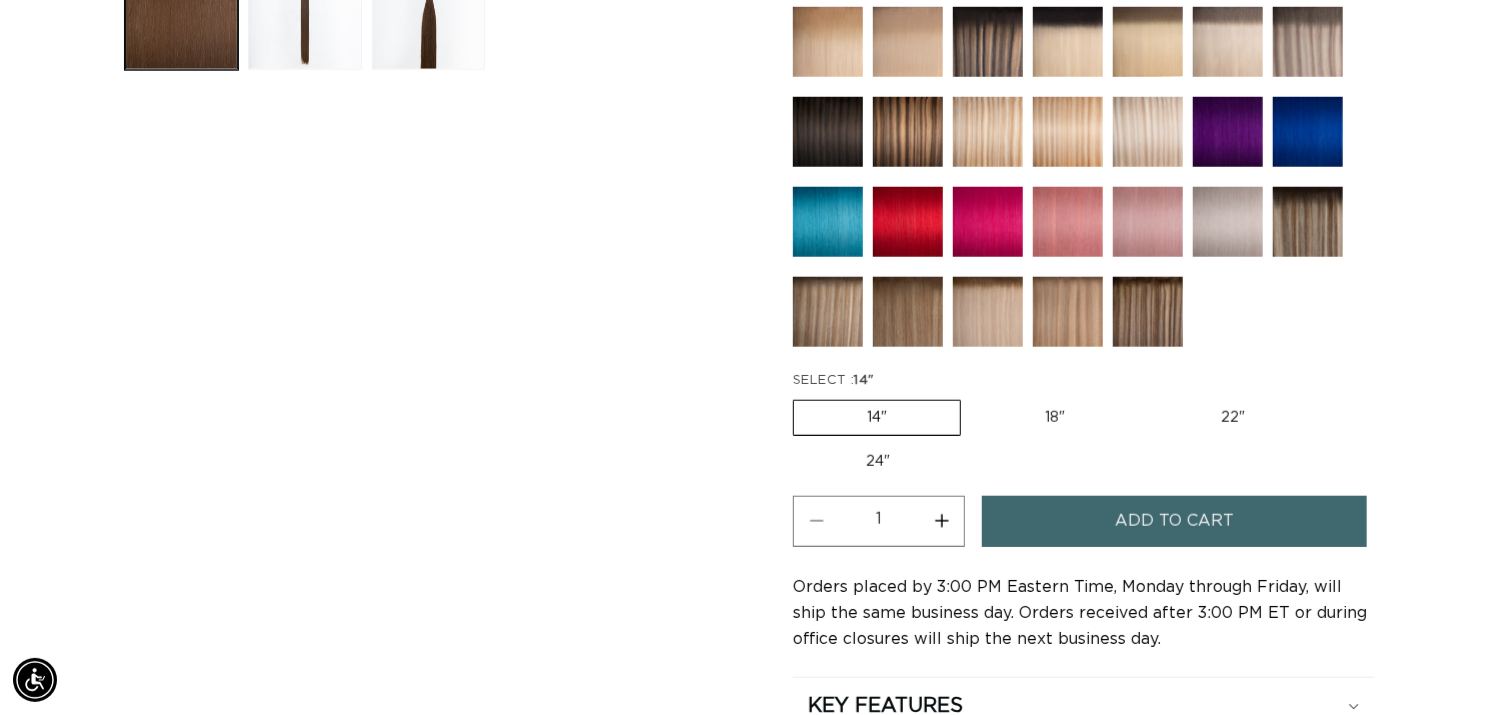 click on "Increase quantity for 4 Medium Brown - Keratin Fusion" at bounding box center (941, 521) 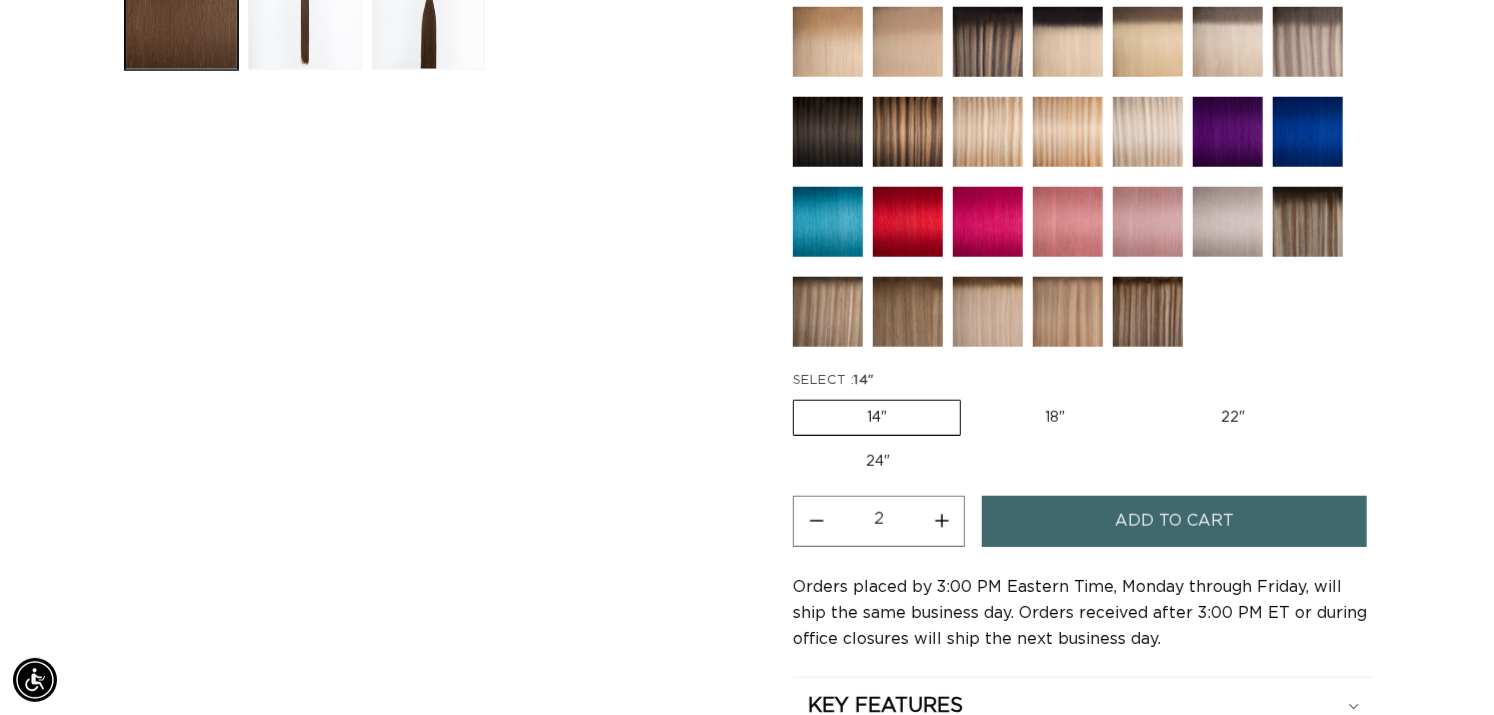 click on "Increase quantity for 4 Medium Brown - Keratin Fusion" at bounding box center (941, 521) 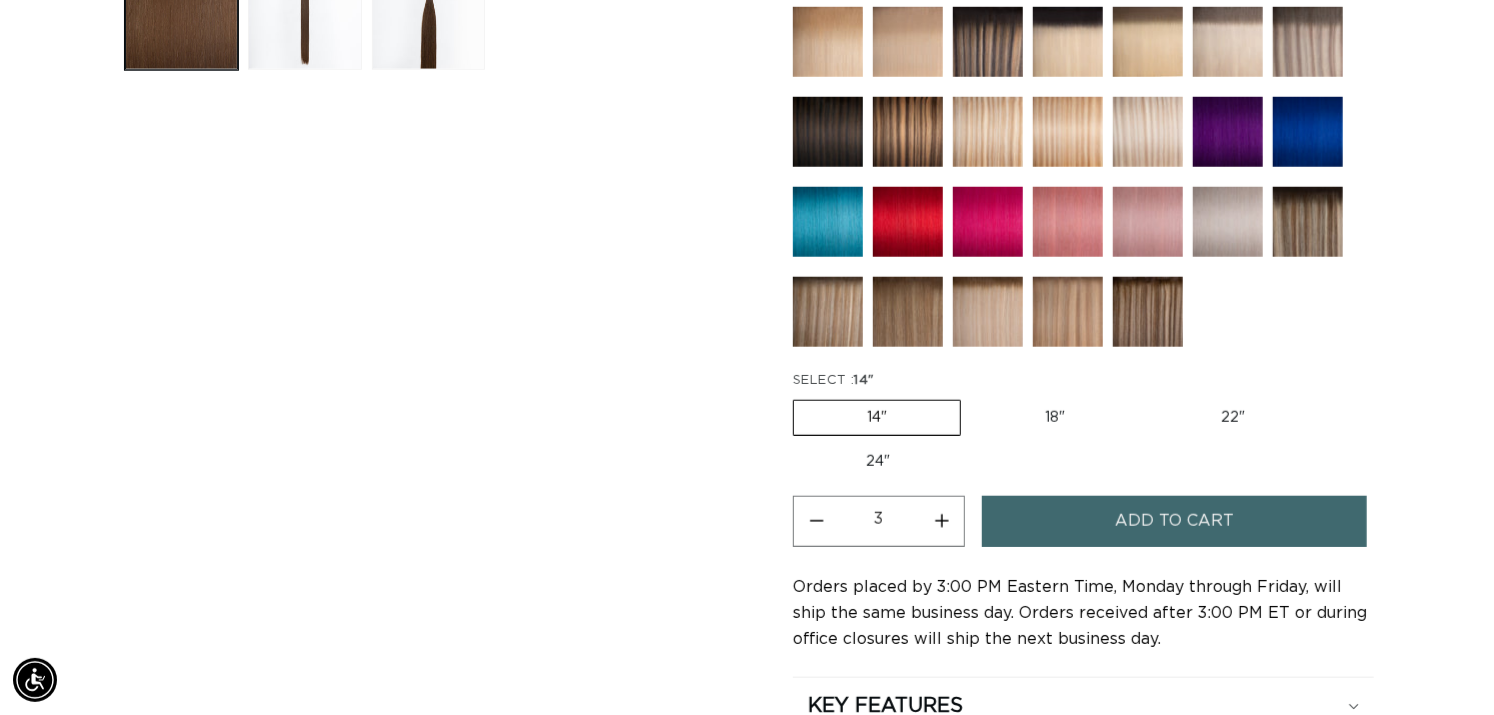 click on "Add to cart" at bounding box center (1175, 521) 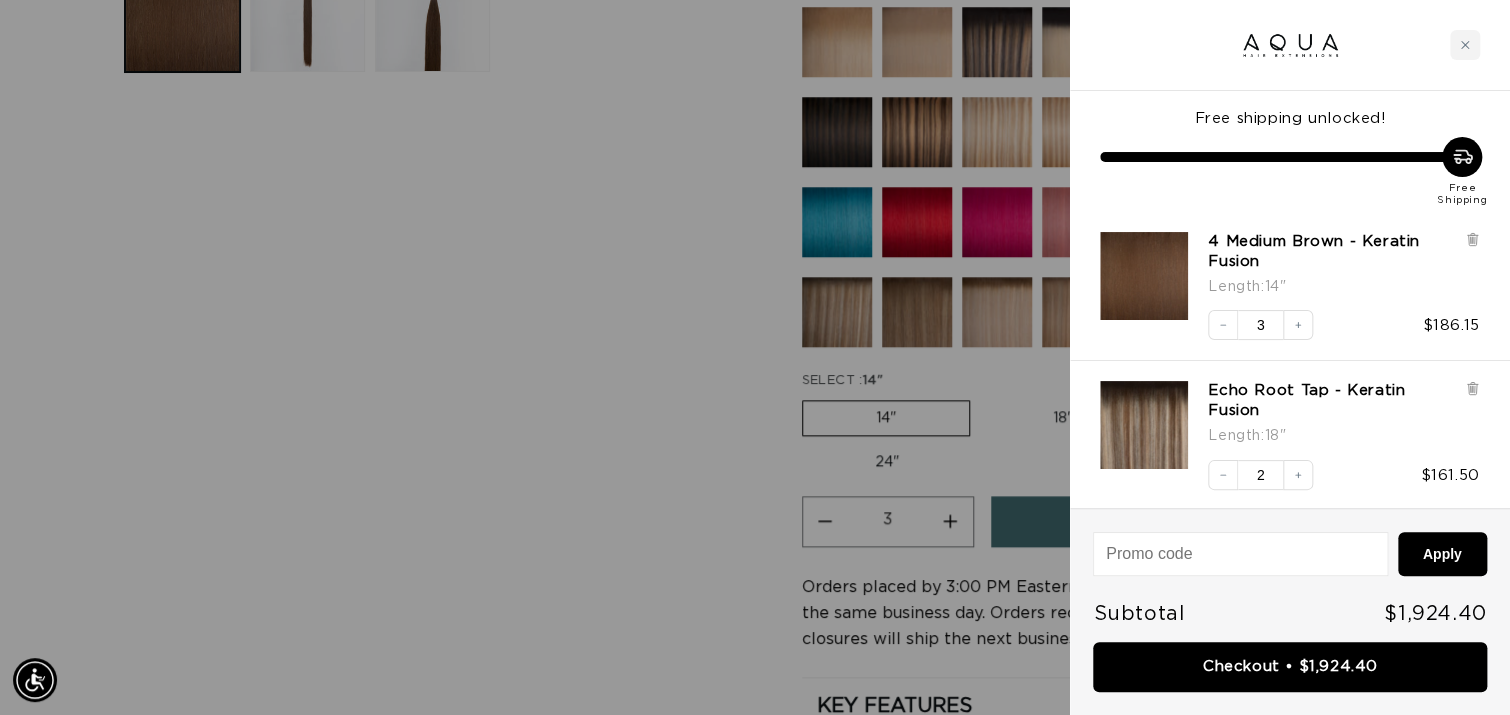 scroll, scrollTop: 0, scrollLeft: 2735, axis: horizontal 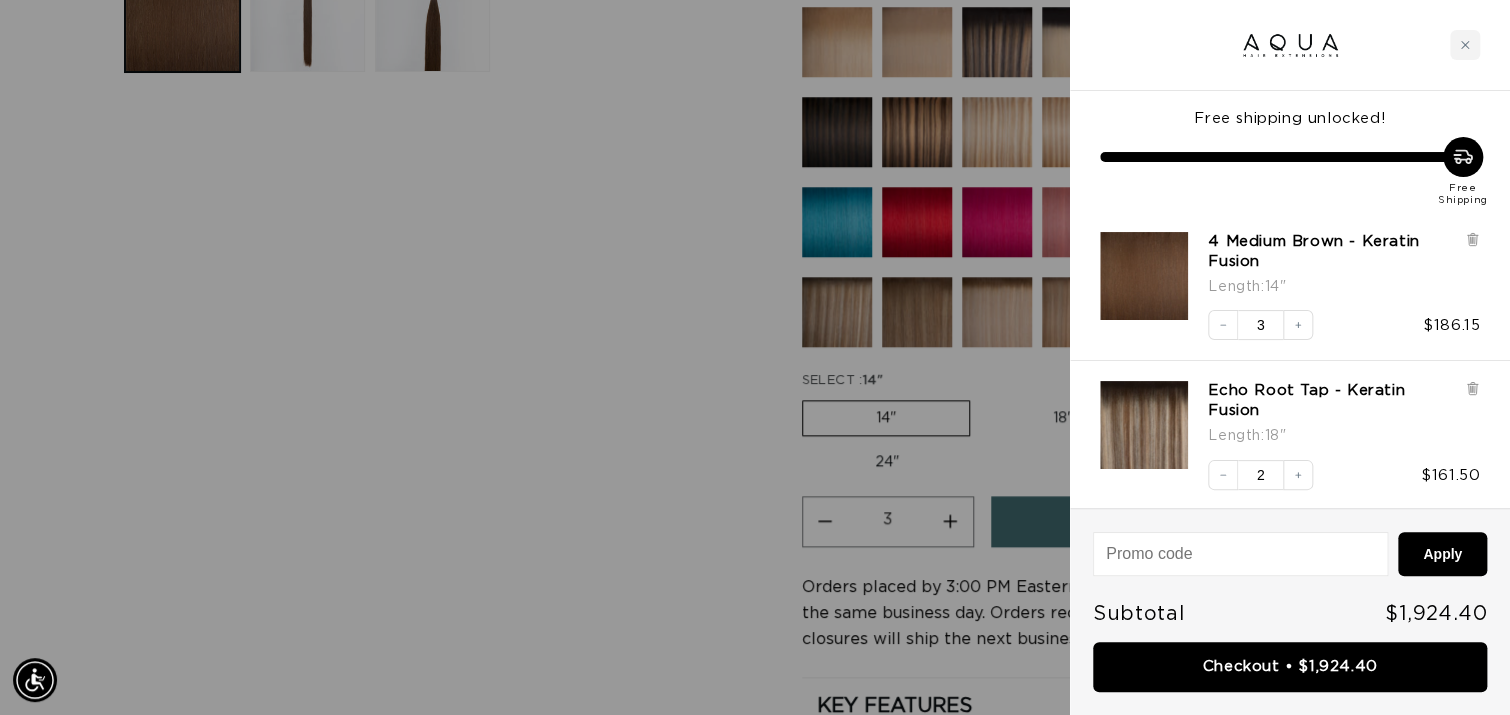 click at bounding box center (755, 357) 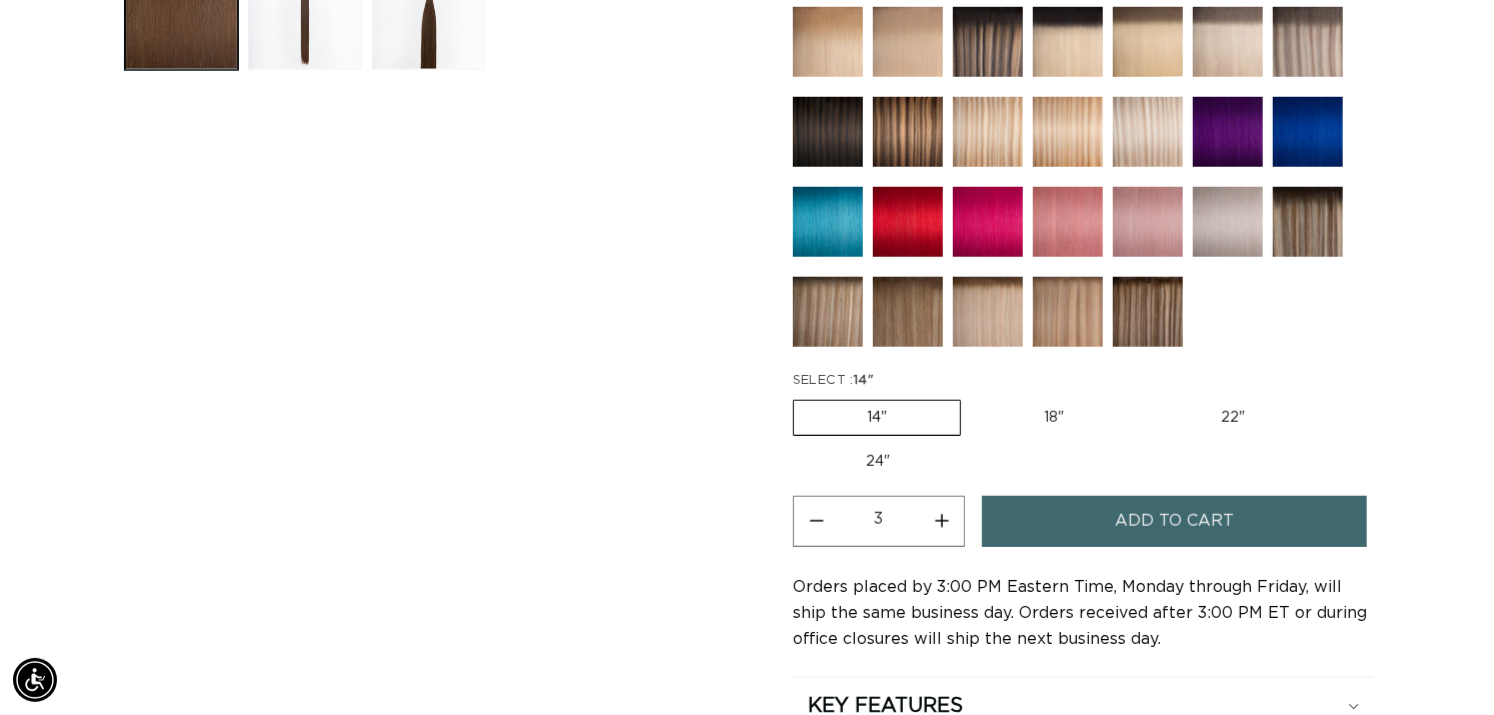 scroll, scrollTop: 0, scrollLeft: 1352, axis: horizontal 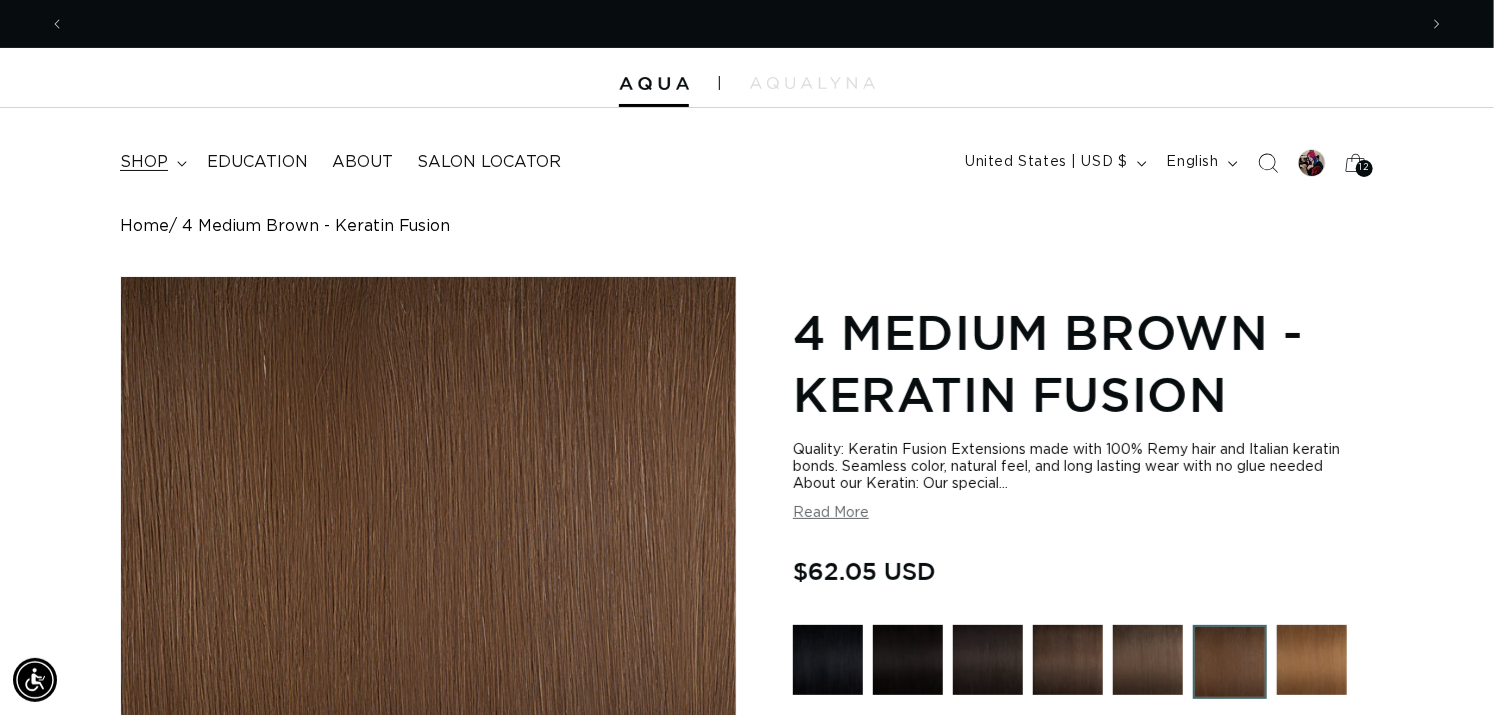 click on "shop" at bounding box center [144, 162] 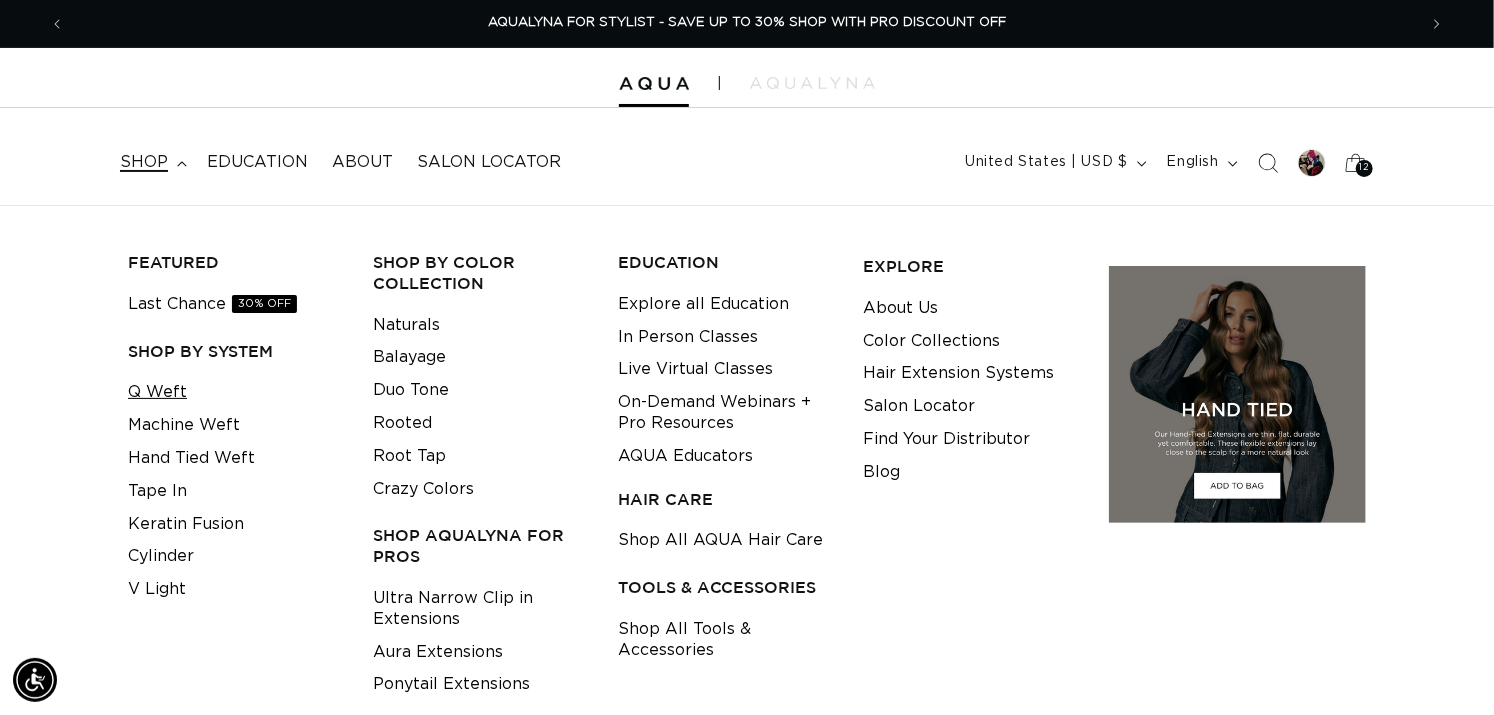 click on "Q Weft" at bounding box center (157, 392) 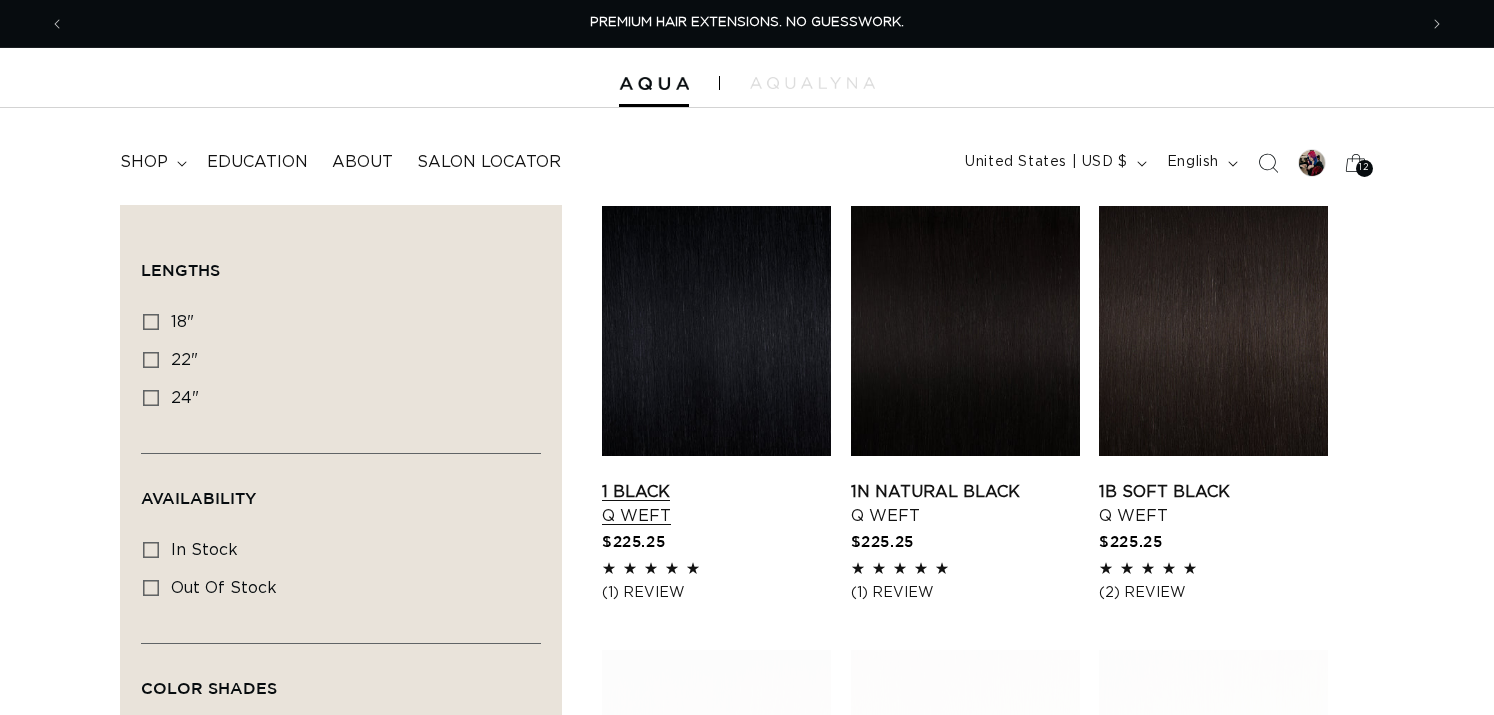scroll, scrollTop: 0, scrollLeft: 0, axis: both 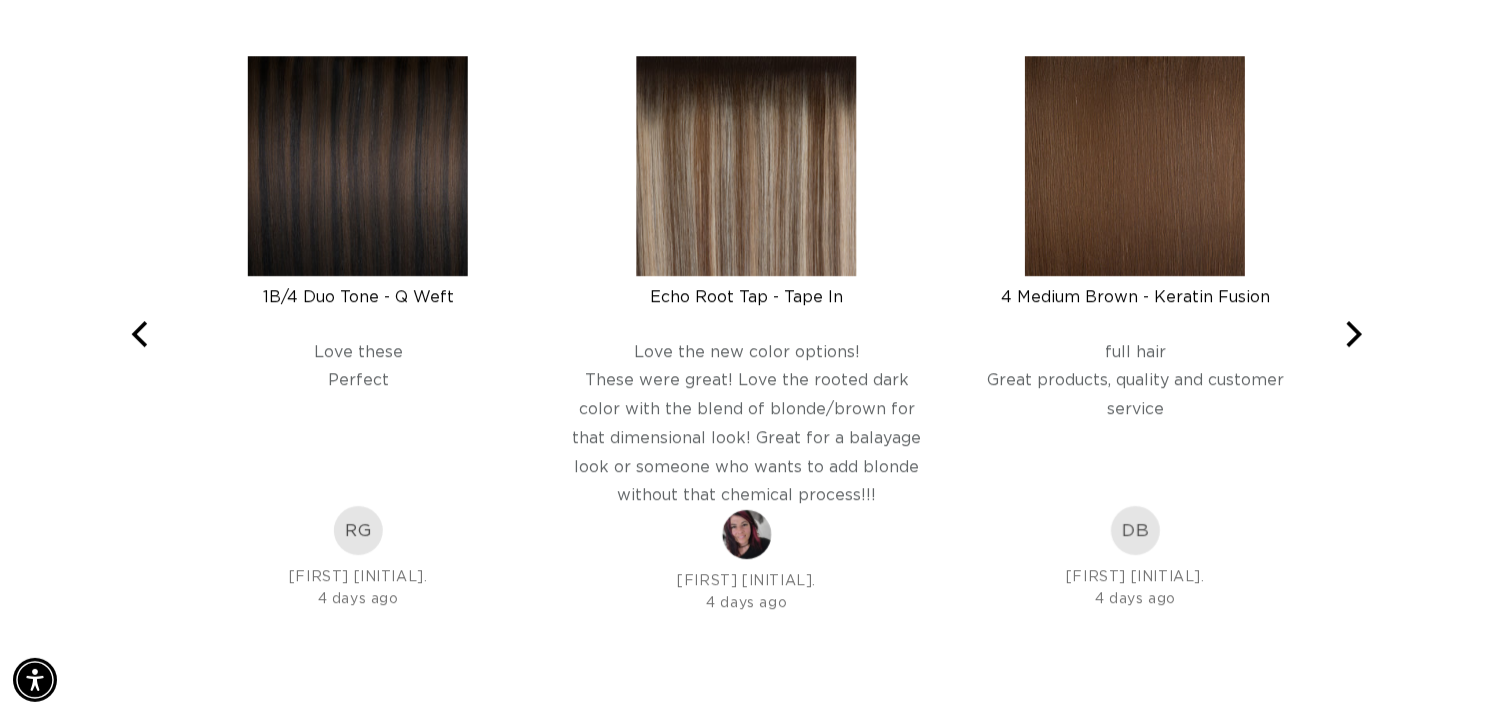 click on "2" at bounding box center [961, -235] 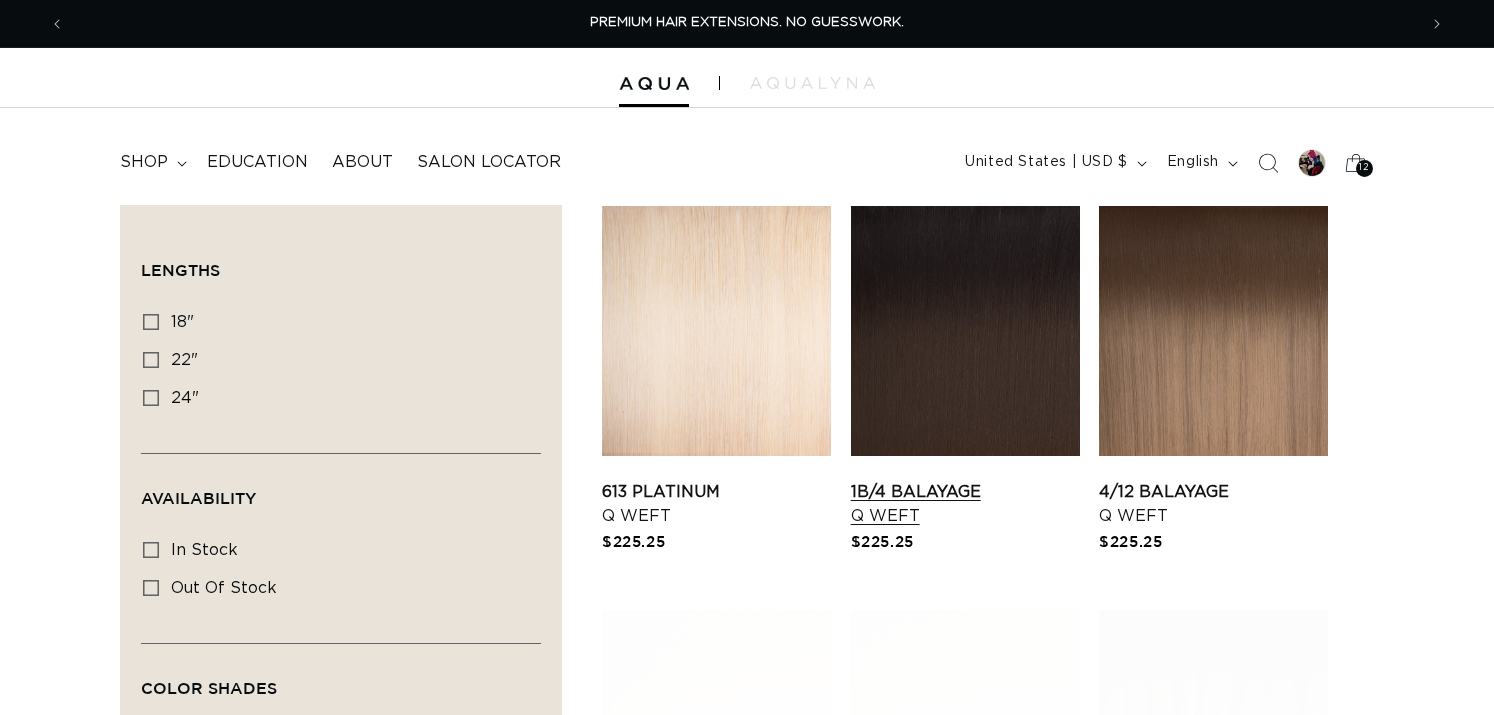 scroll, scrollTop: 0, scrollLeft: 0, axis: both 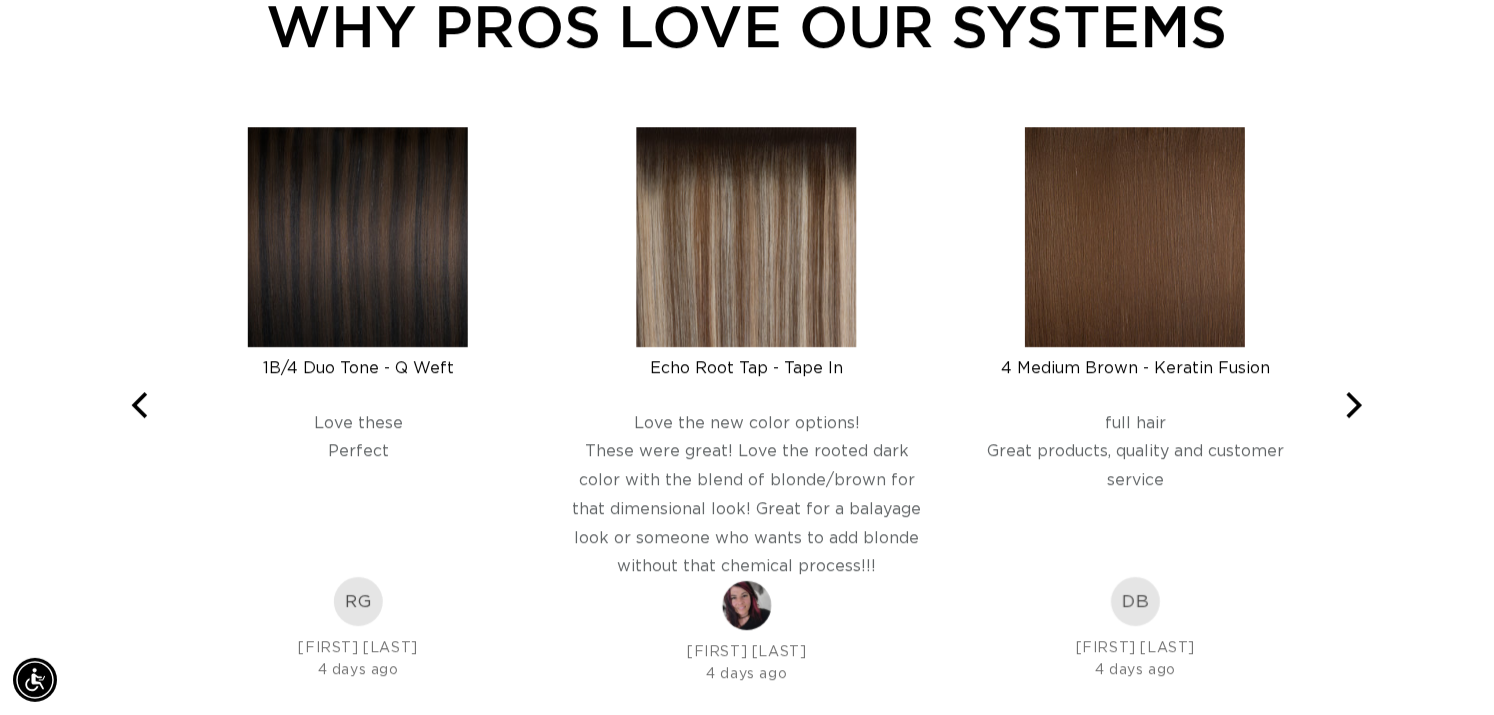 click on "3" at bounding box center (1042, -164) 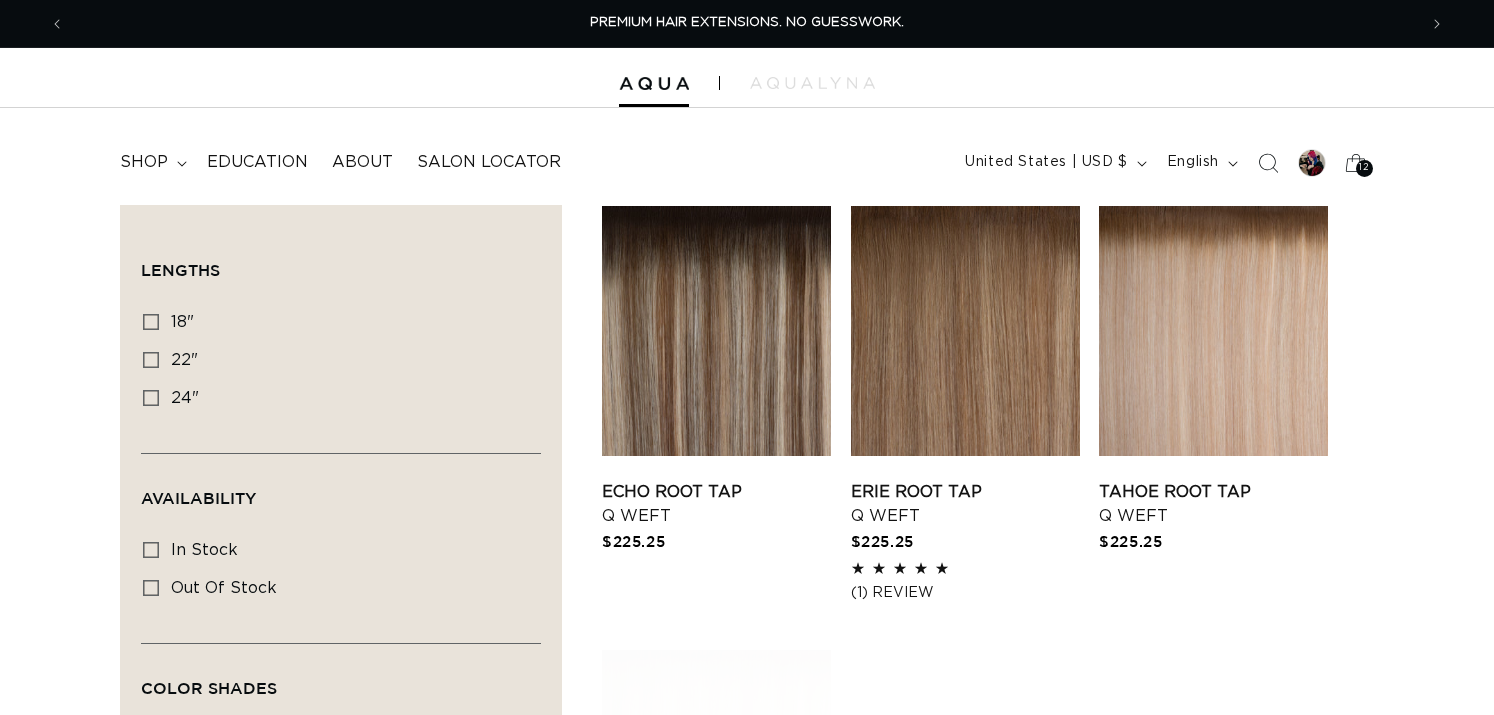 scroll, scrollTop: 0, scrollLeft: 0, axis: both 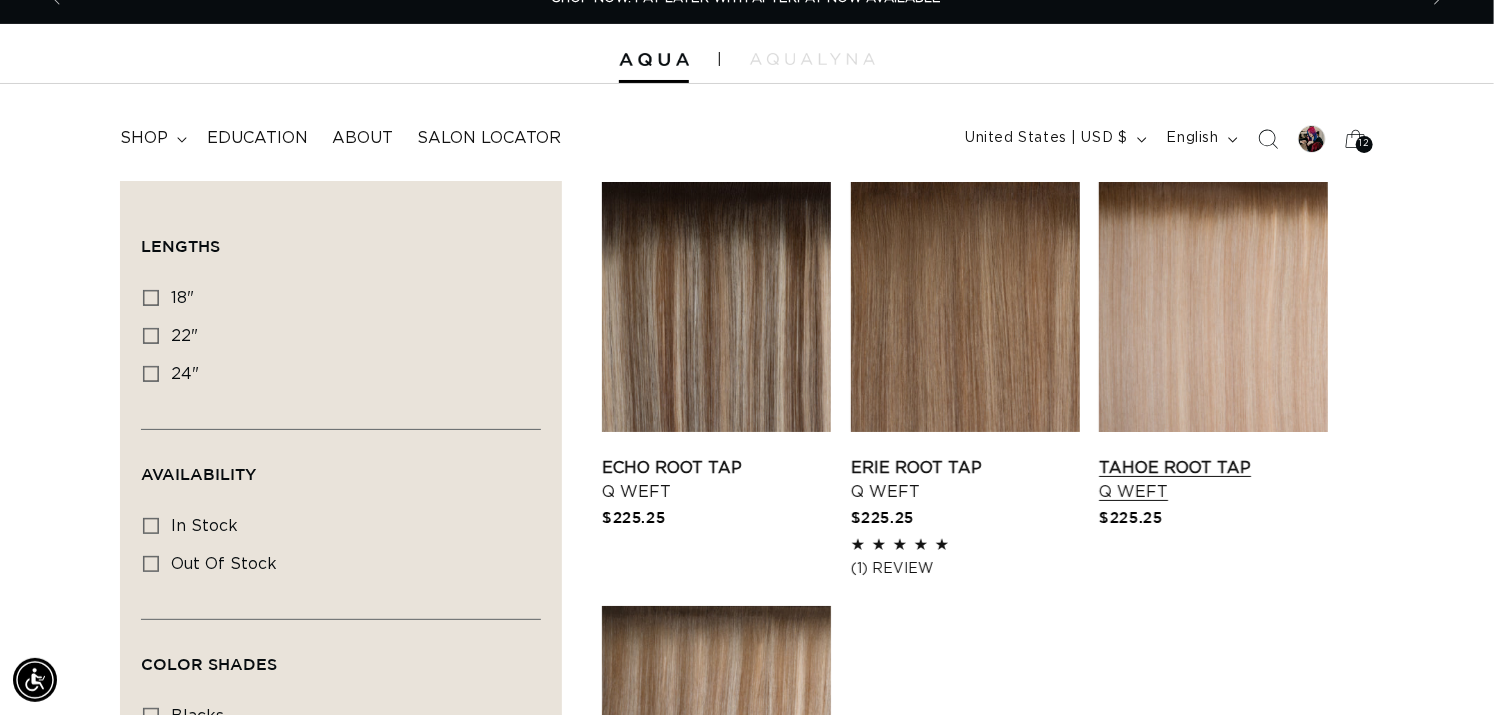 click on "Tahoe Root Tap
Q Weft" at bounding box center [1213, 480] 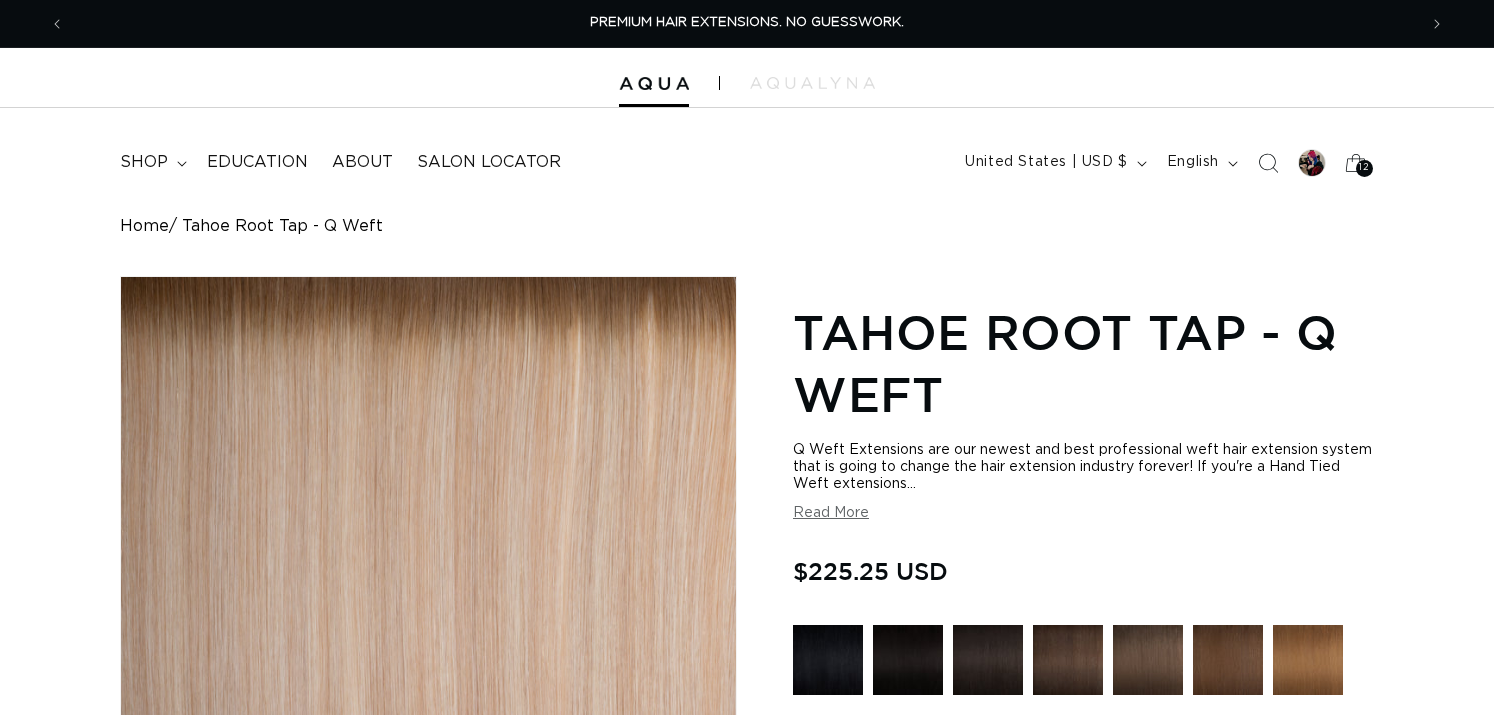 scroll, scrollTop: 540, scrollLeft: 0, axis: vertical 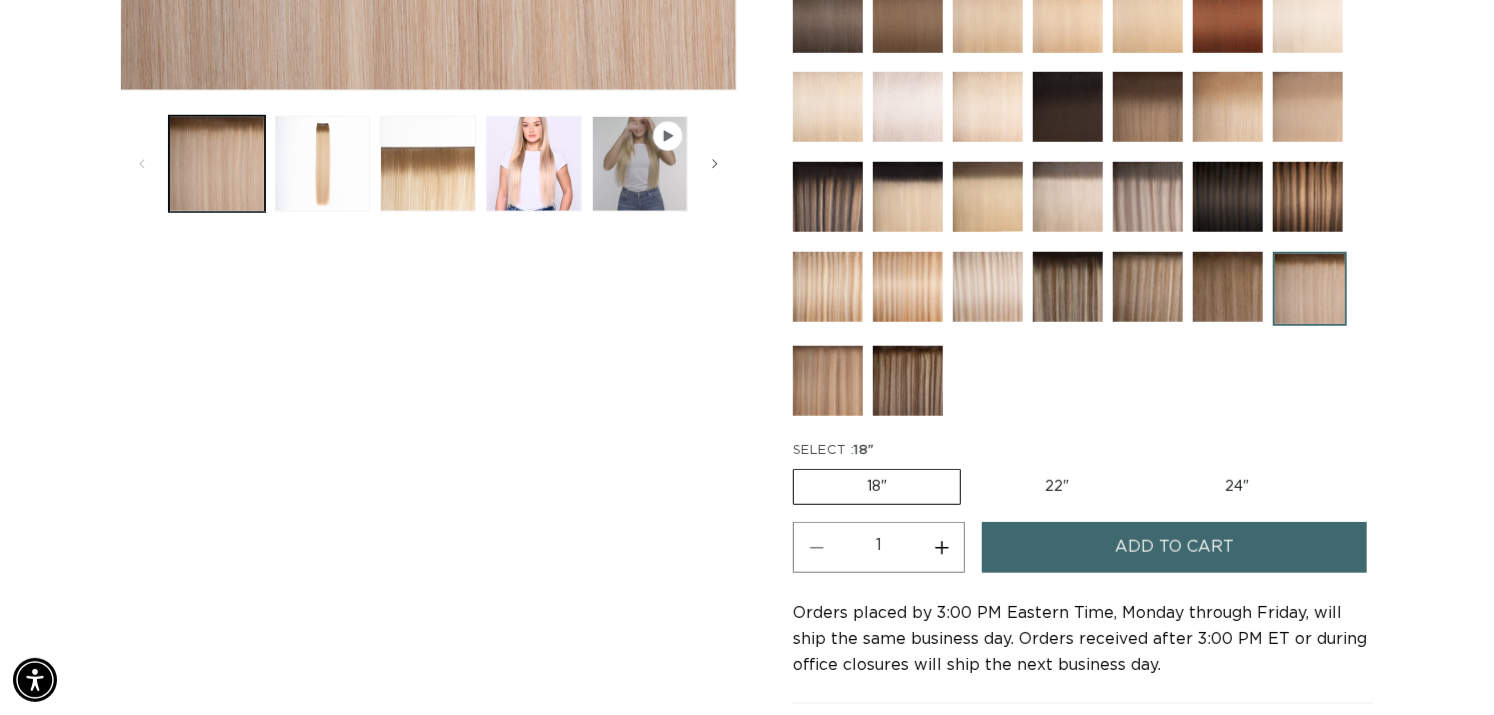 click on "Add to cart" at bounding box center [1175, 547] 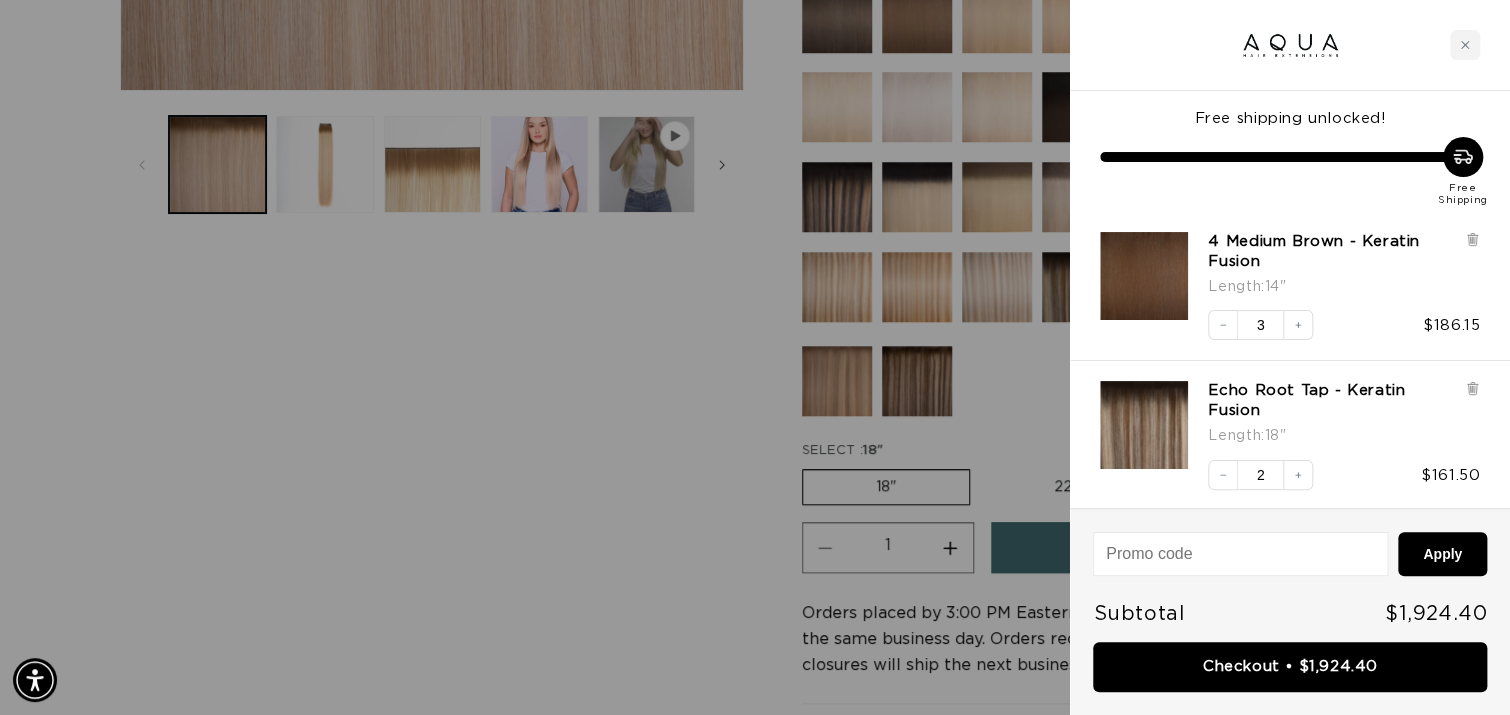 scroll, scrollTop: 0, scrollLeft: 1368, axis: horizontal 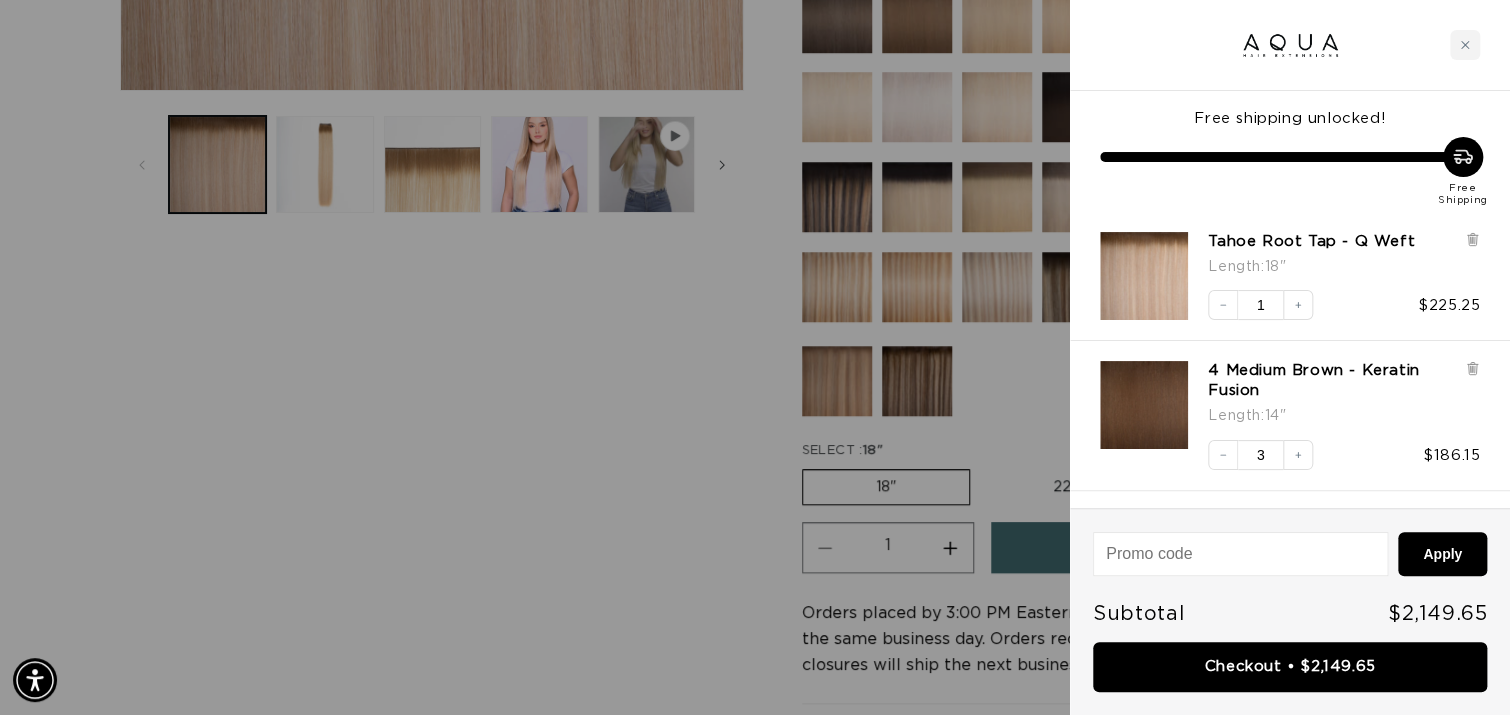 click at bounding box center [755, 357] 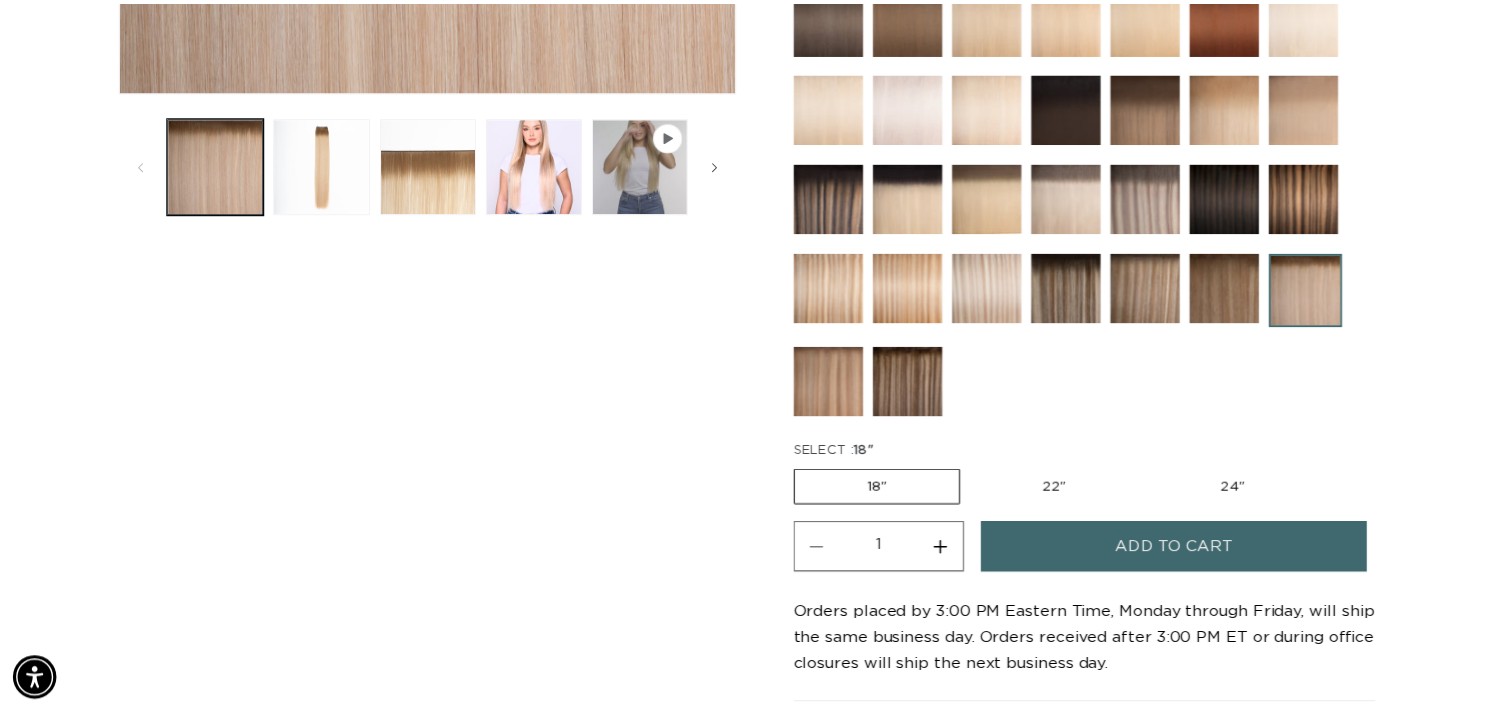 scroll, scrollTop: 0, scrollLeft: 1352, axis: horizontal 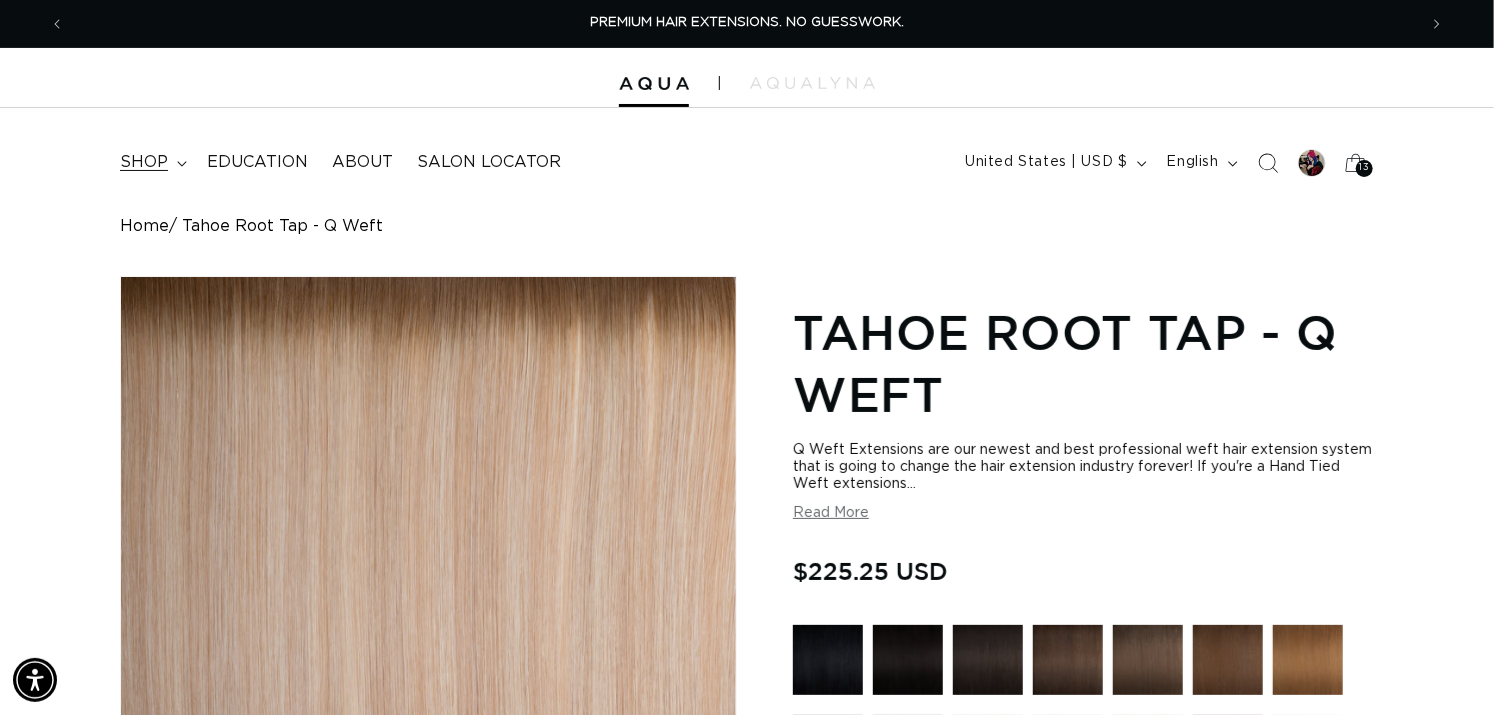click on "shop" at bounding box center (144, 162) 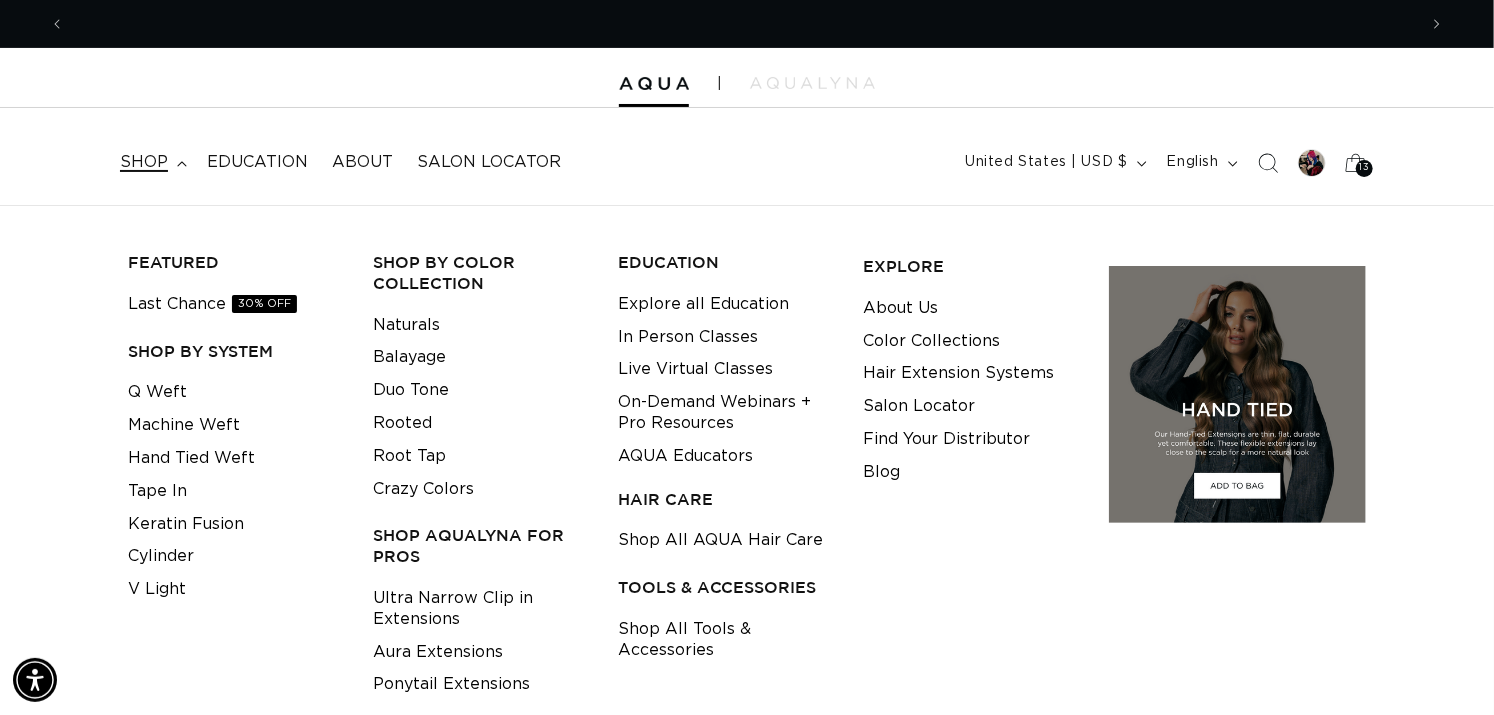 scroll, scrollTop: 0, scrollLeft: 2704, axis: horizontal 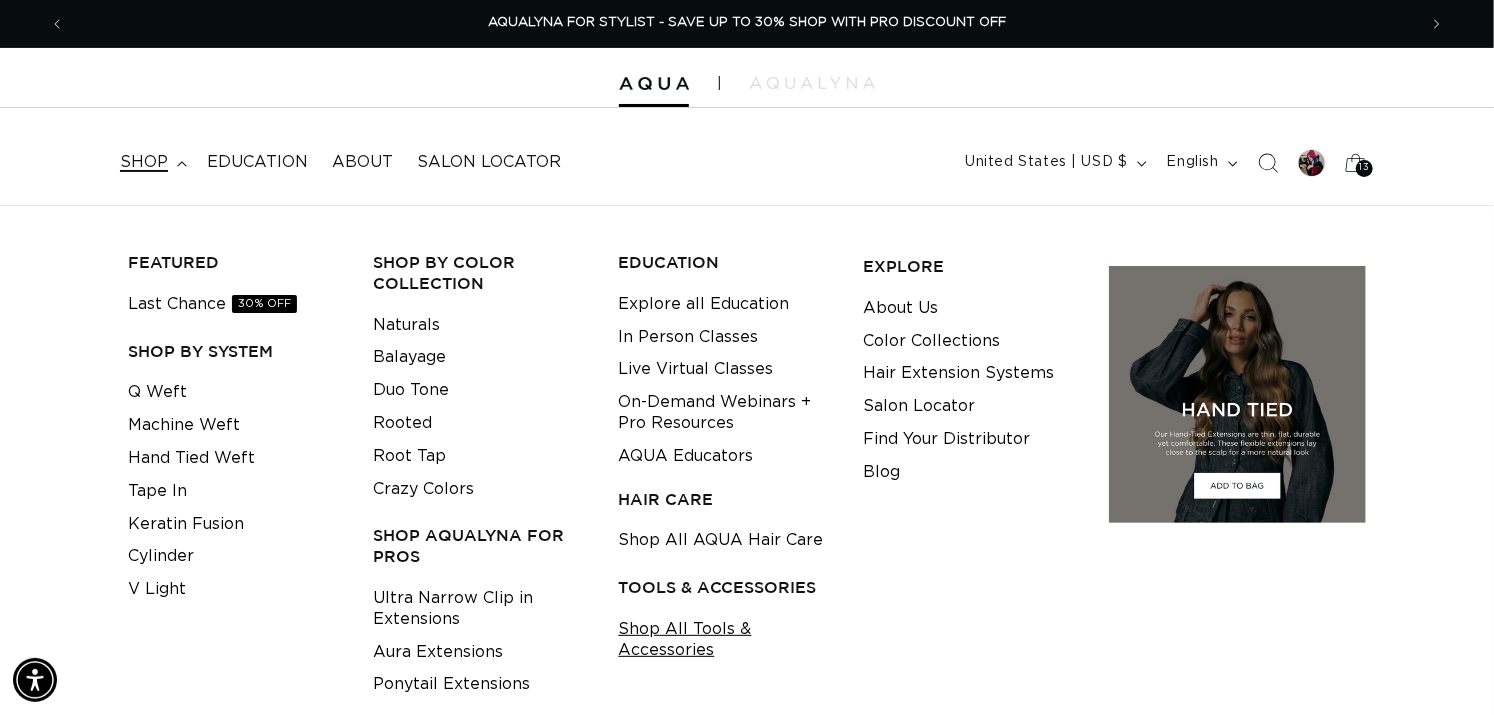 click on "Shop All Tools & Accessories" at bounding box center (725, 640) 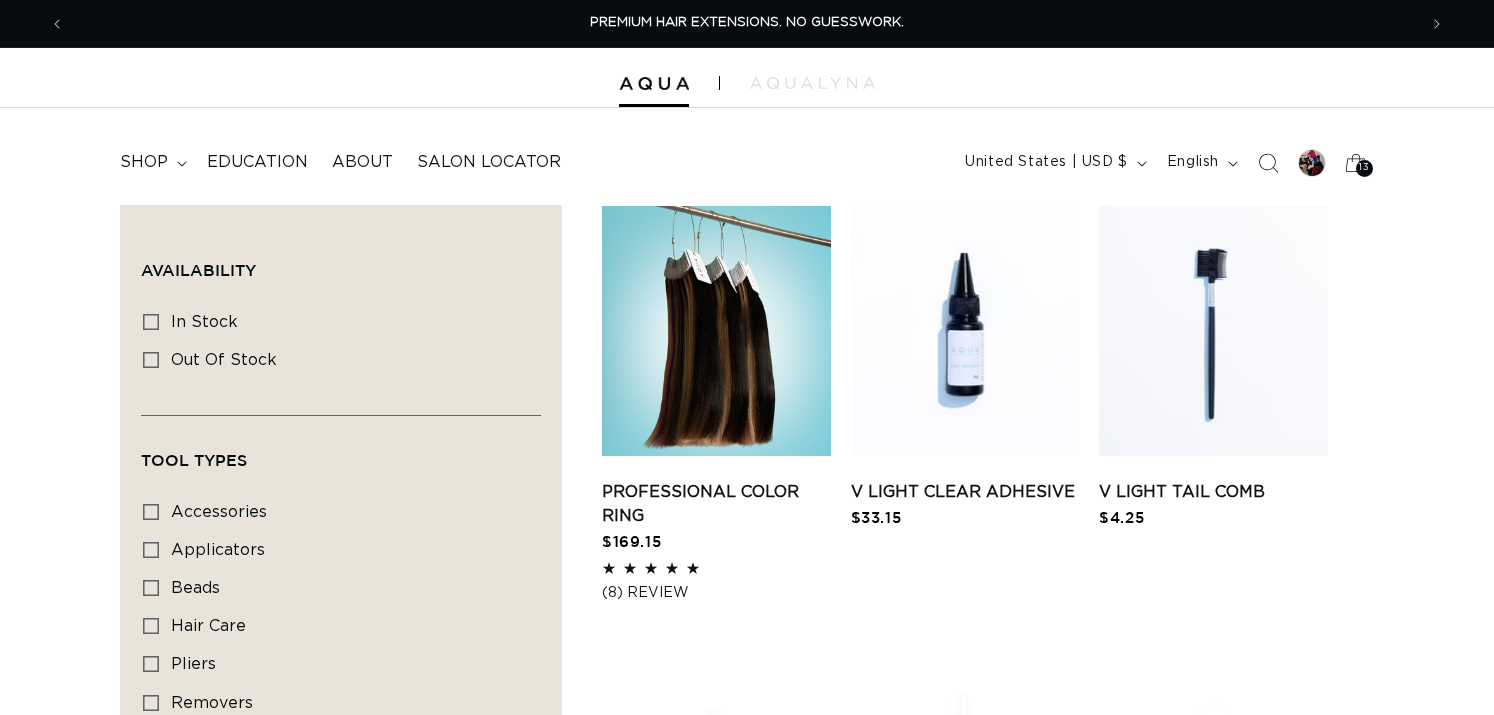 scroll, scrollTop: 0, scrollLeft: 0, axis: both 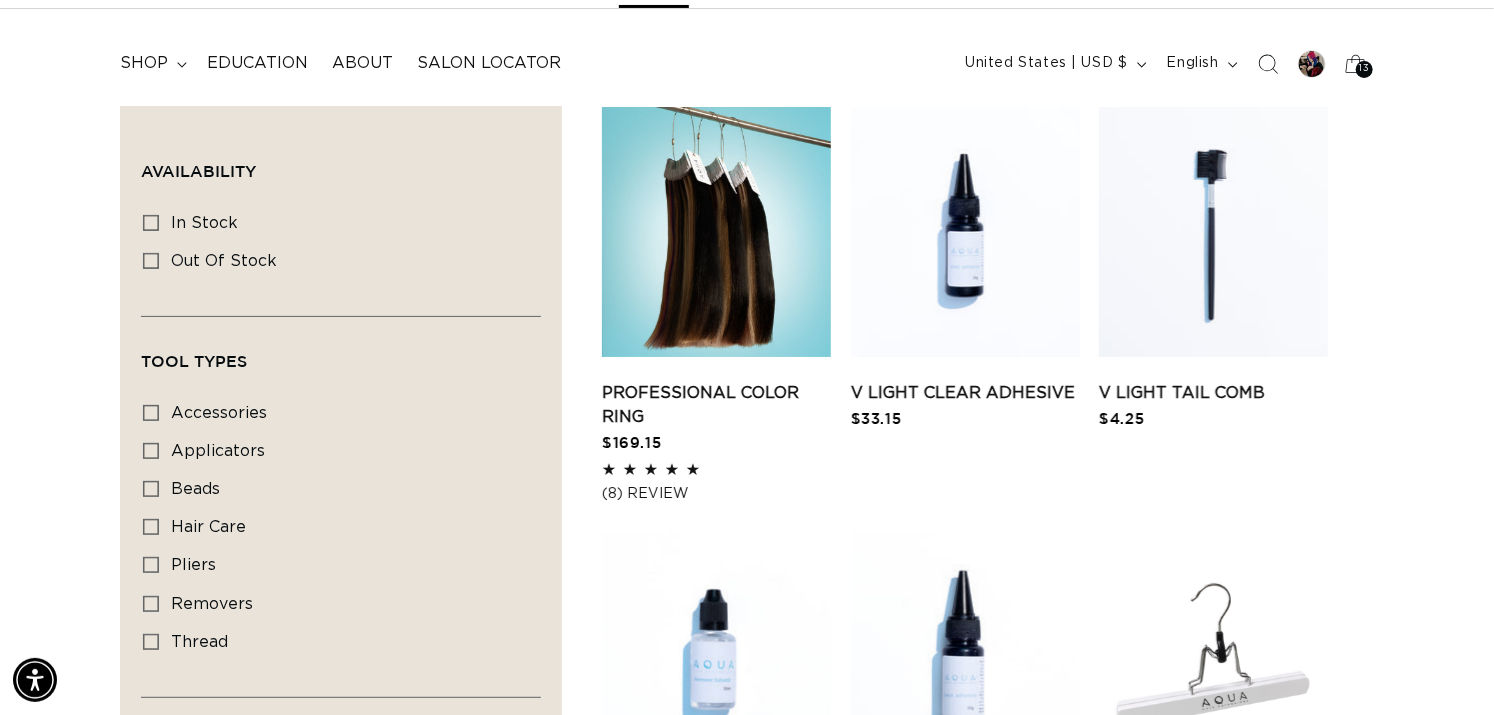 click on "Tool Types
(0)" at bounding box center (341, 353) 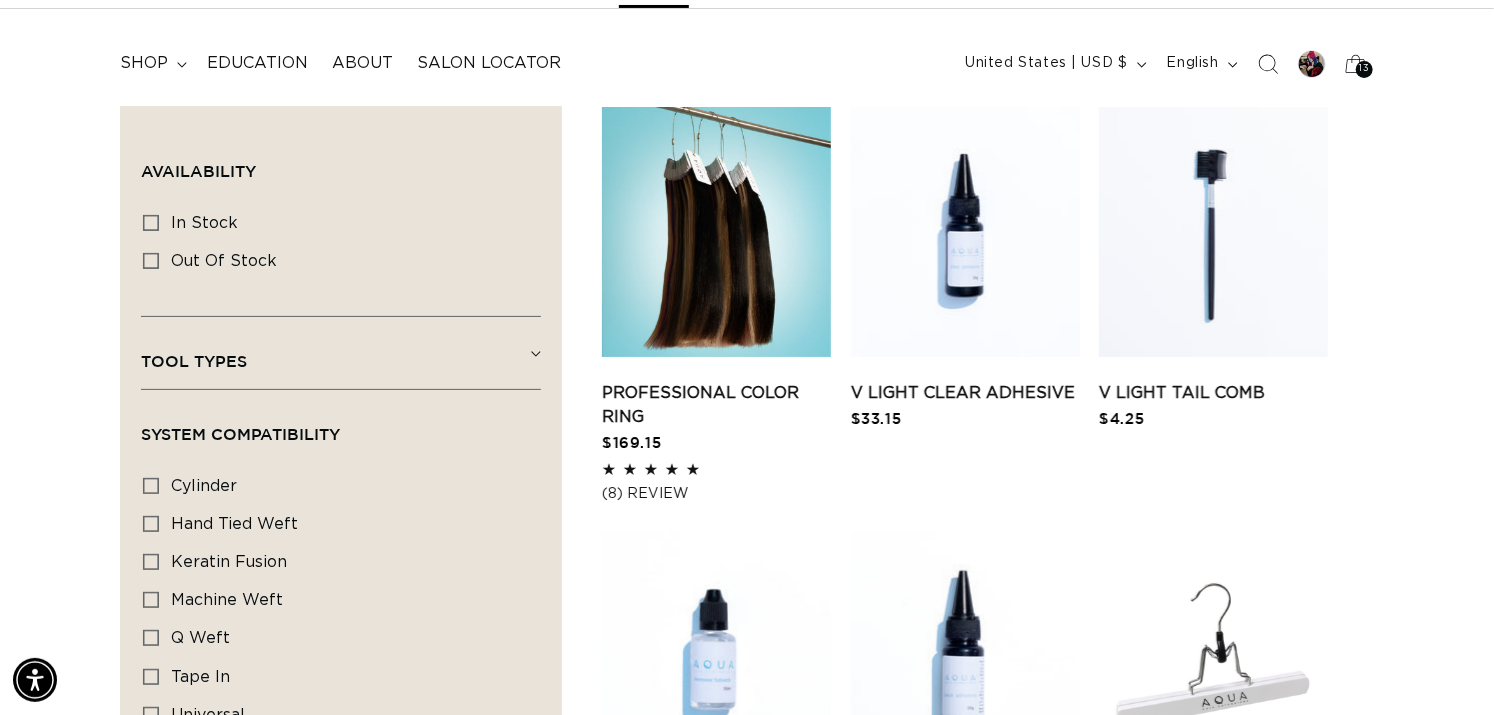 scroll, scrollTop: 0, scrollLeft: 1352, axis: horizontal 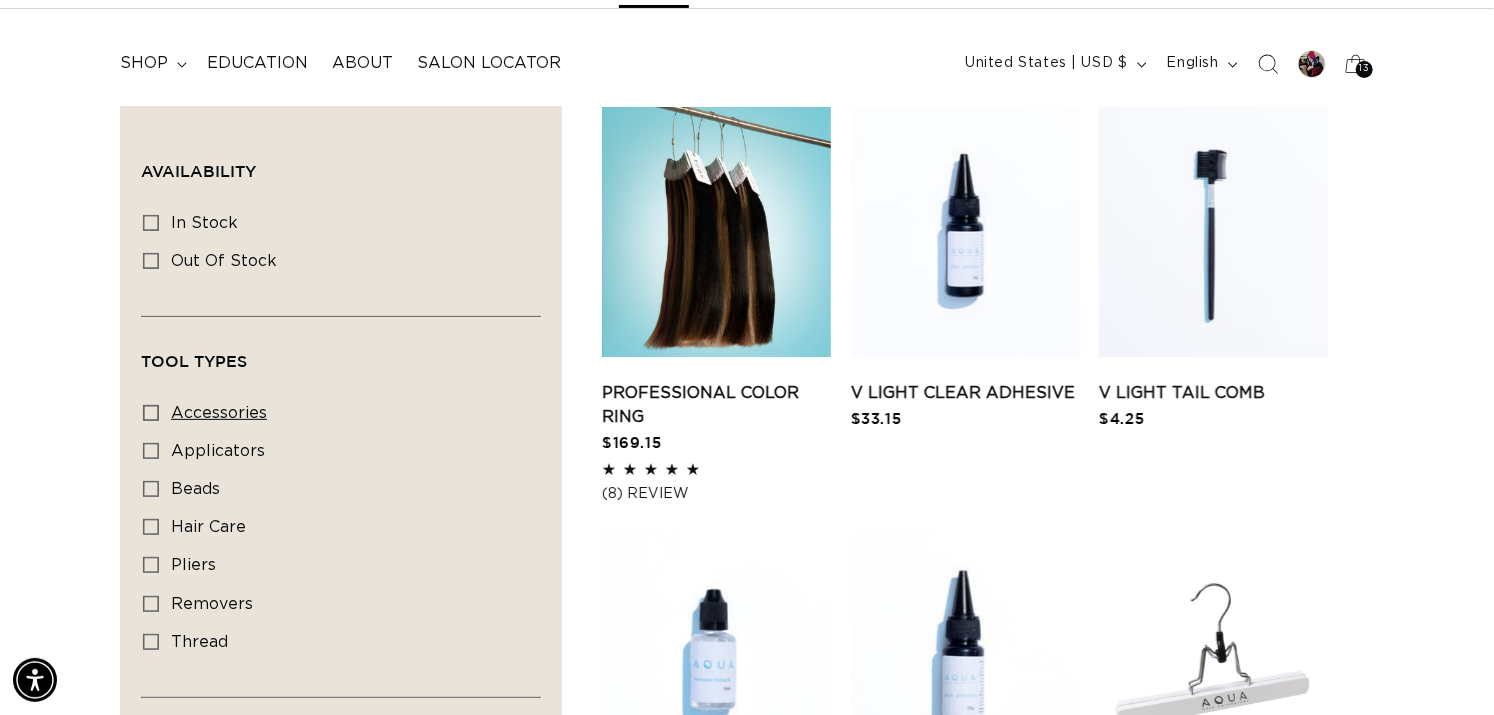 click on "accessories" at bounding box center (219, 413) 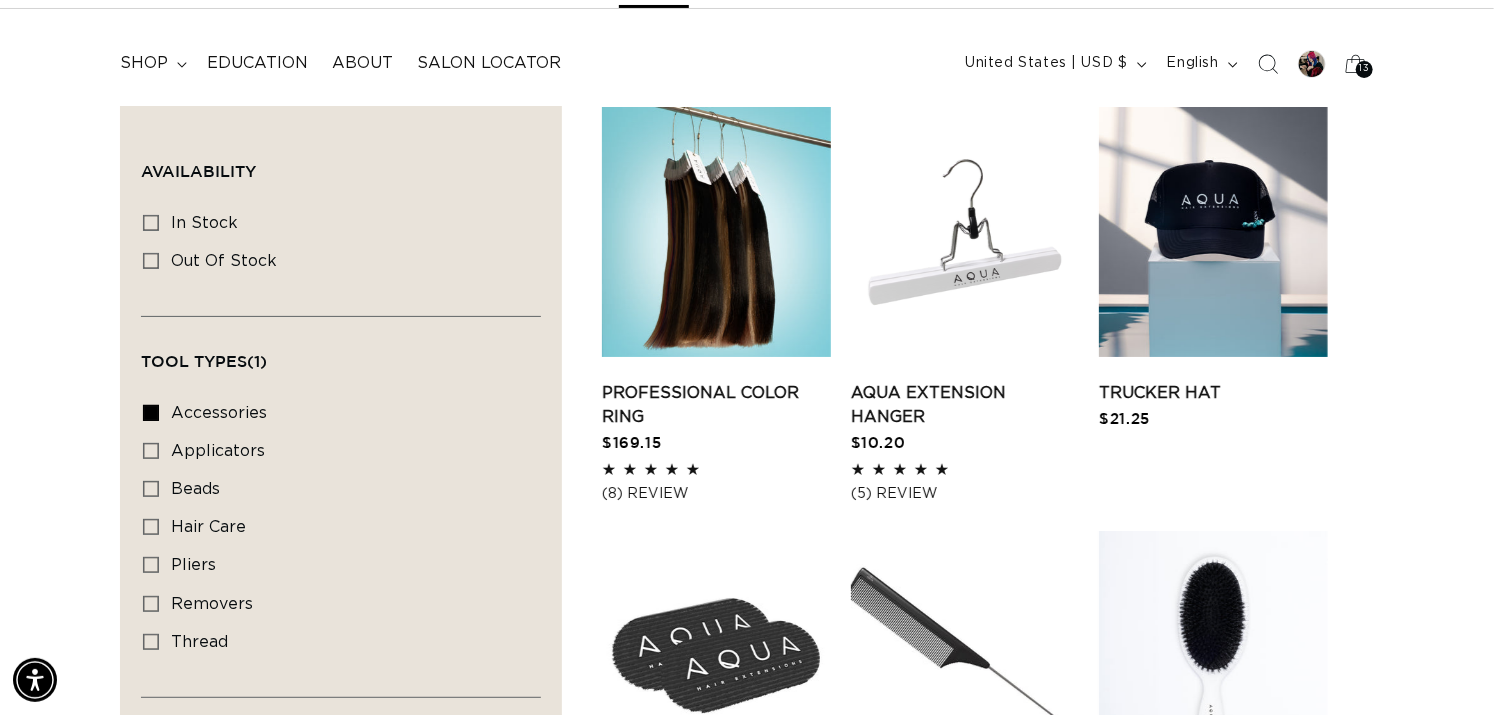 scroll, scrollTop: 0, scrollLeft: 2704, axis: horizontal 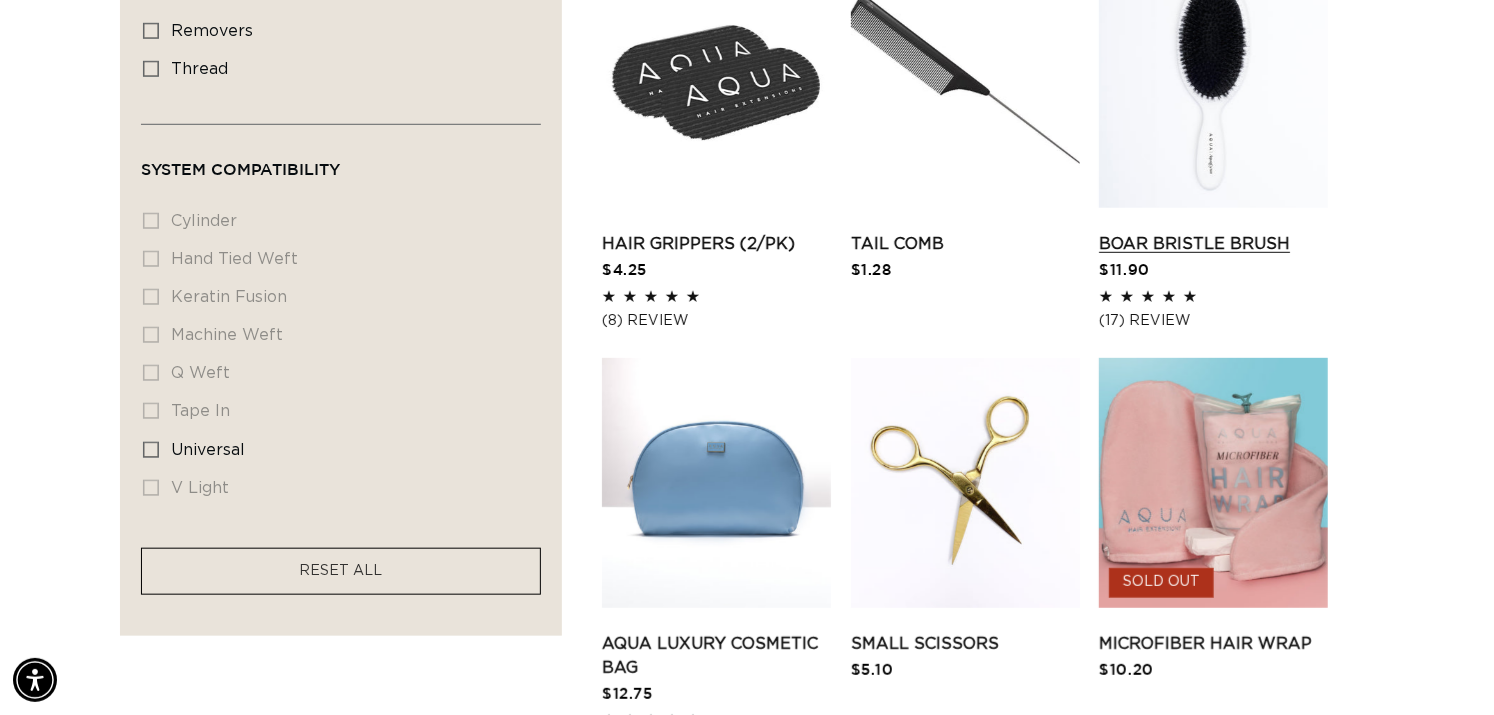 click on "Boar Bristle Brush" at bounding box center [1213, 244] 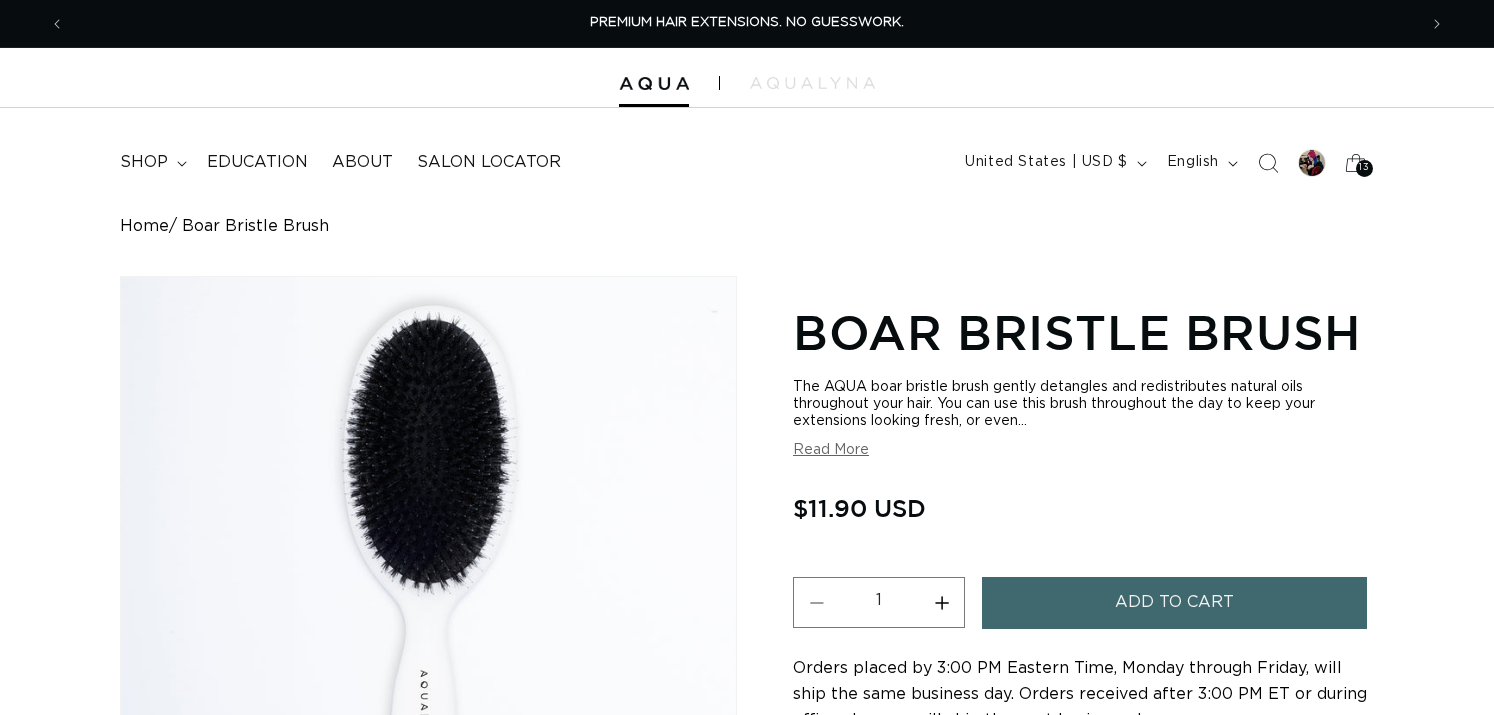 scroll, scrollTop: 0, scrollLeft: 0, axis: both 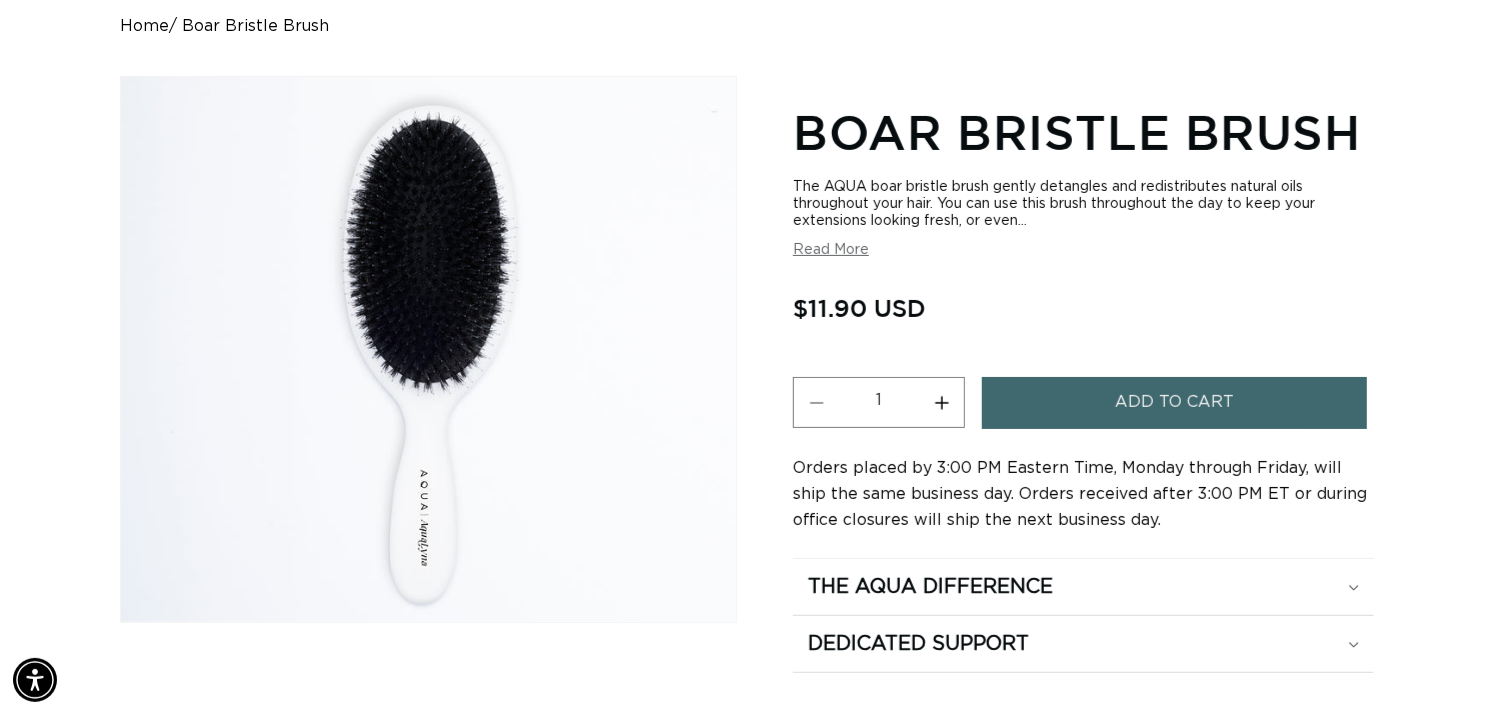 click on "Increase quantity for Boar Bristle Brush" at bounding box center (941, 402) 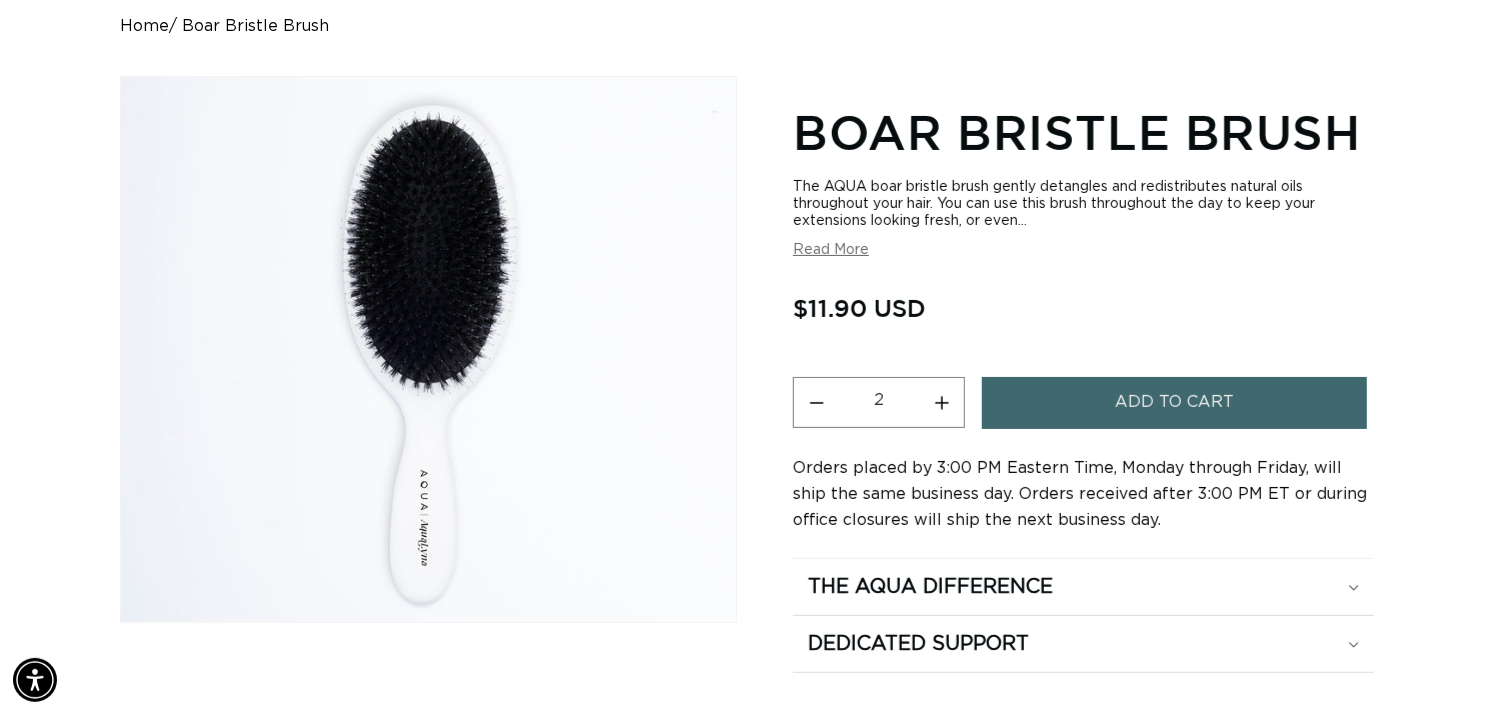 scroll, scrollTop: 0, scrollLeft: 1352, axis: horizontal 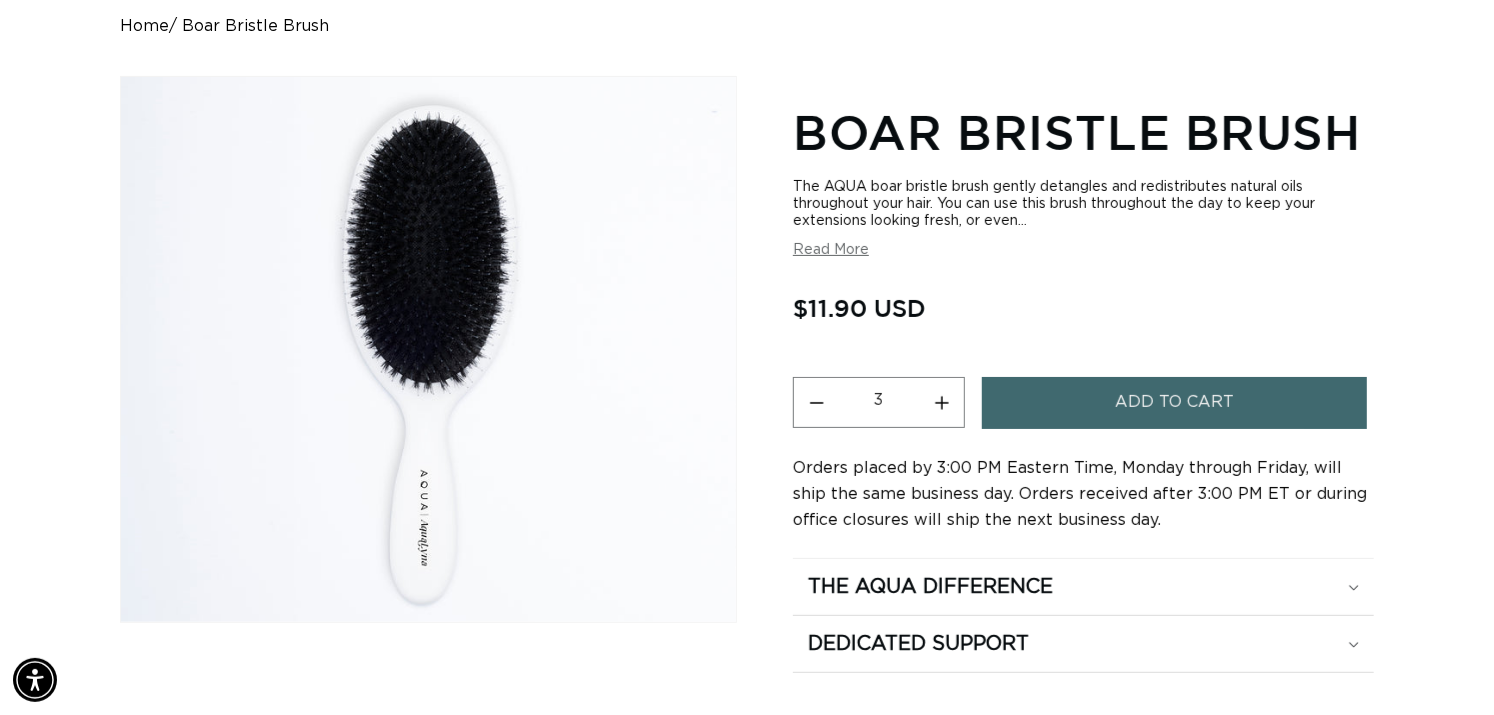 click on "Increase quantity for Boar Bristle Brush" at bounding box center [941, 402] 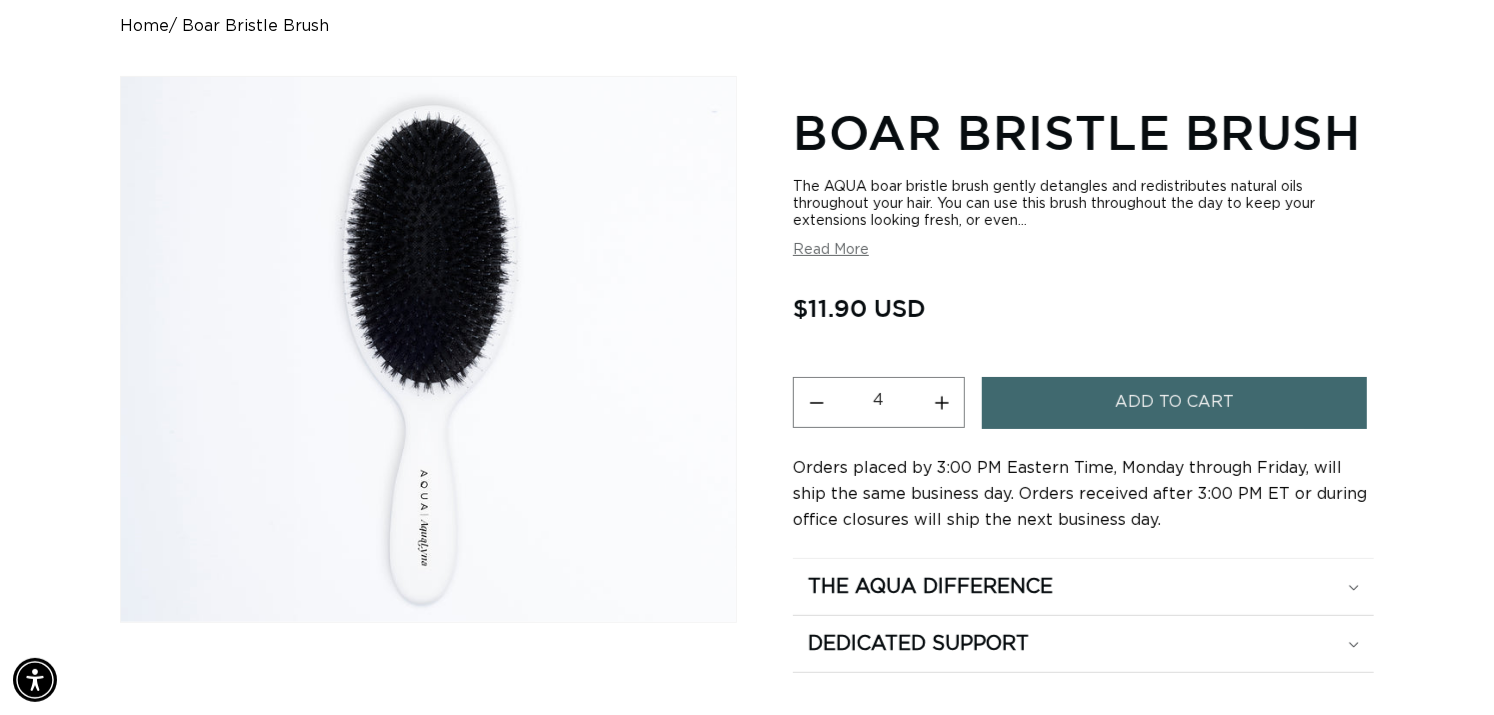 click on "Increase quantity for Boar Bristle Brush" at bounding box center (941, 402) 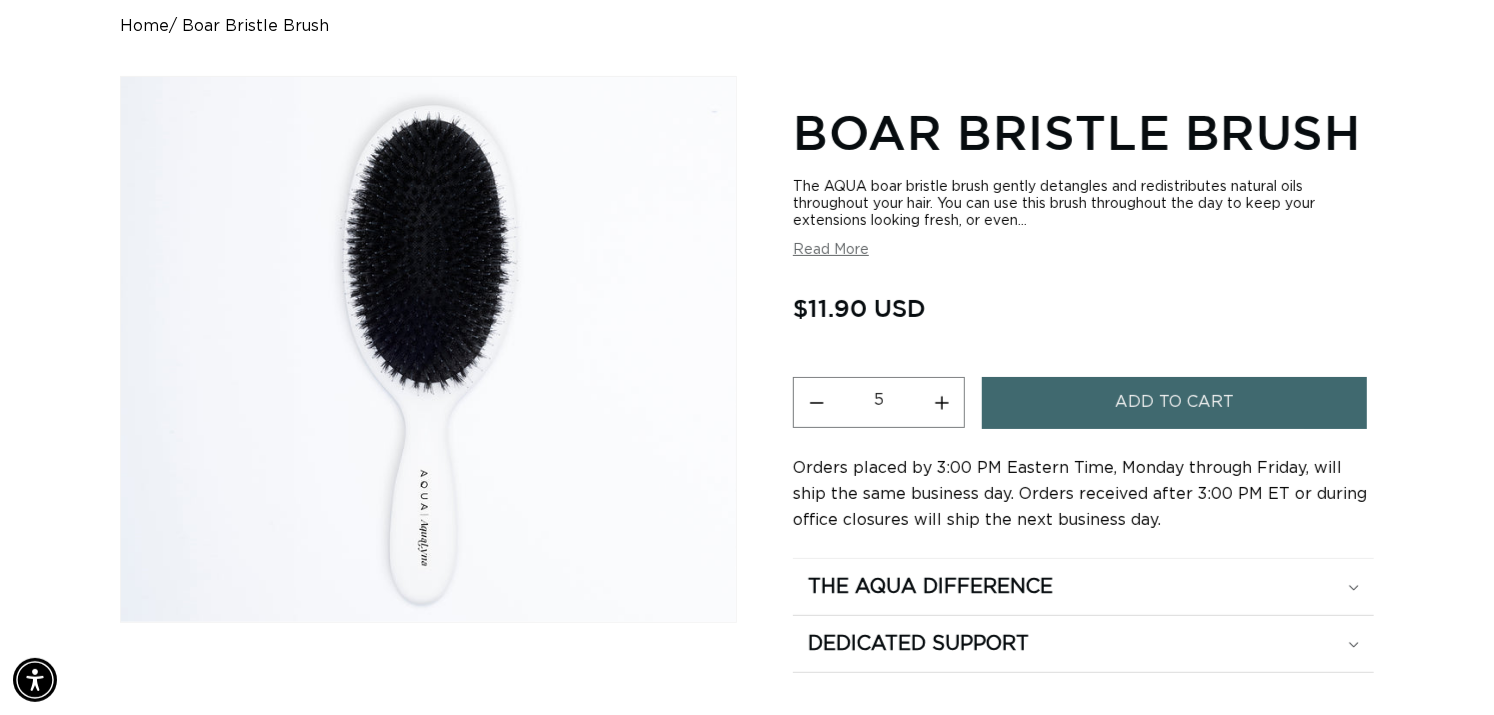 scroll, scrollTop: 0, scrollLeft: 0, axis: both 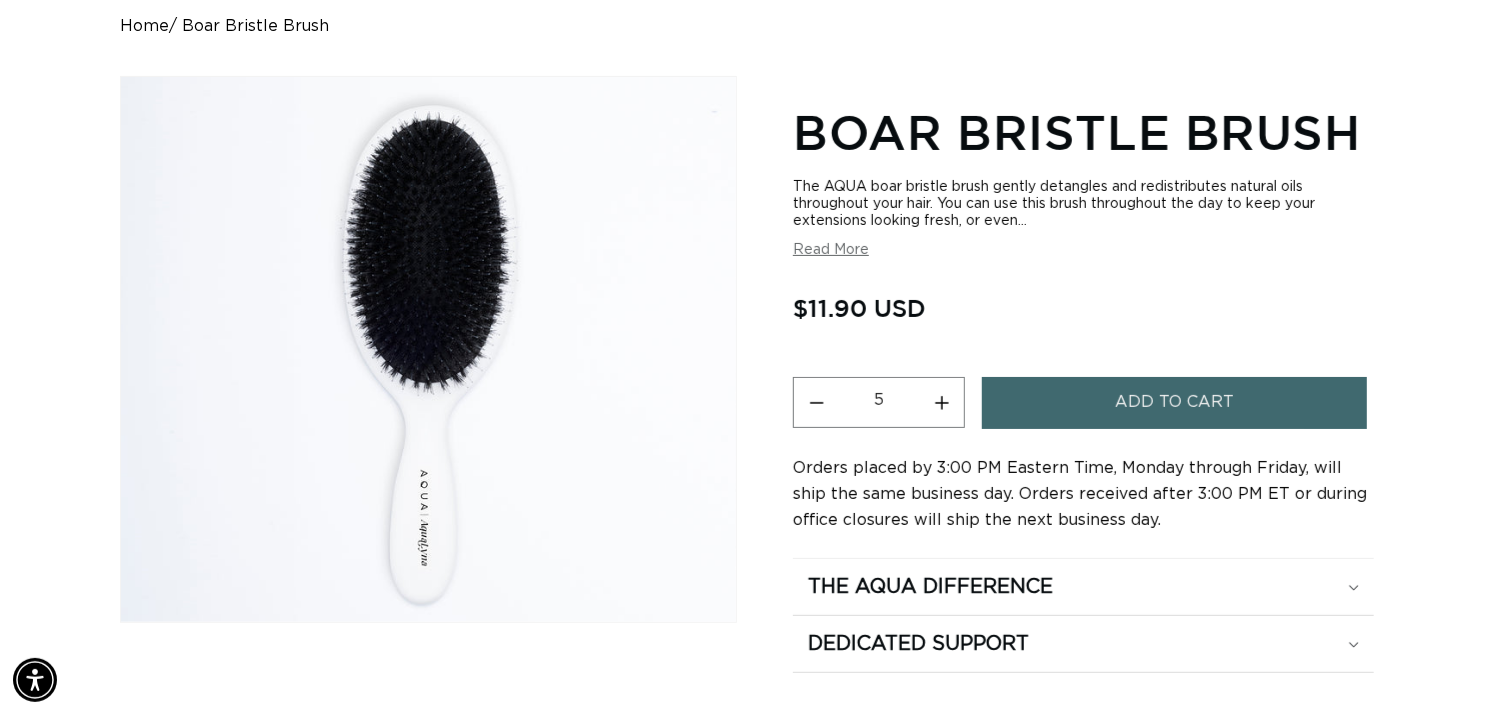 click on "Decrease quantity for Boar Bristle Brush" at bounding box center (816, 402) 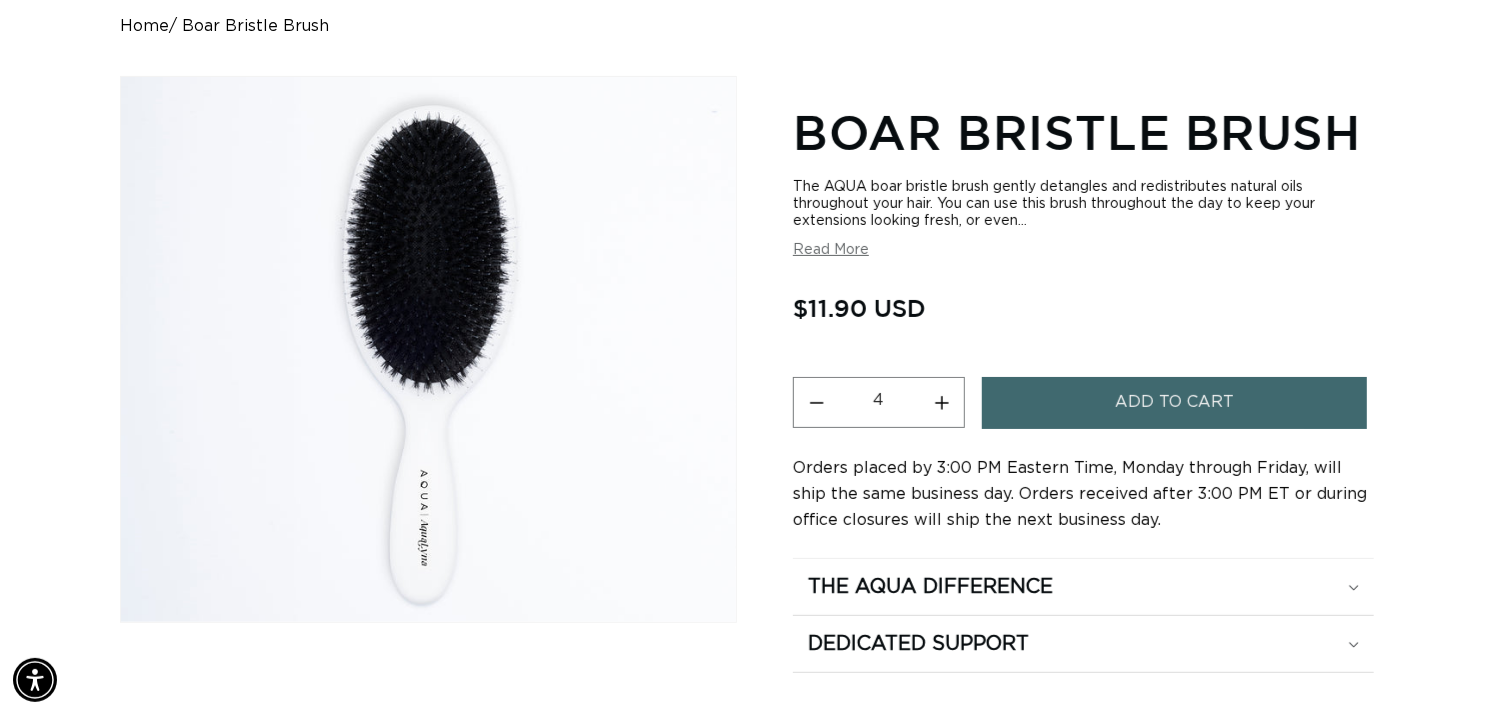 scroll, scrollTop: 0, scrollLeft: 0, axis: both 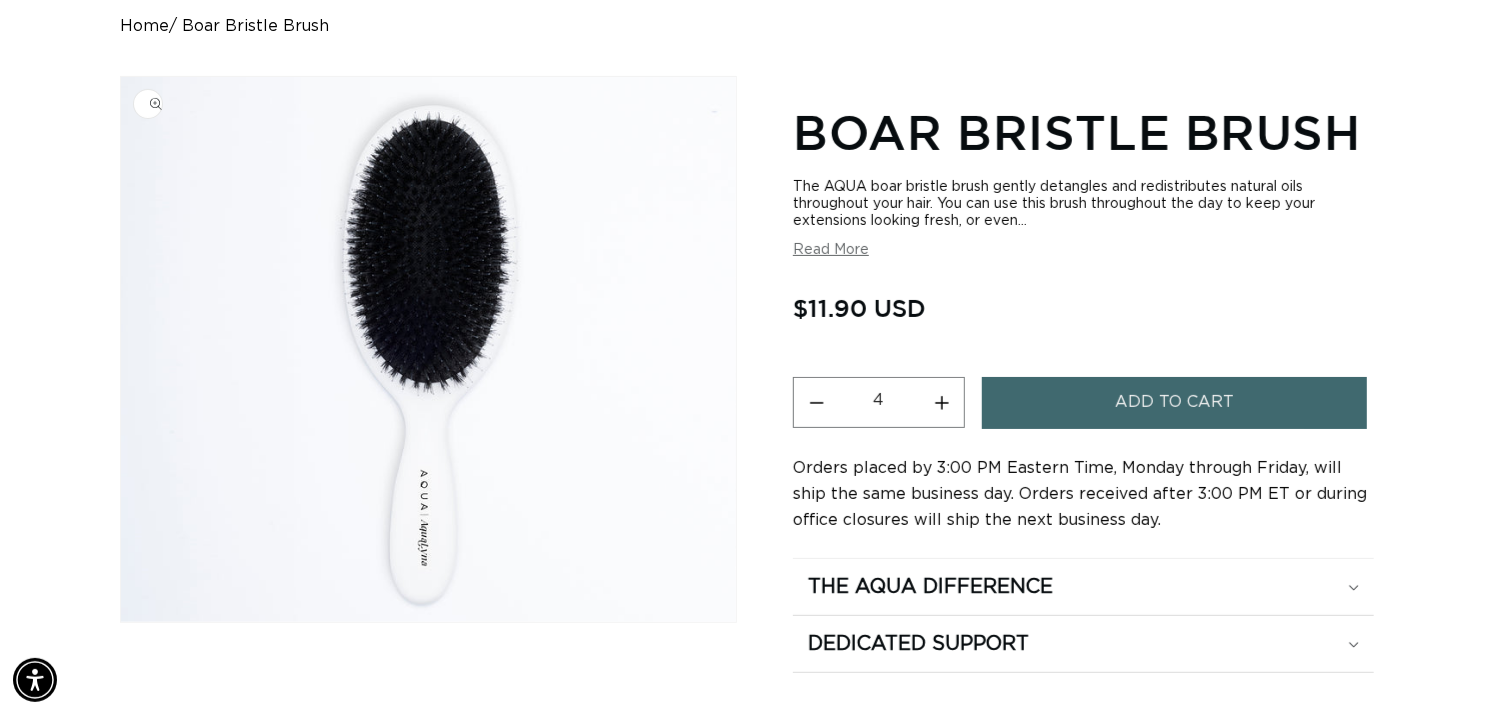 drag, startPoint x: 812, startPoint y: 409, endPoint x: 494, endPoint y: 380, distance: 319.31958 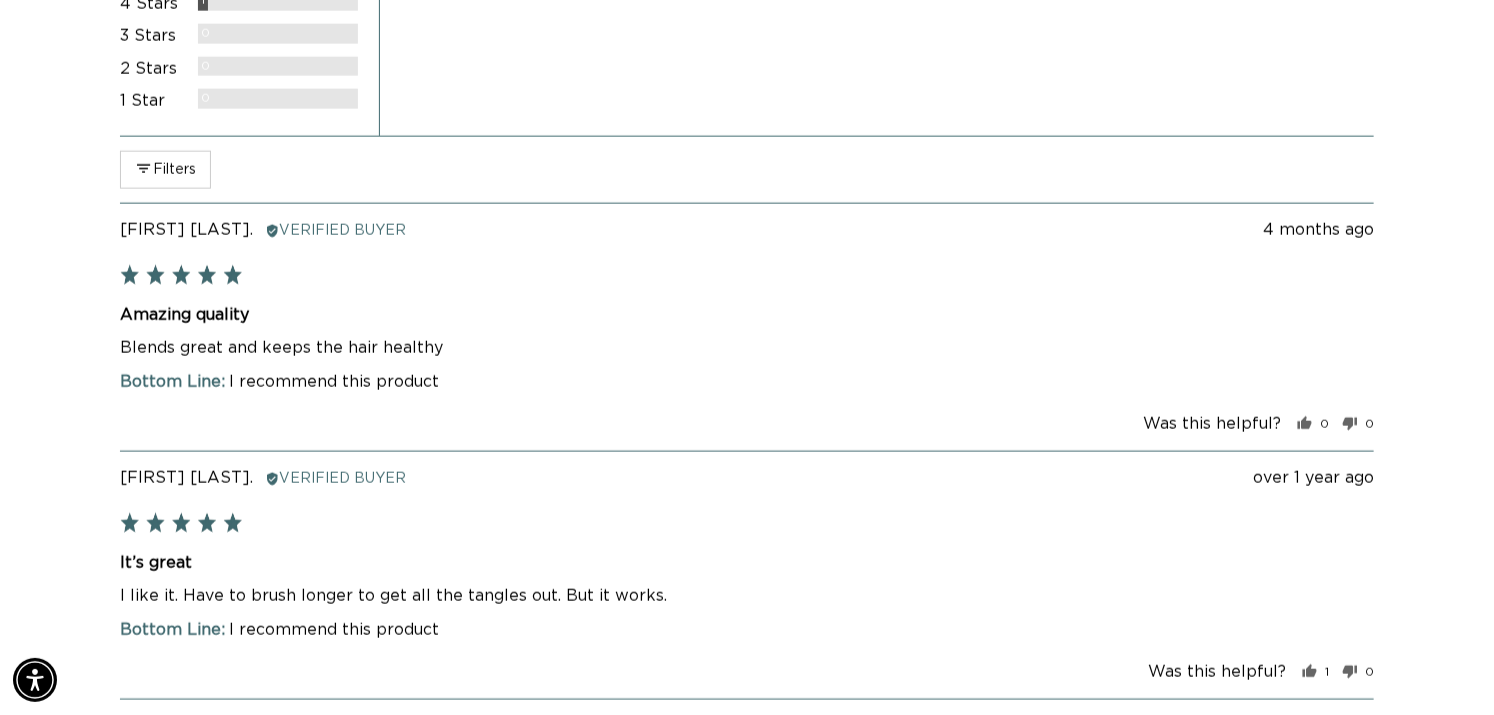 scroll, scrollTop: 1696, scrollLeft: 0, axis: vertical 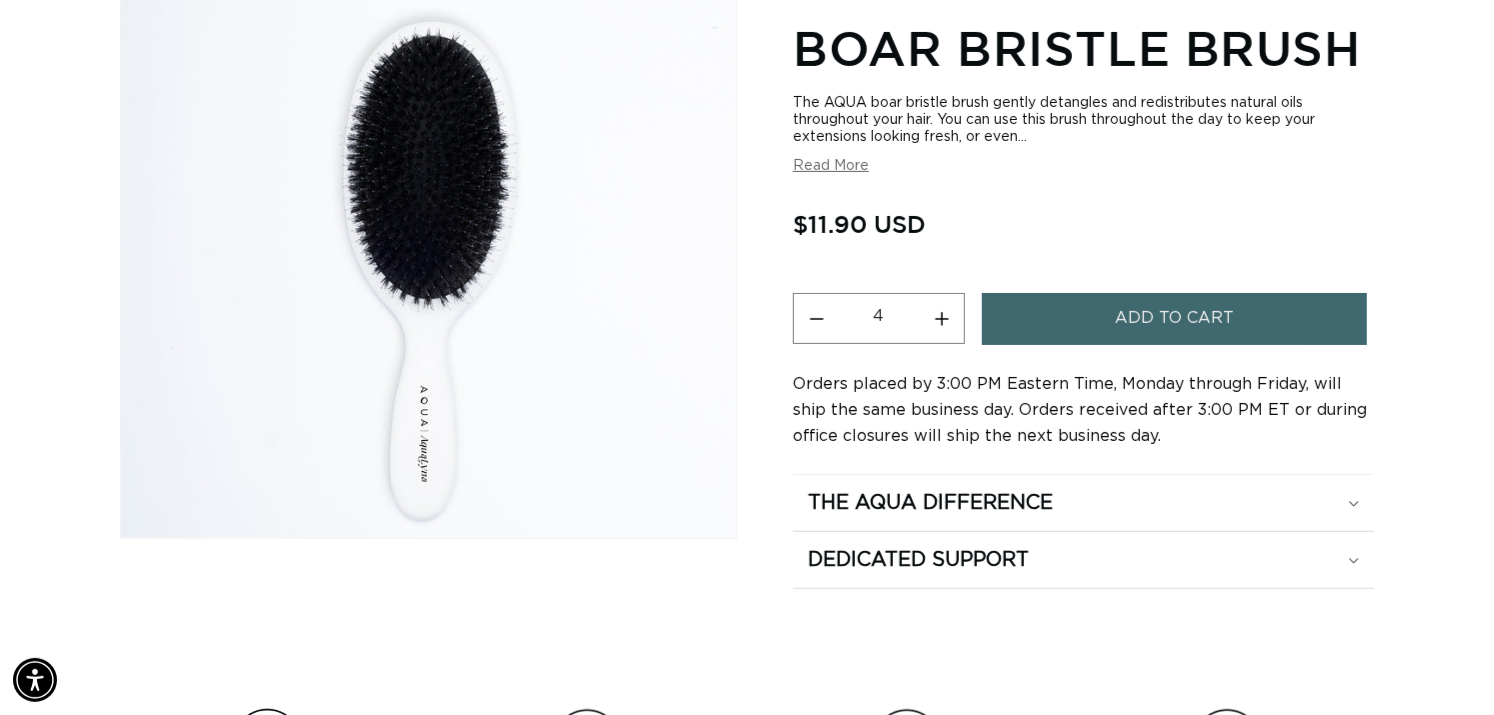 click on "Add to cart" at bounding box center (1174, 318) 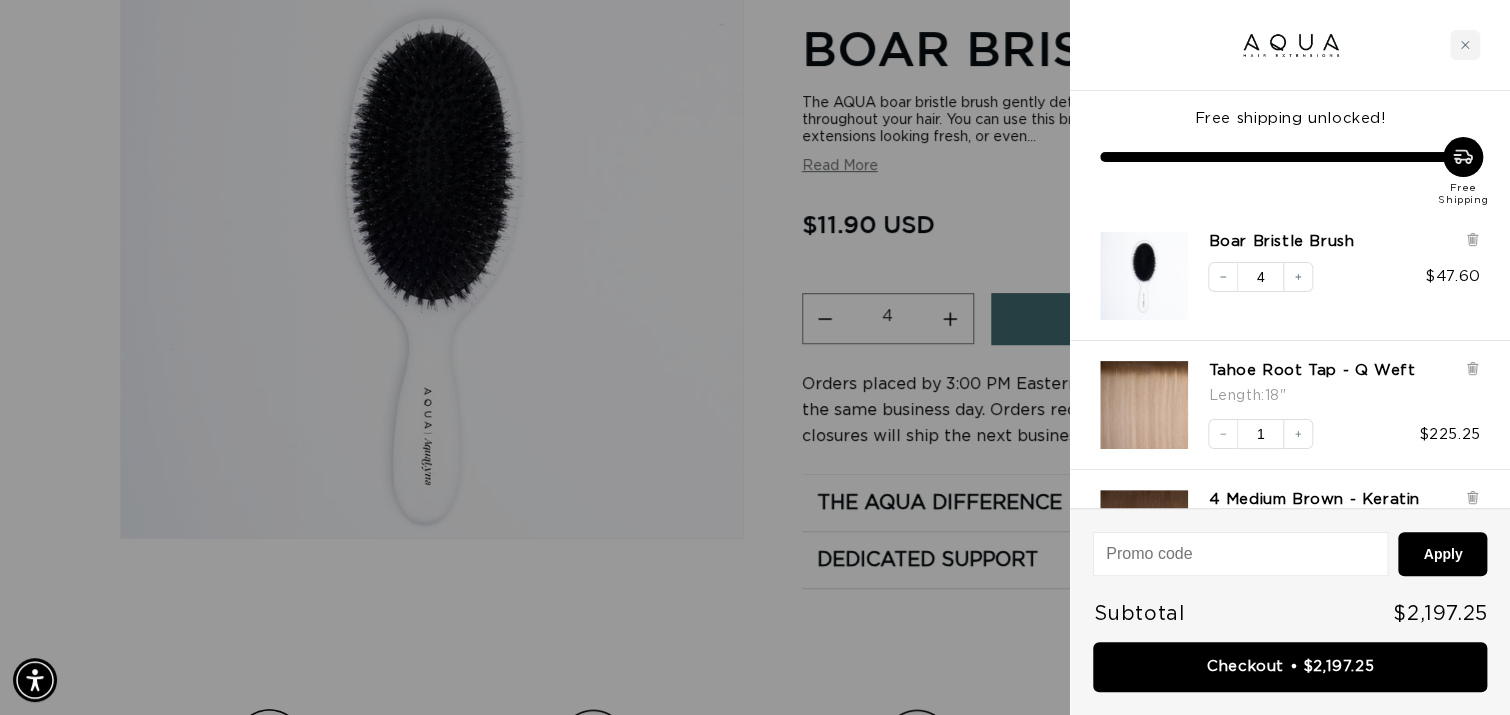 scroll, scrollTop: 0, scrollLeft: 0, axis: both 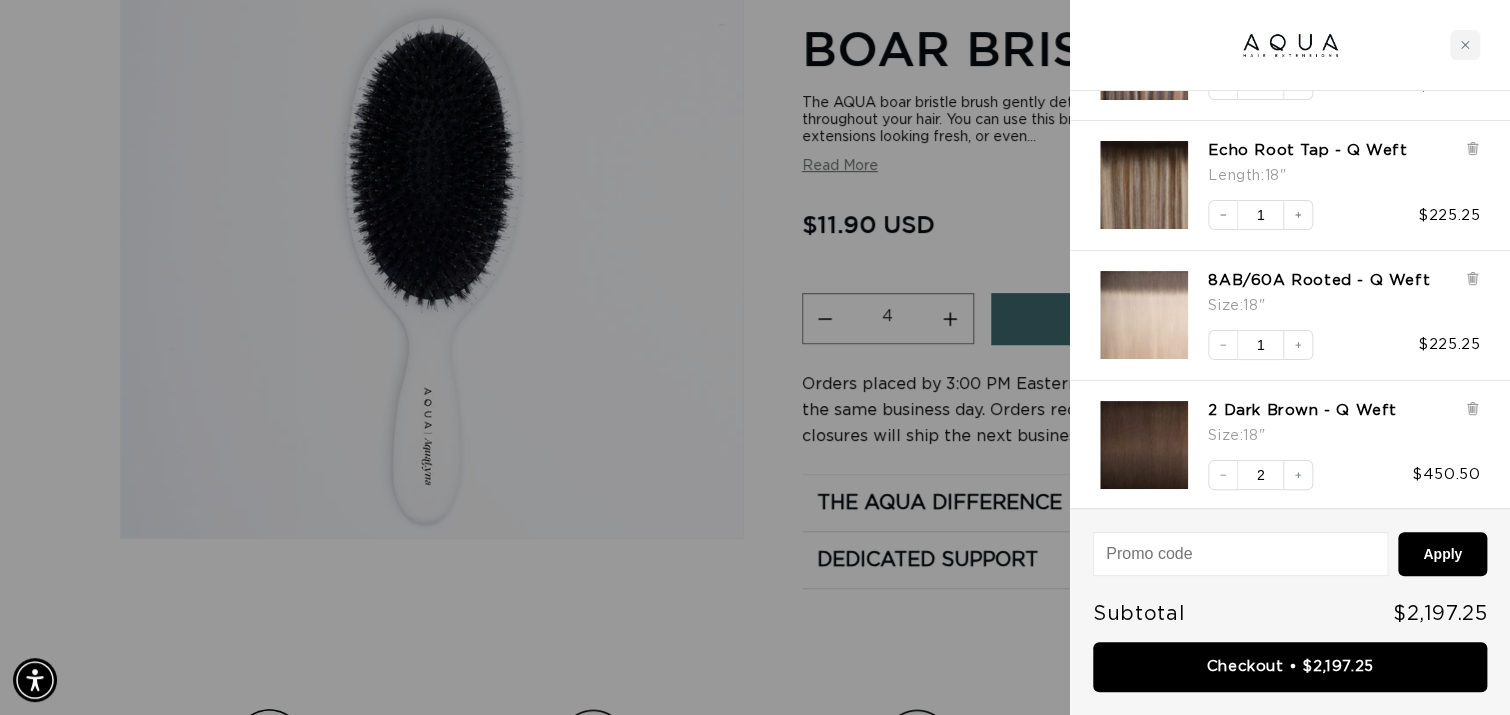 drag, startPoint x: 1231, startPoint y: 672, endPoint x: 1166, endPoint y: 649, distance: 68.94926 